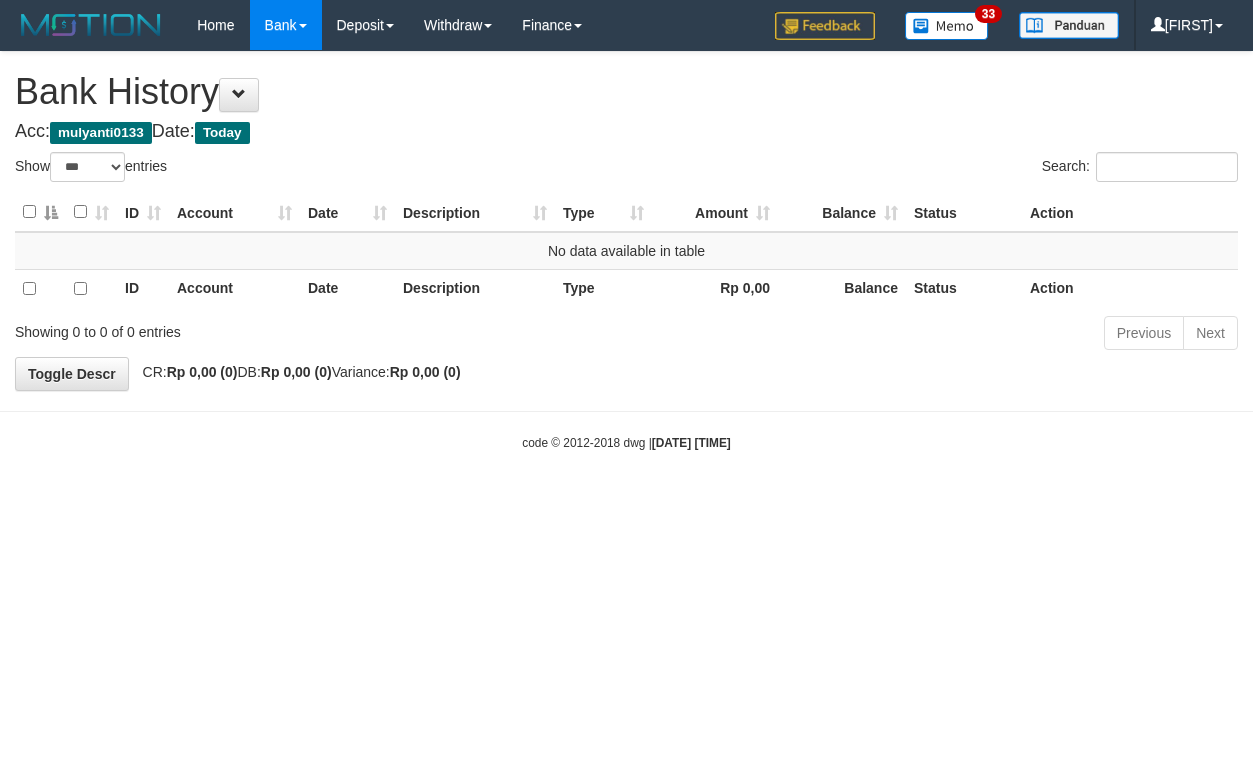 select on "***" 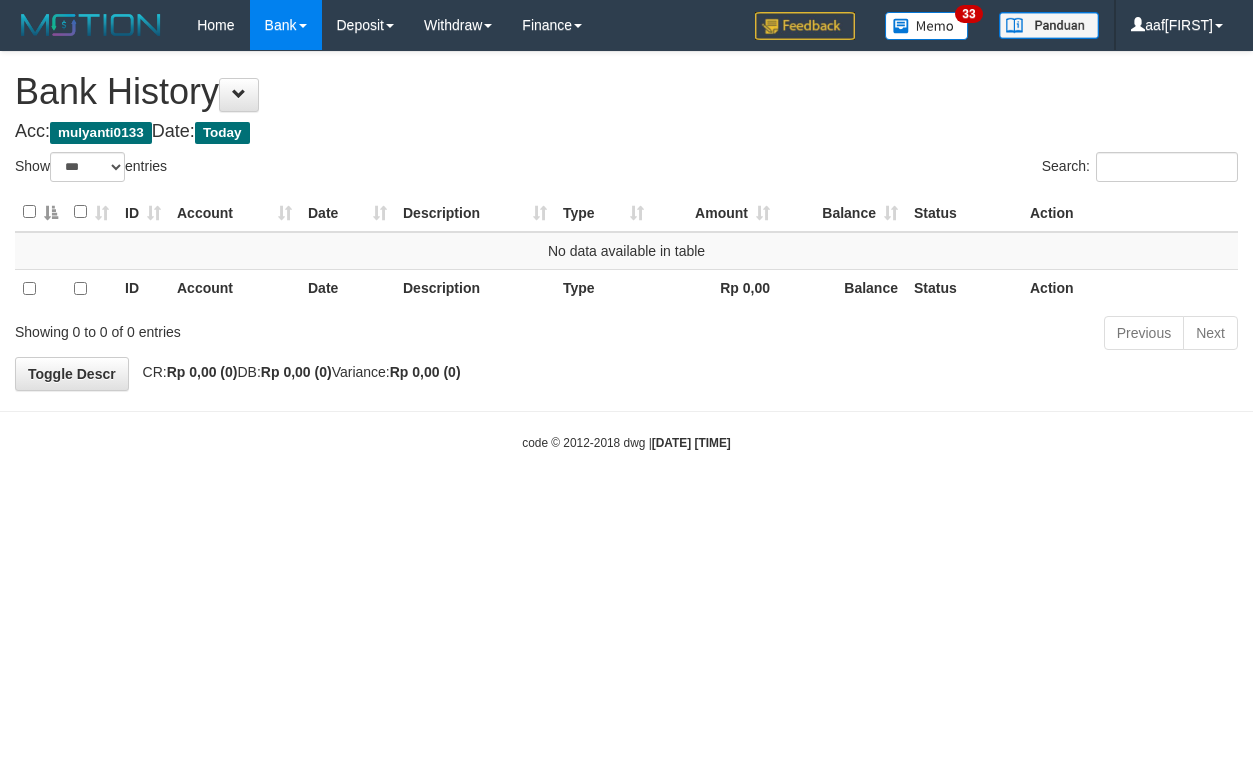 select on "***" 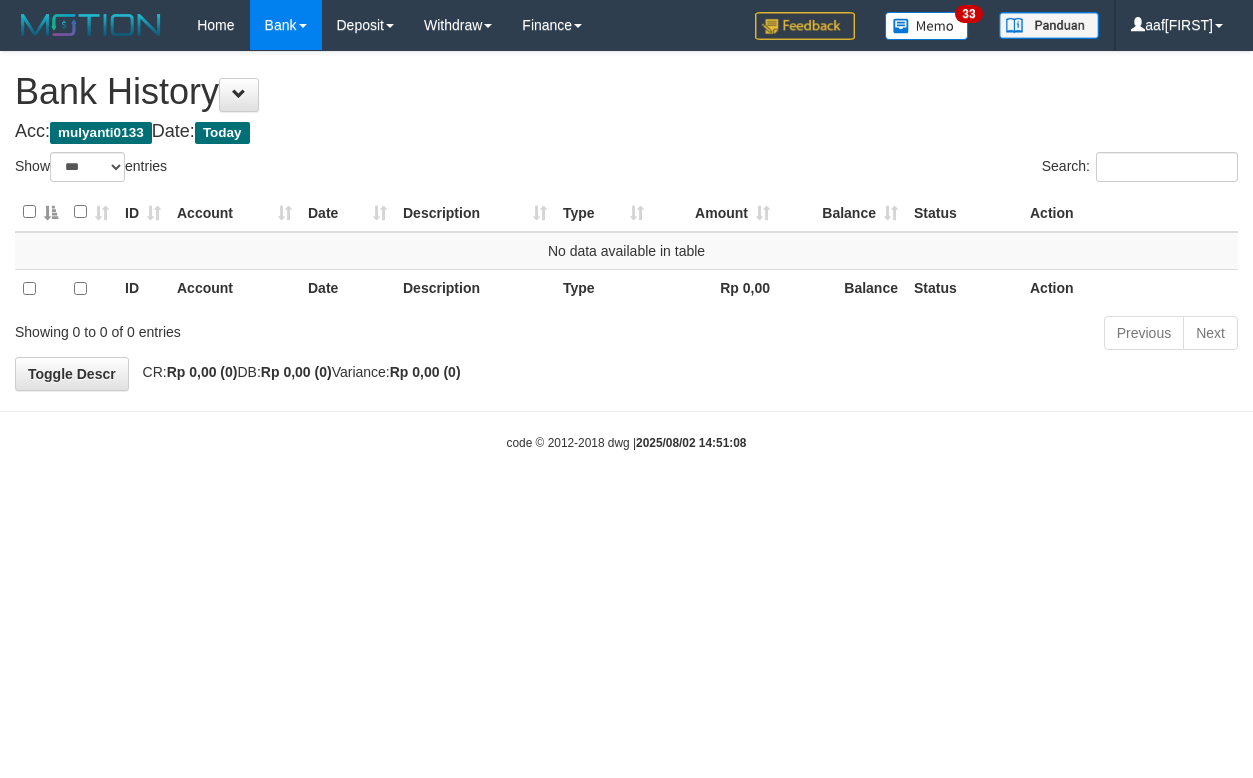 select on "***" 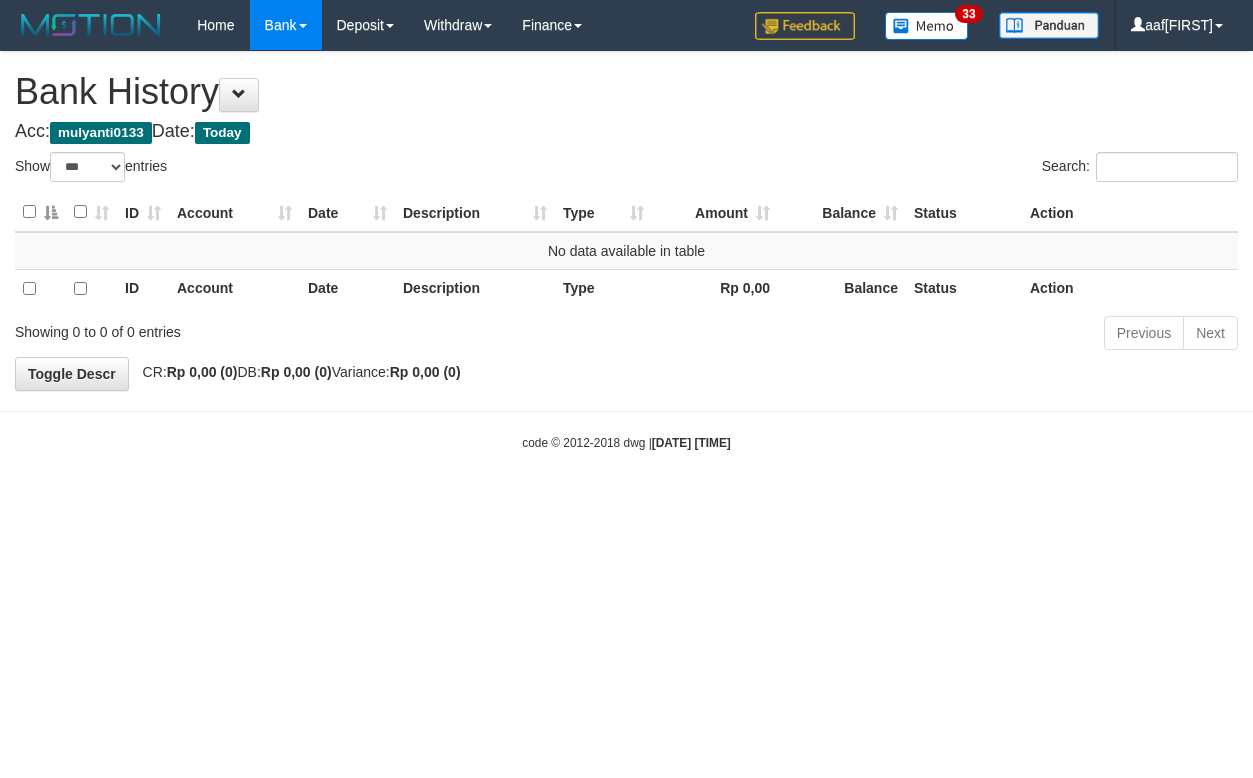 select on "***" 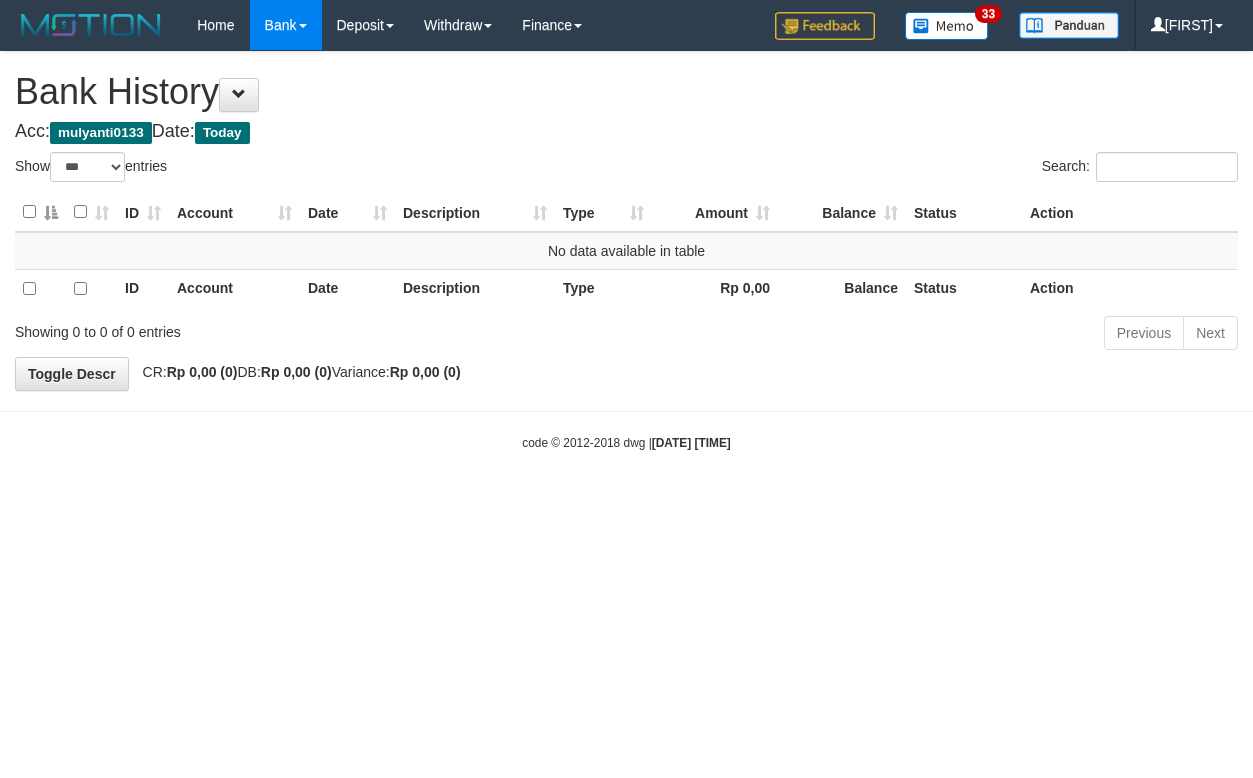select on "***" 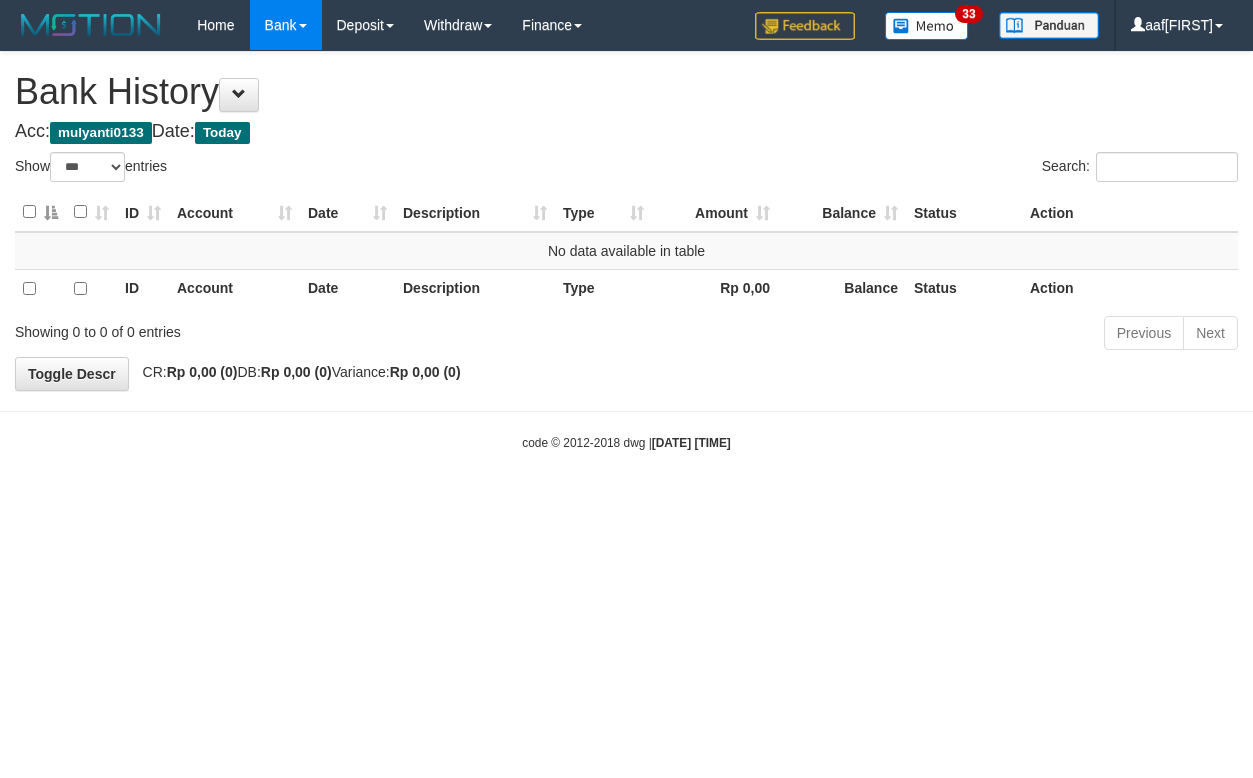 select on "***" 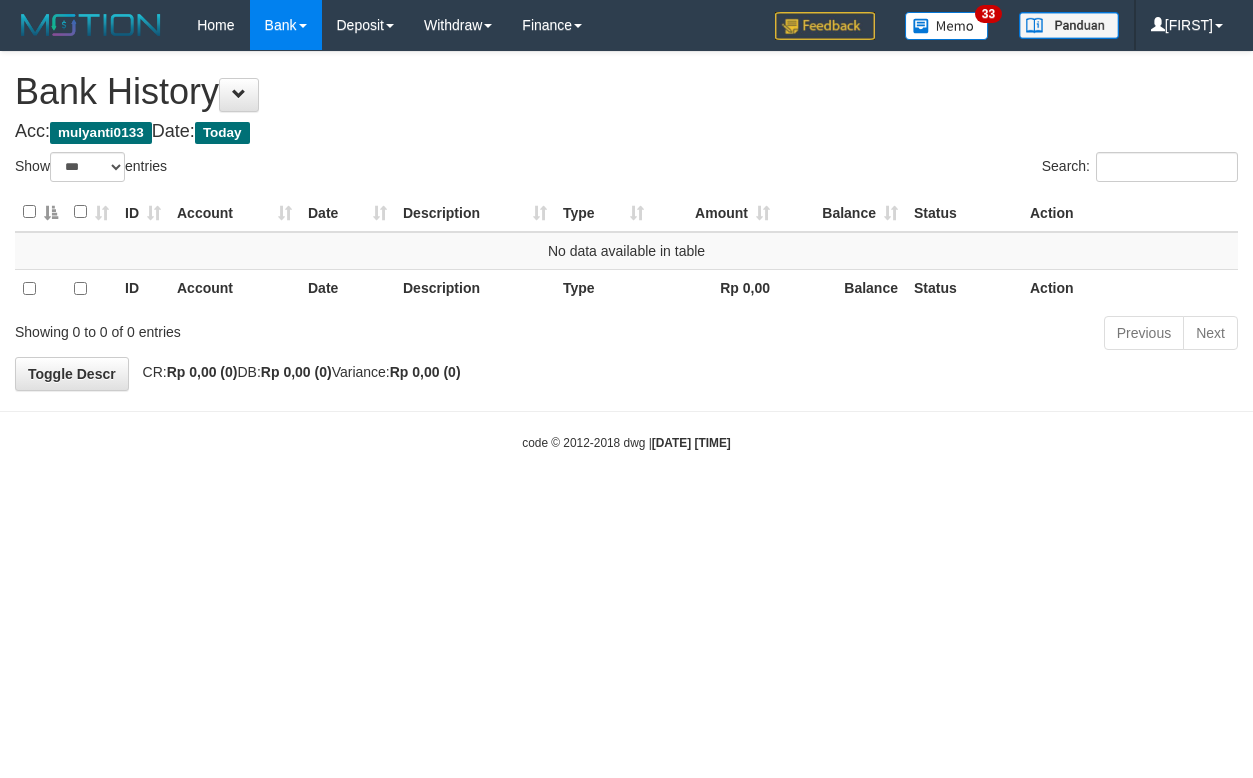select on "***" 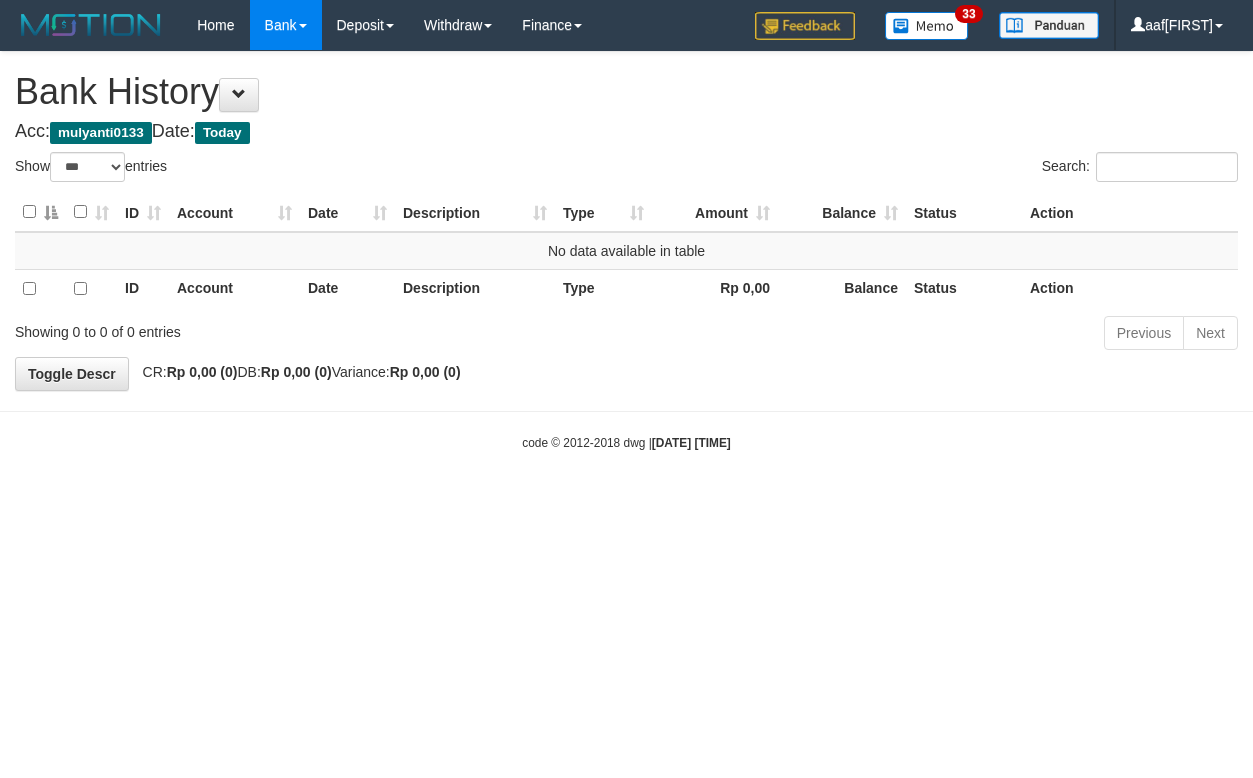 select on "***" 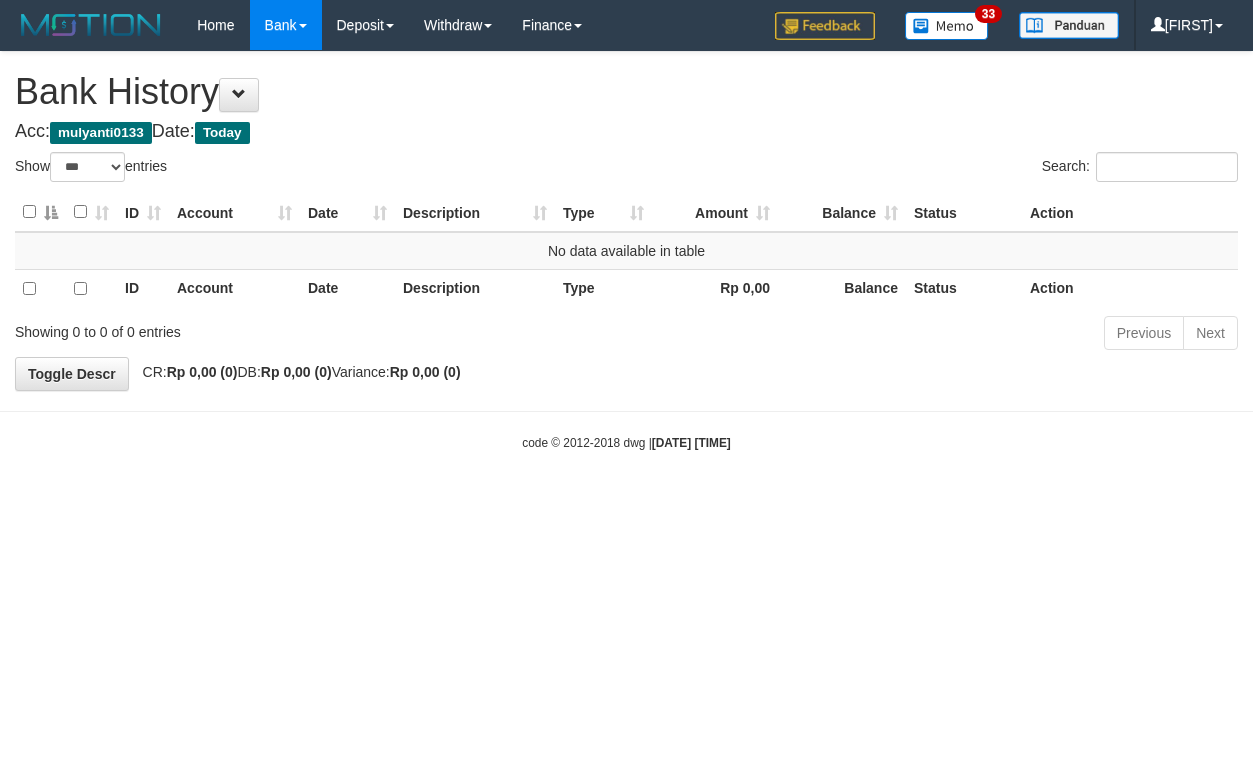 select on "***" 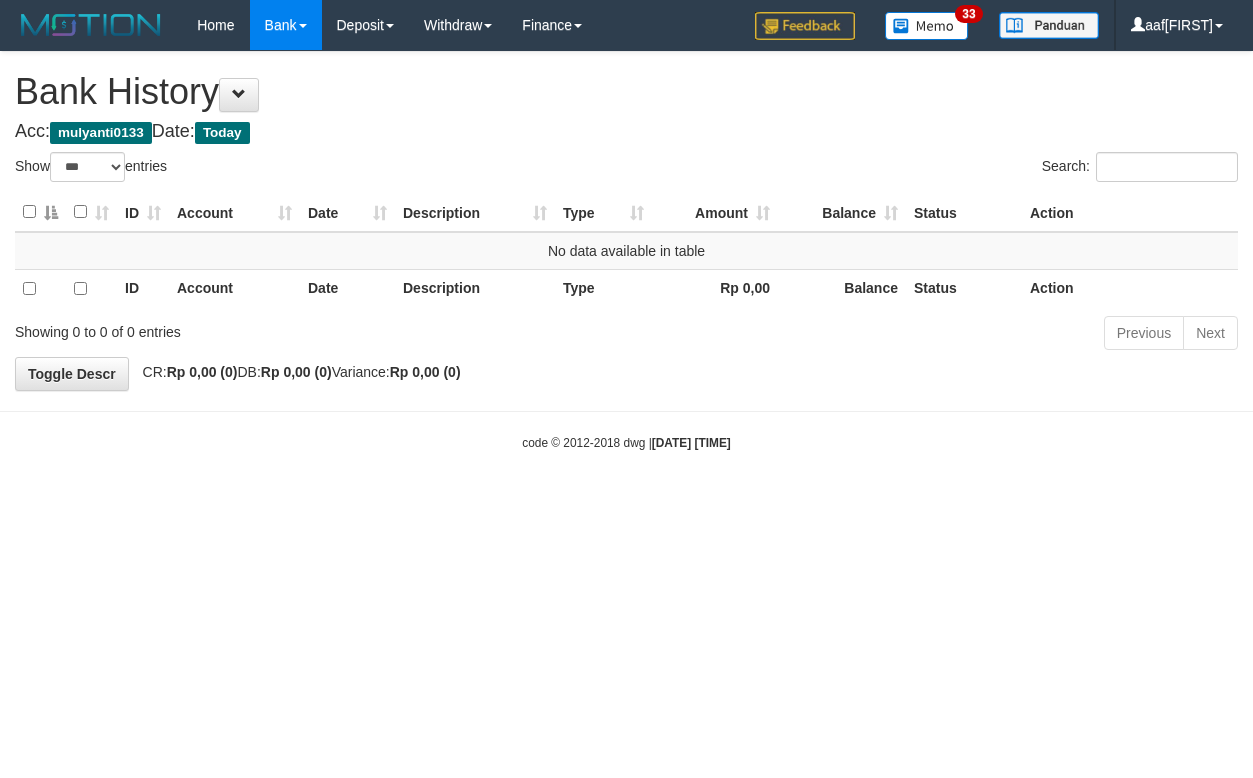 select on "***" 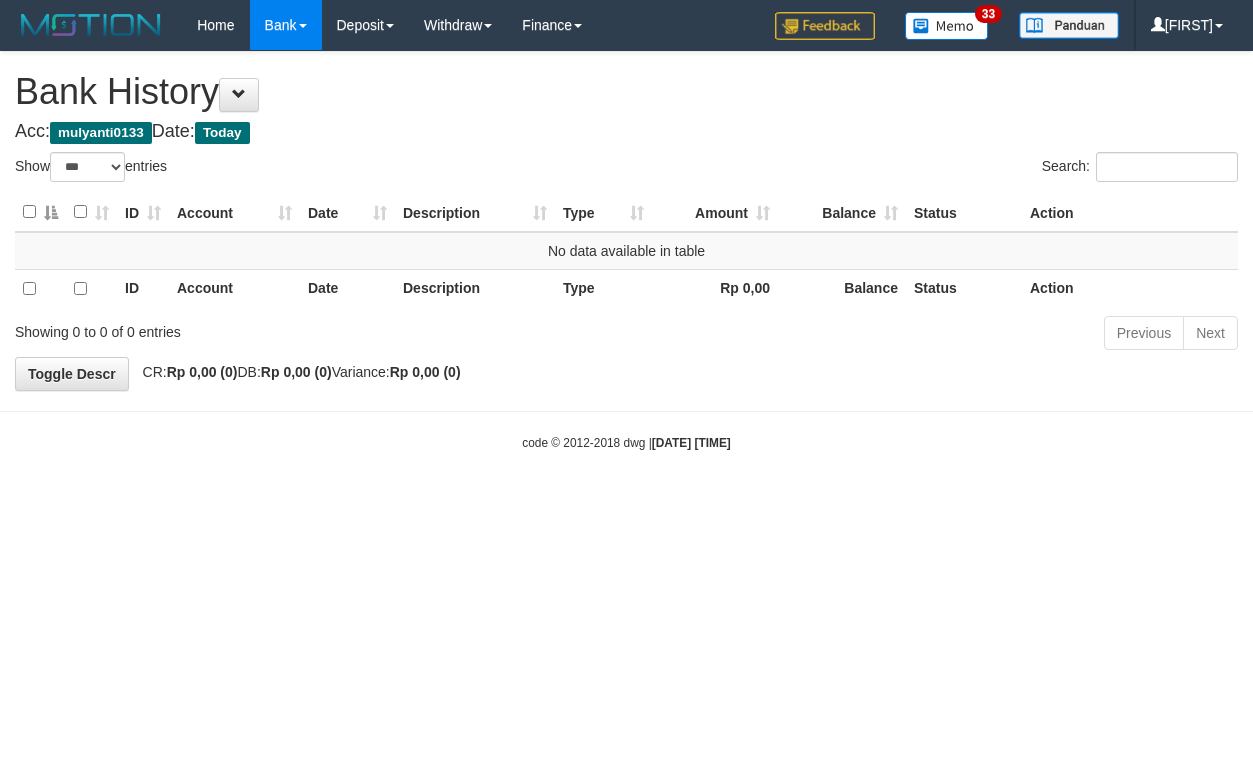 select on "***" 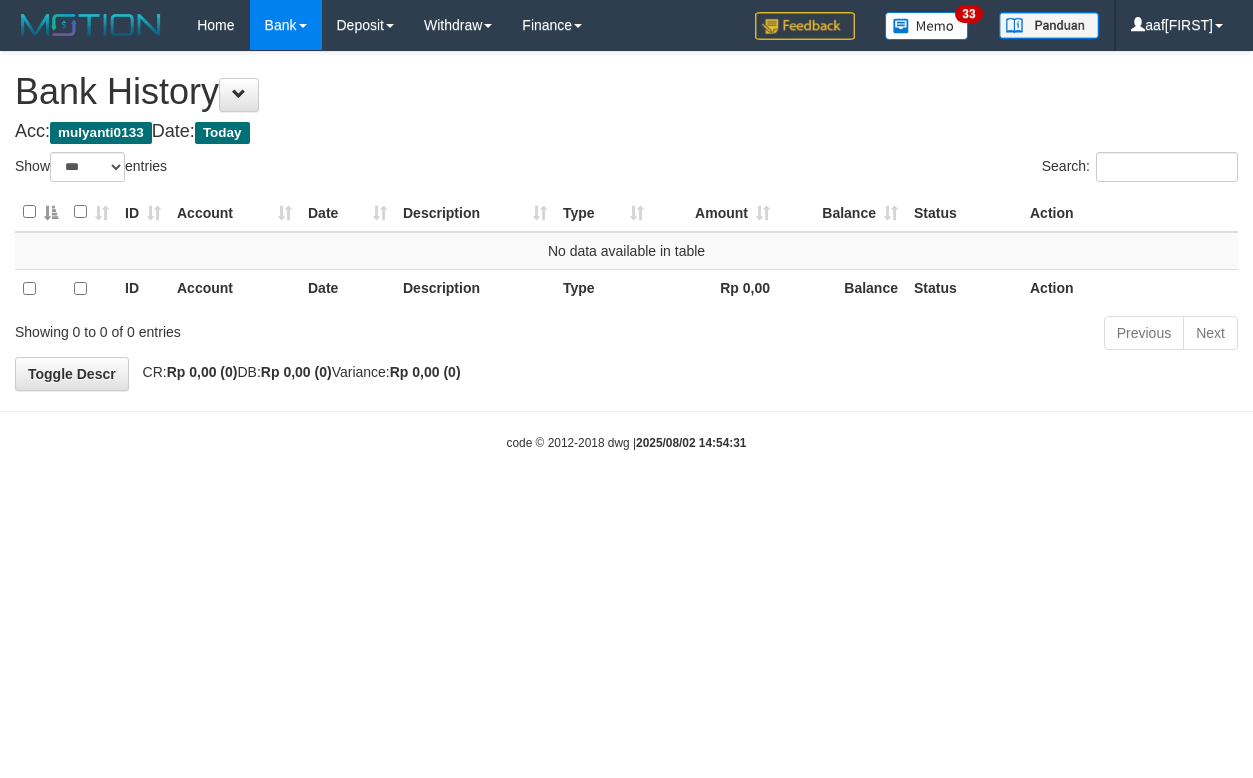 select on "***" 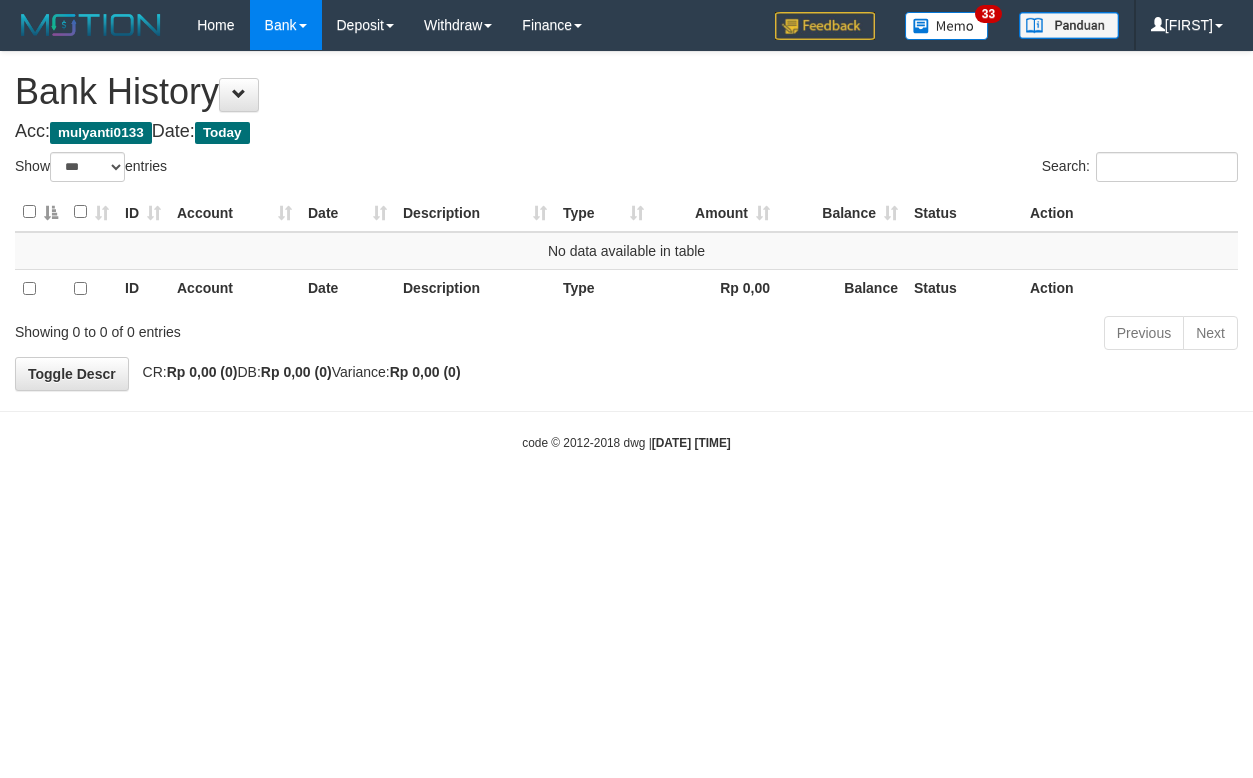 select on "***" 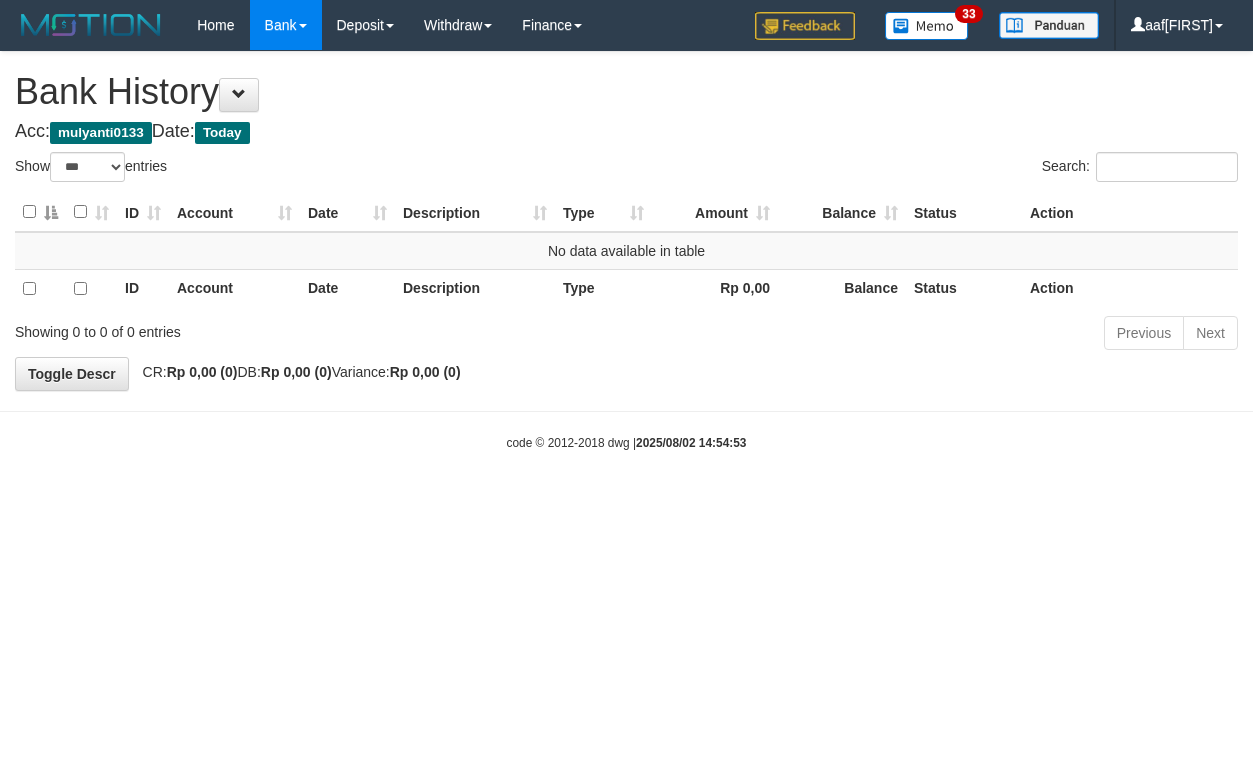 select on "***" 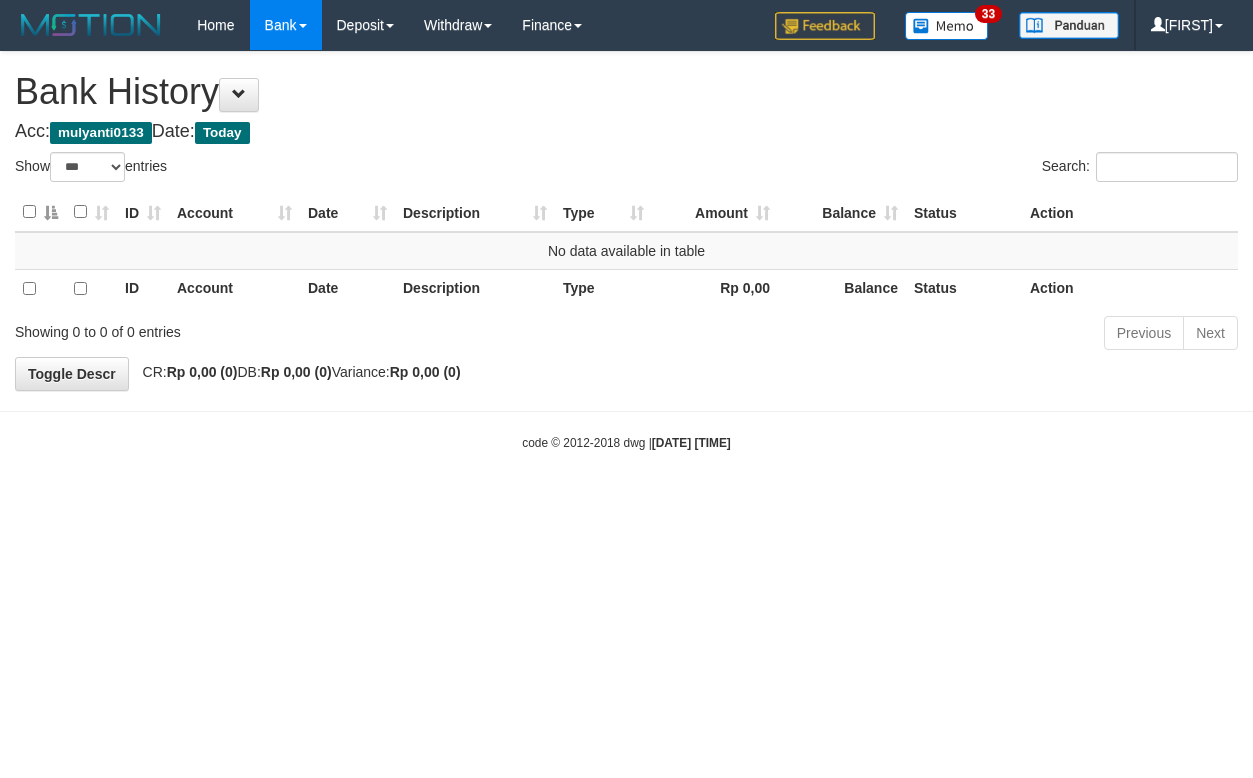 select on "***" 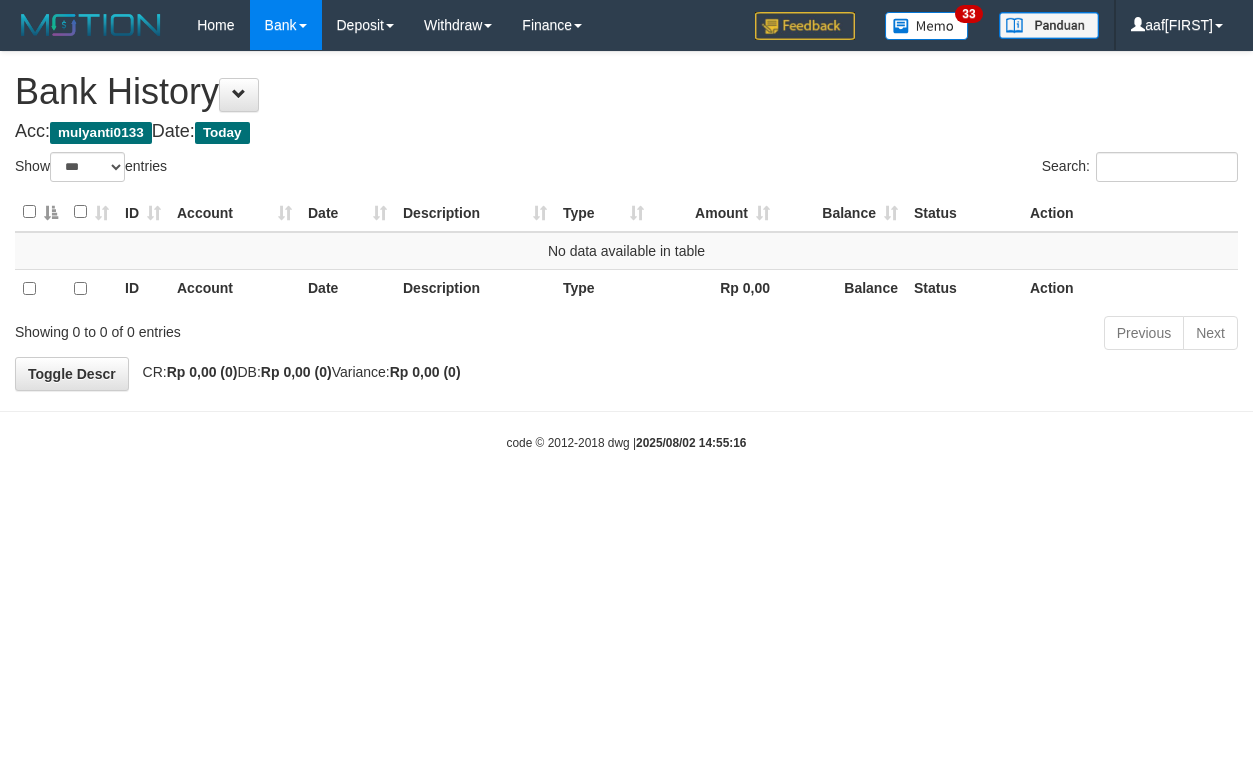 select on "***" 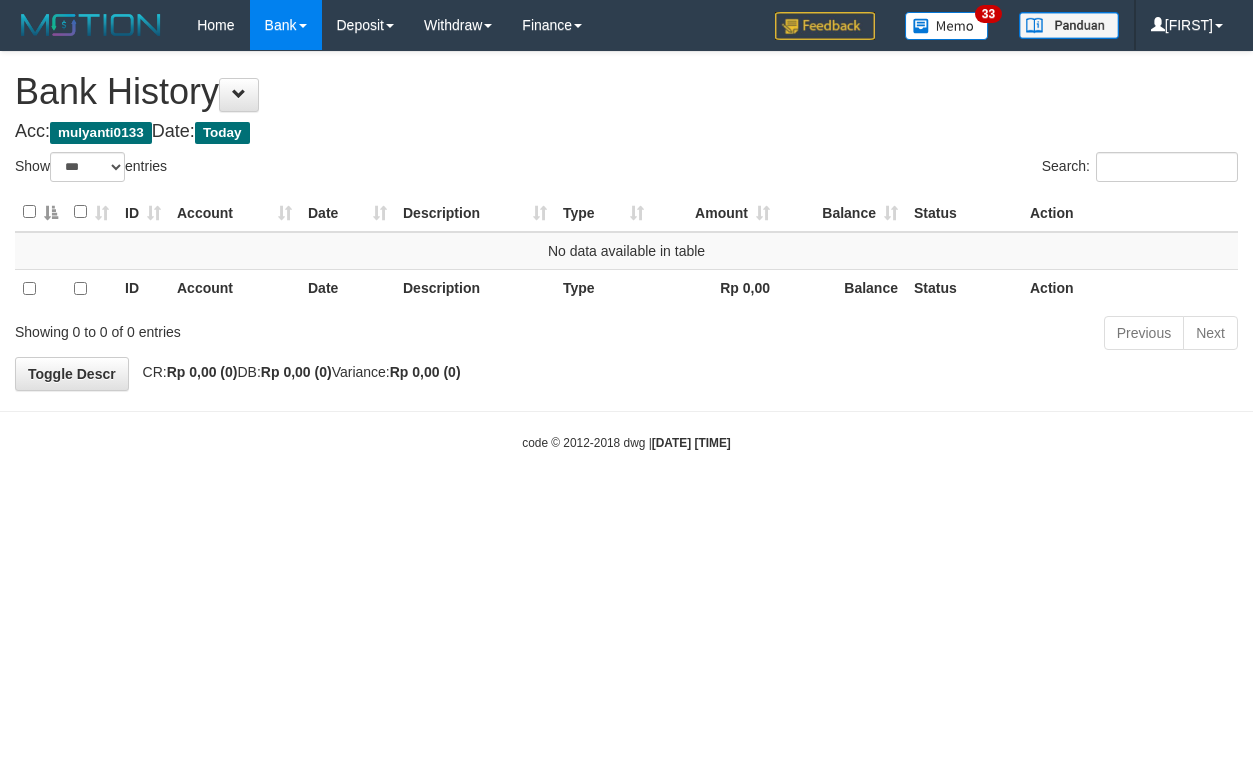 select on "***" 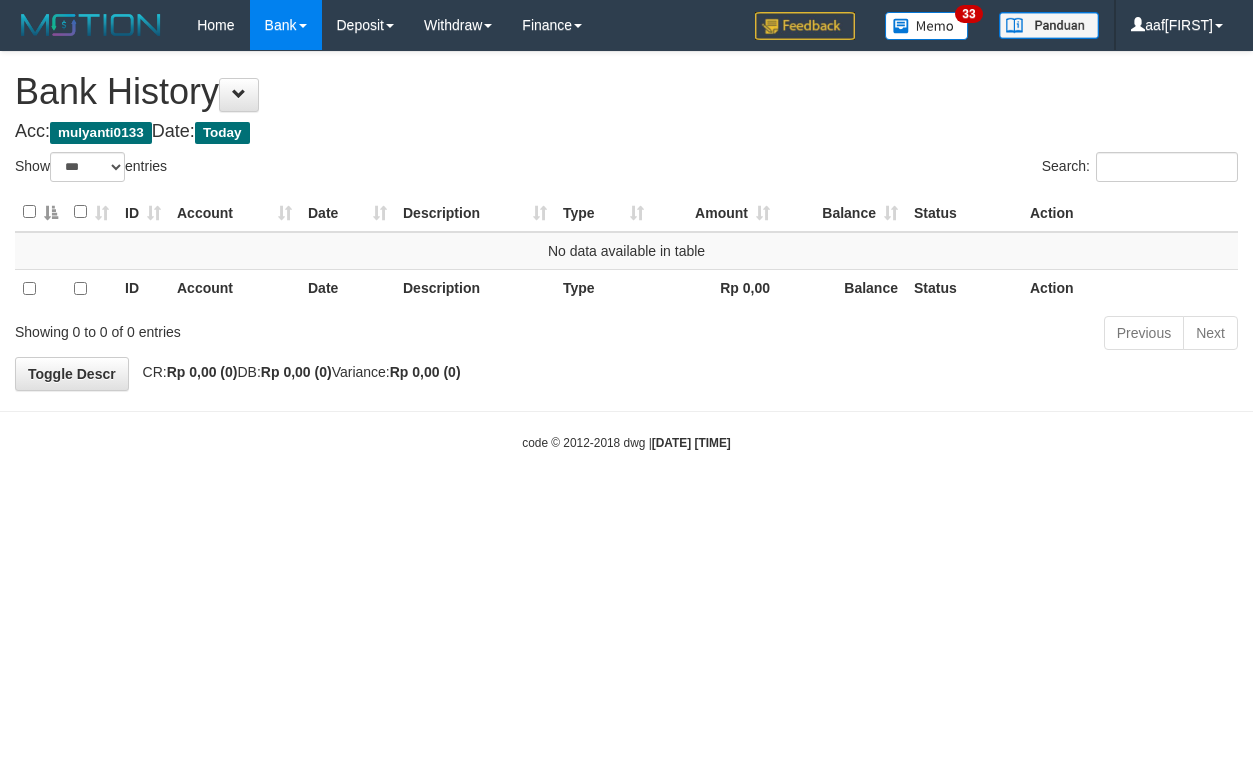 select on "***" 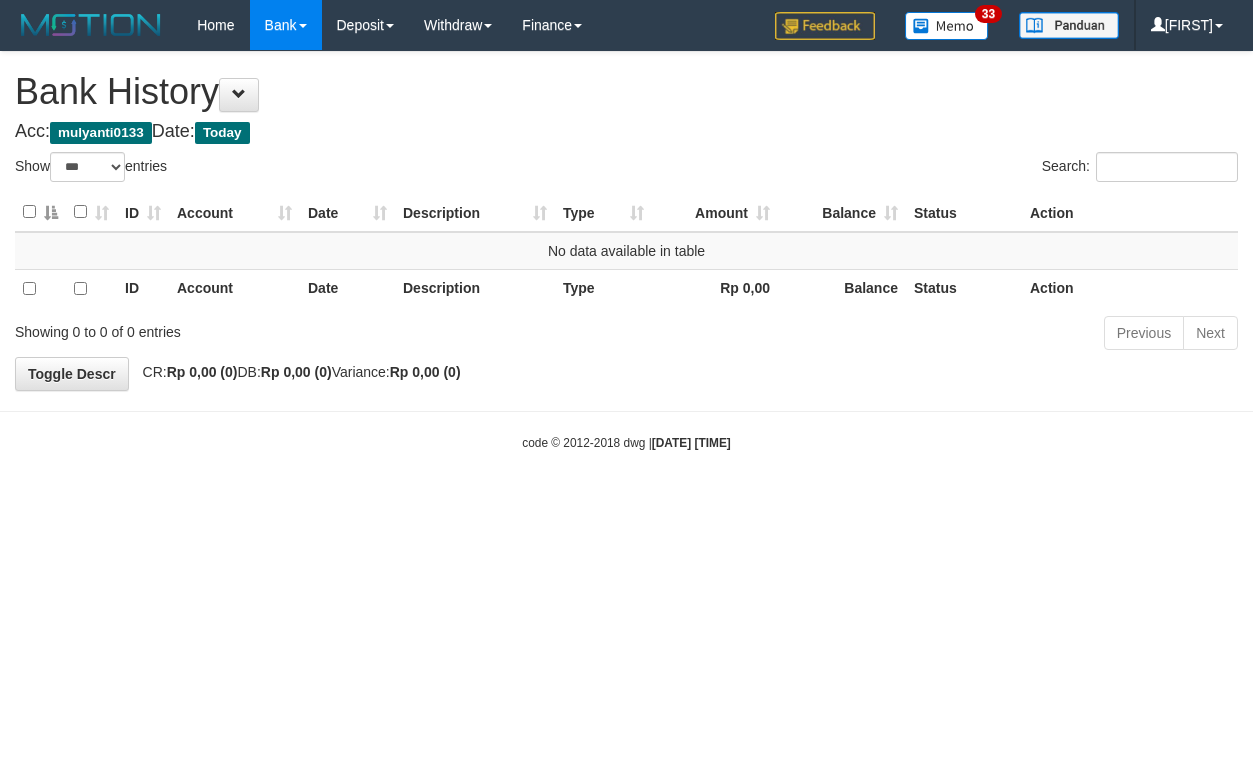 select on "***" 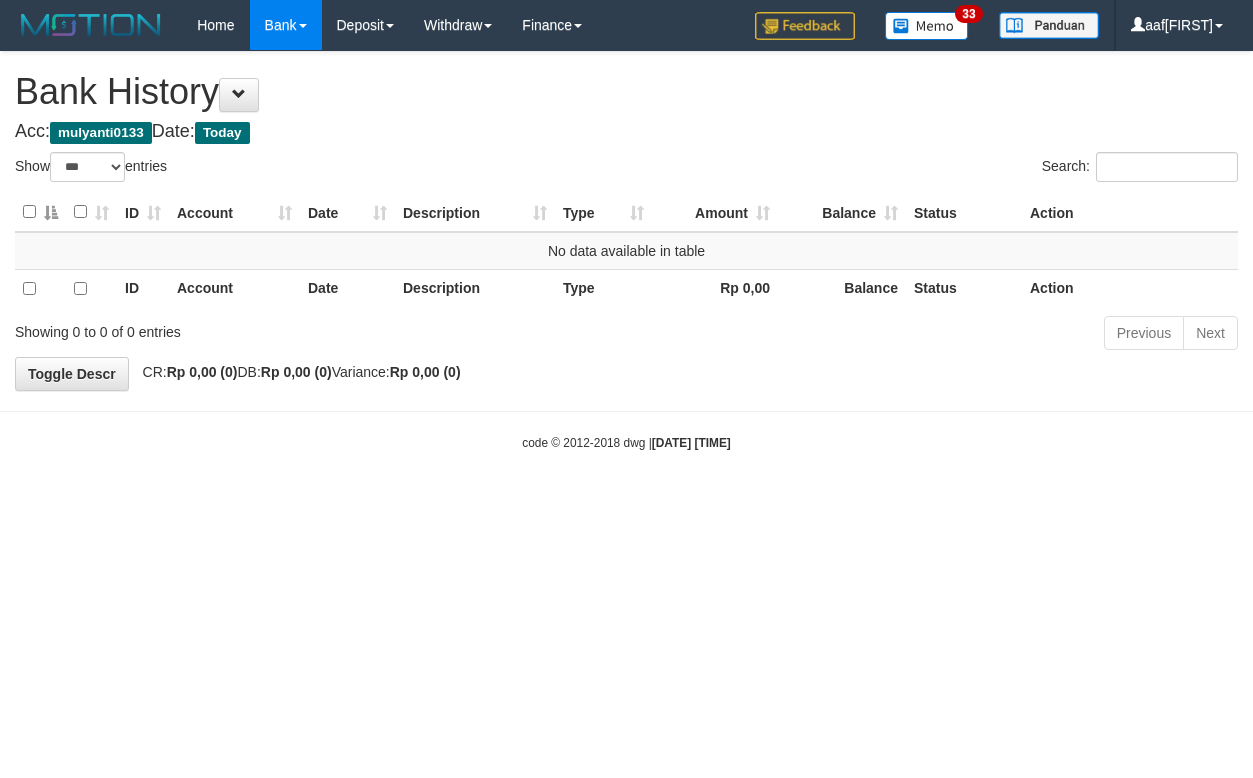 select on "***" 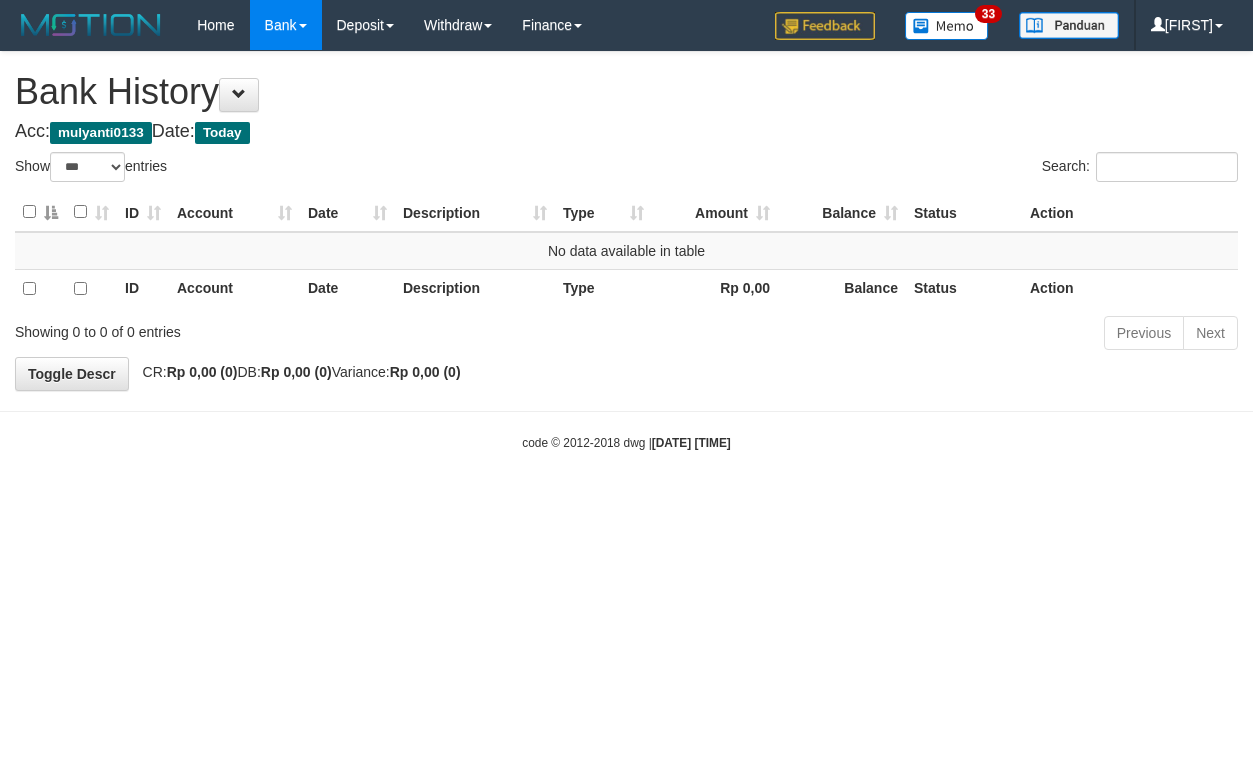 select on "***" 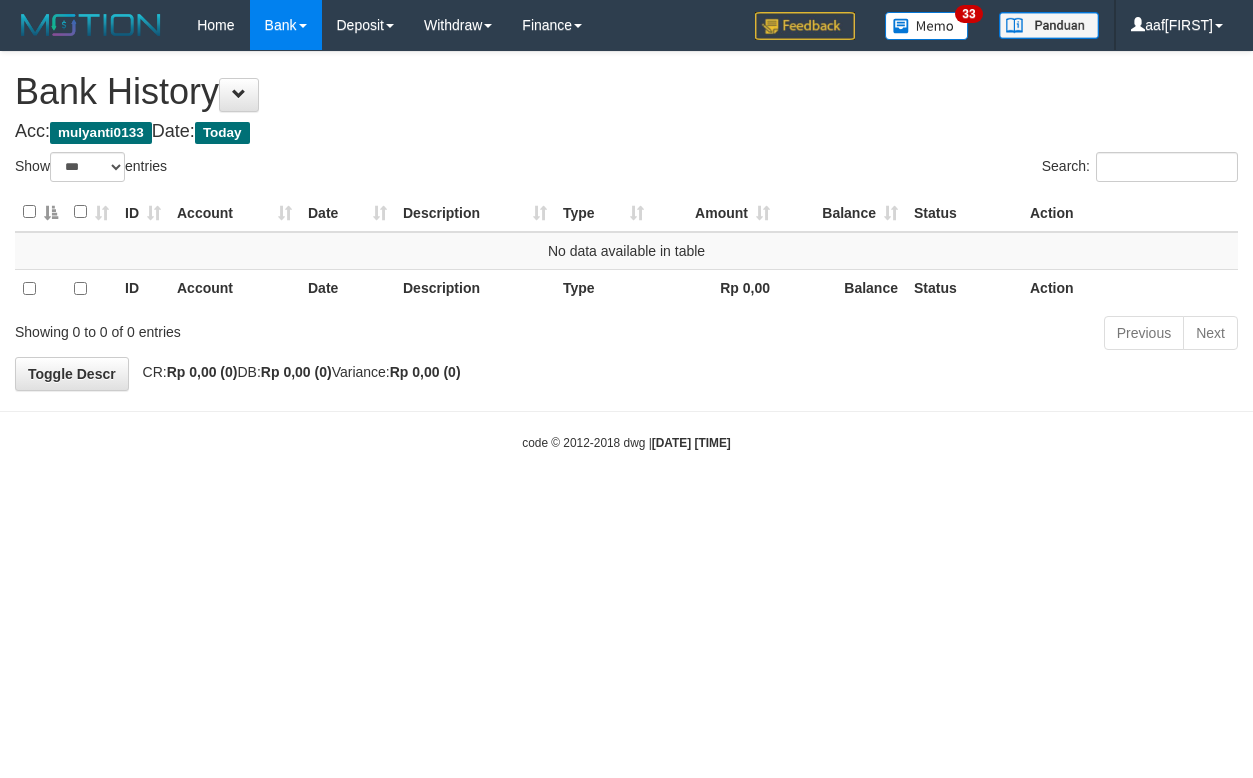 select on "***" 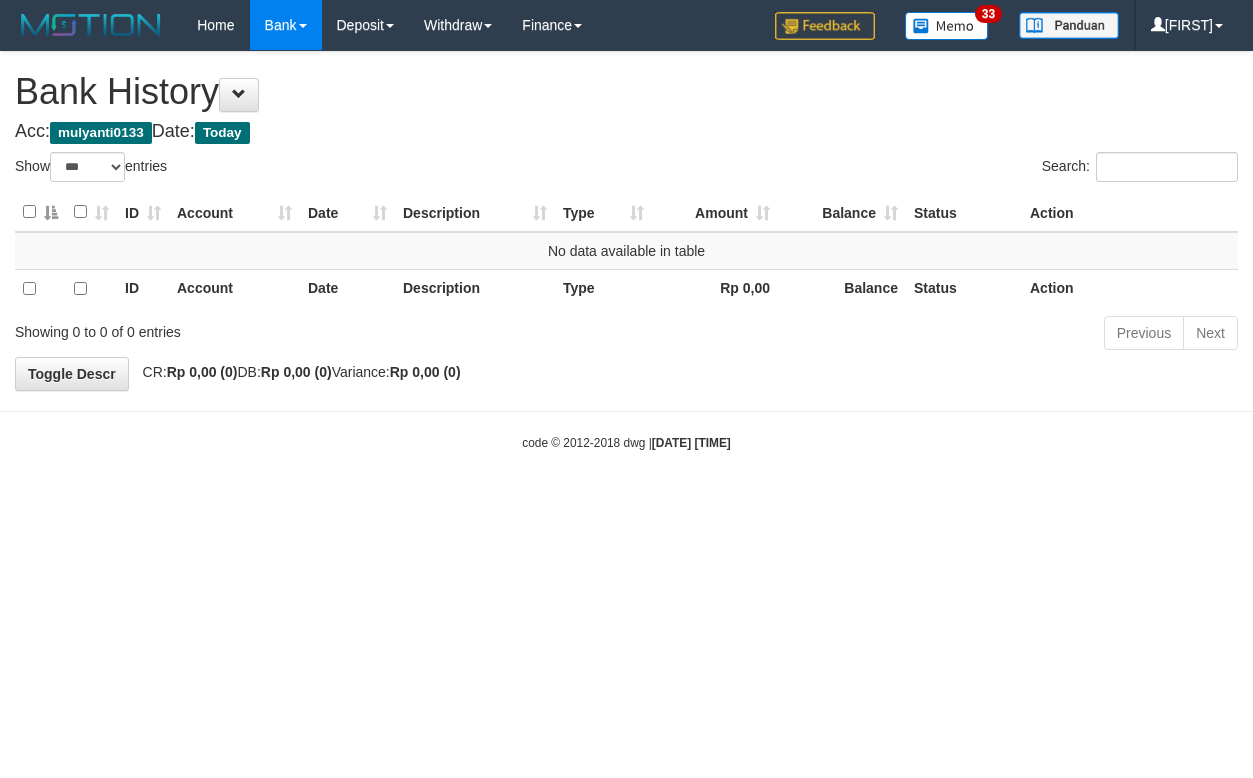 select on "***" 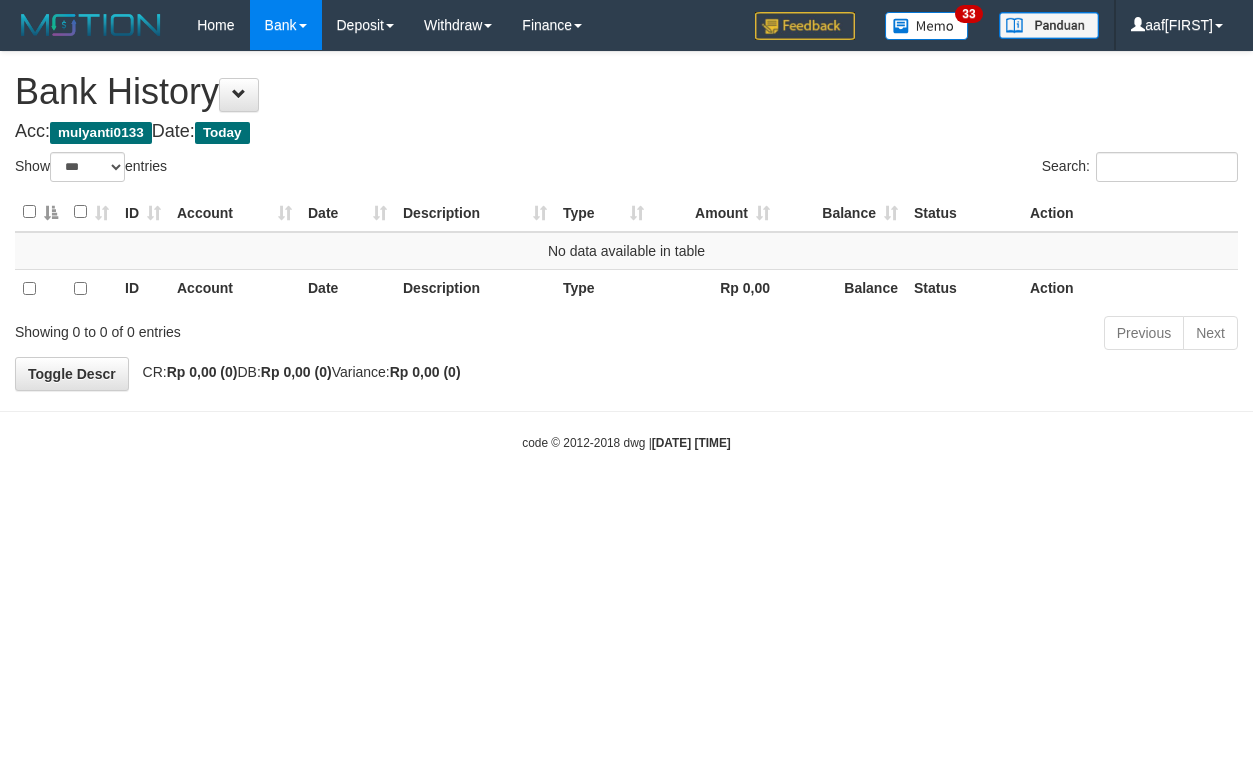 select on "***" 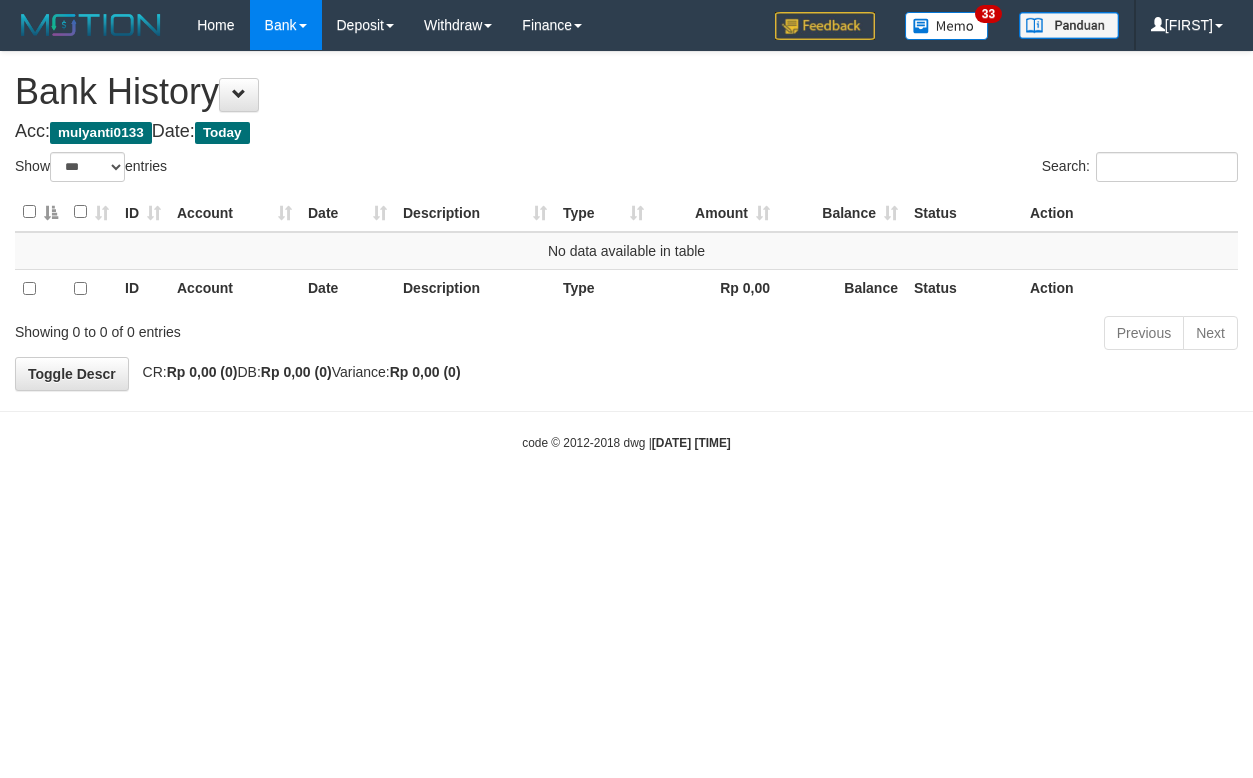 select on "***" 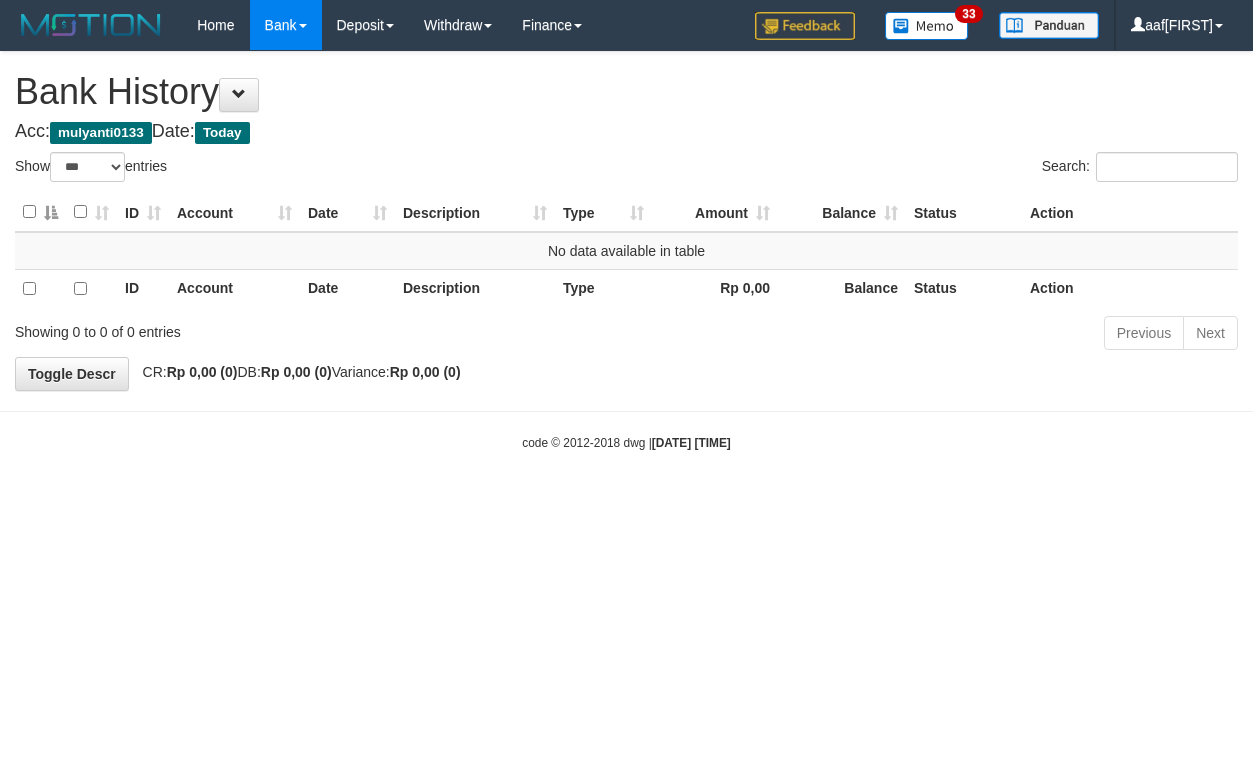select on "***" 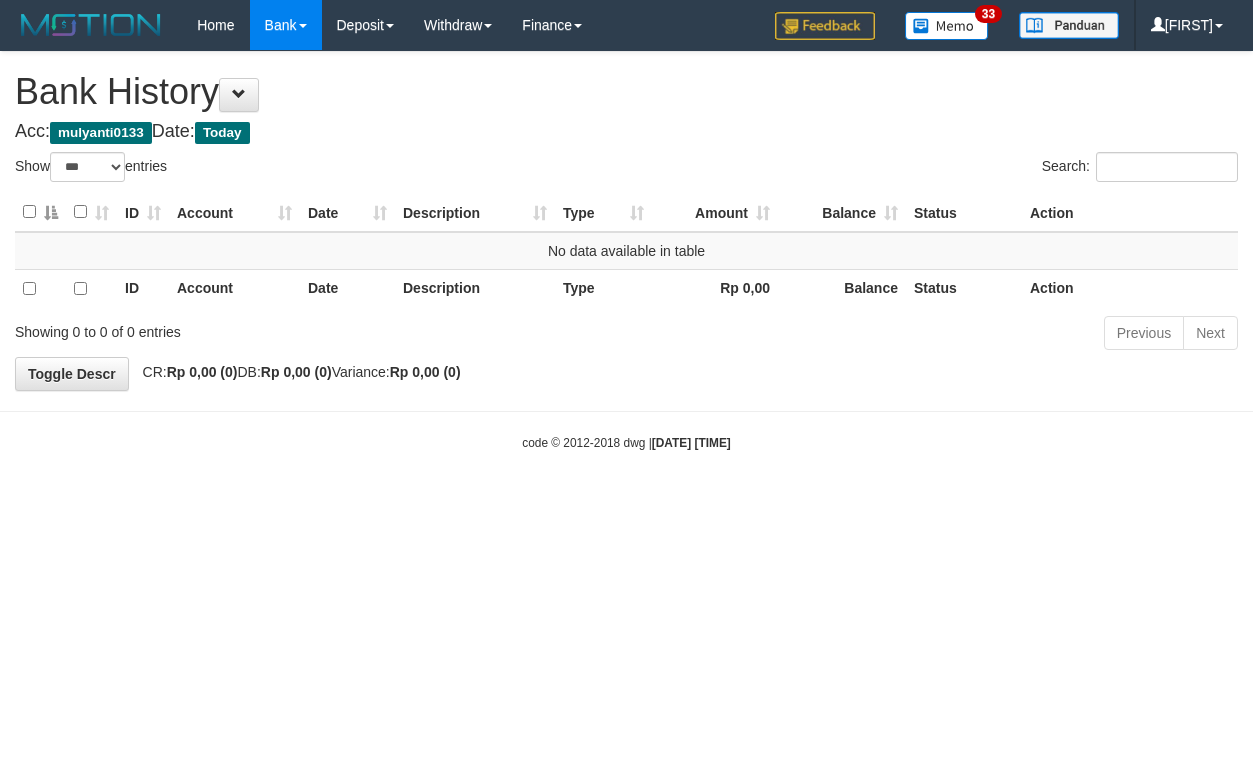 select on "***" 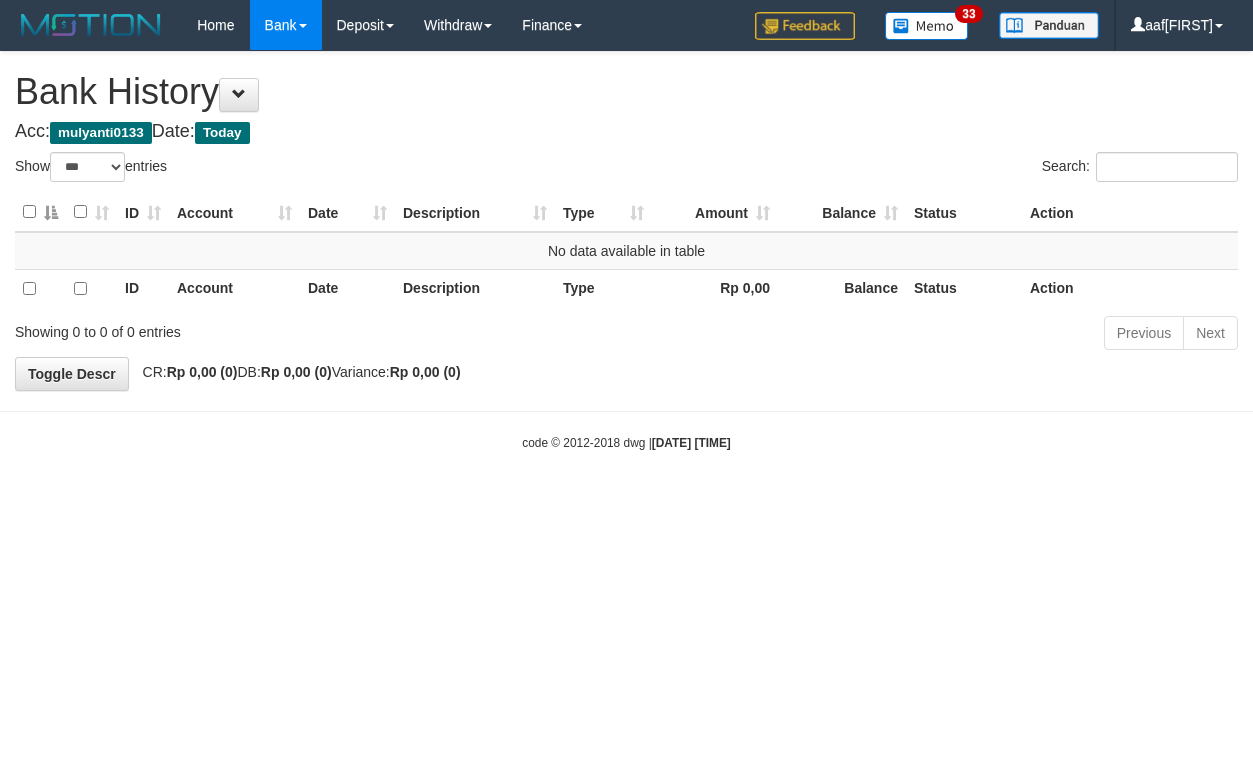 select on "***" 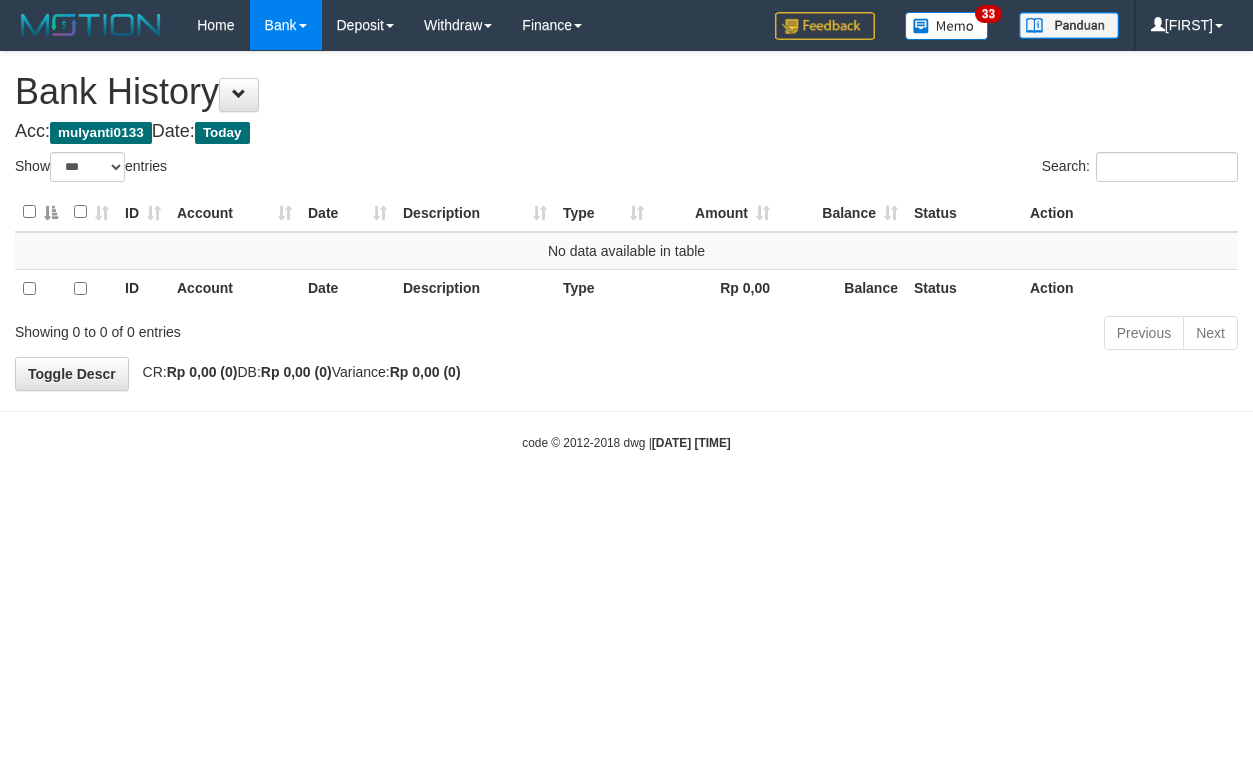 select on "***" 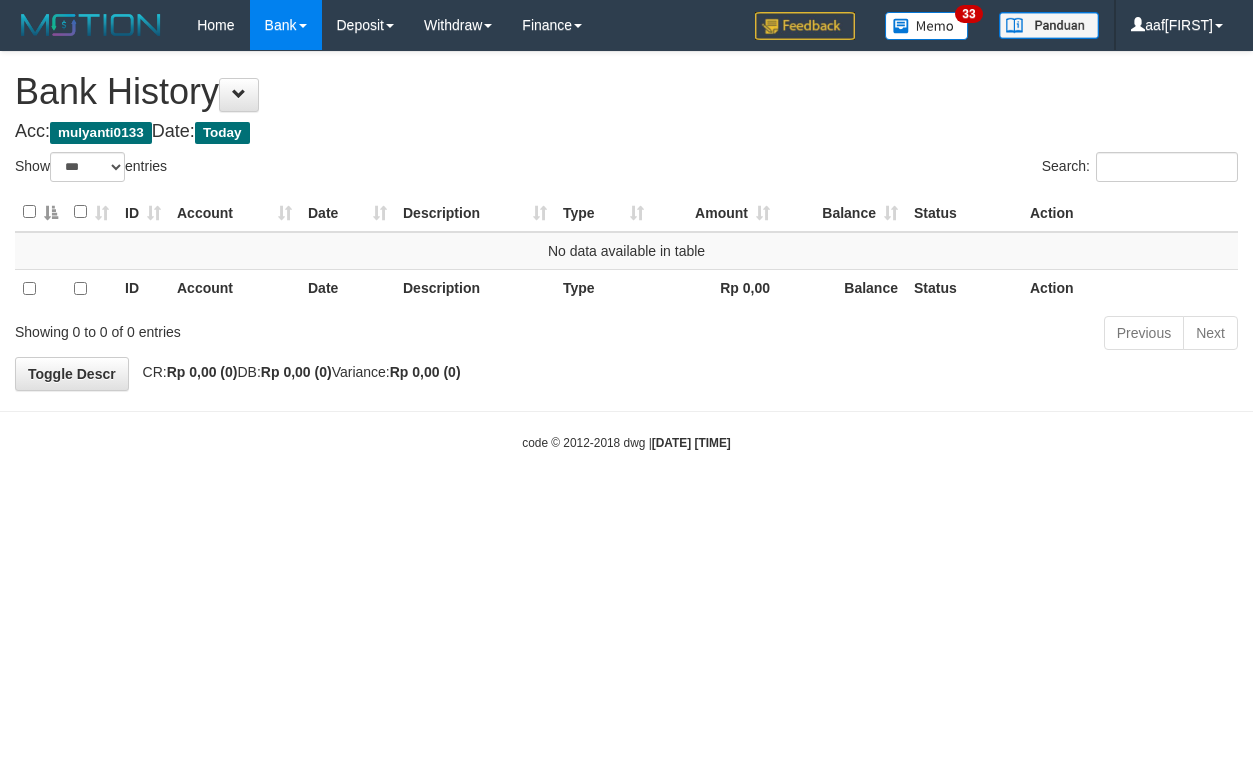 select on "***" 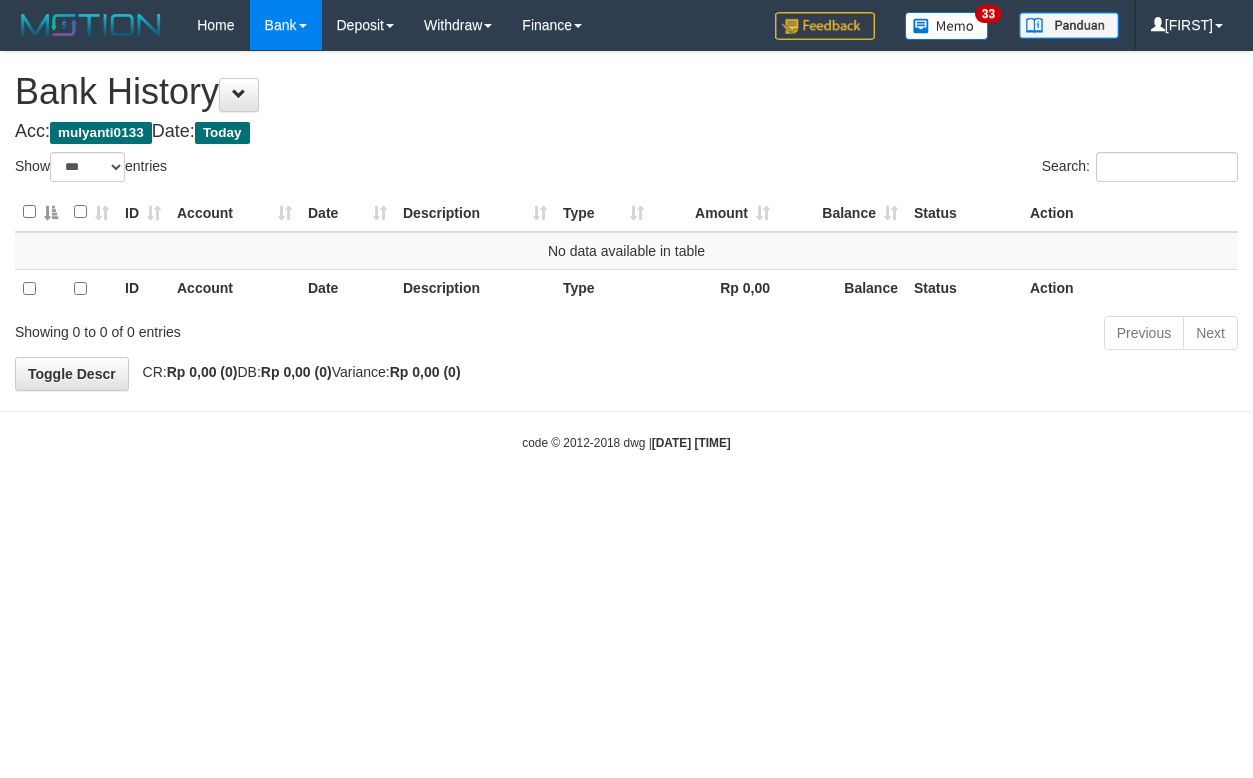 select on "***" 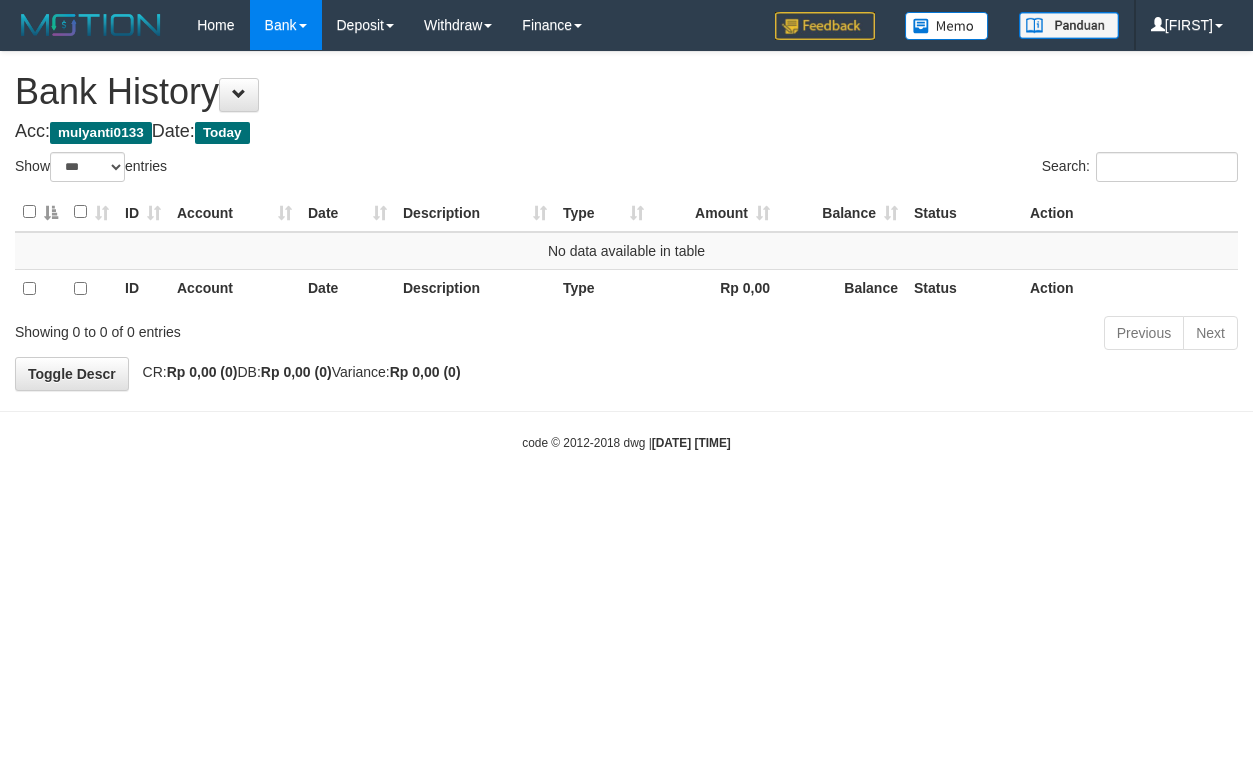 select on "***" 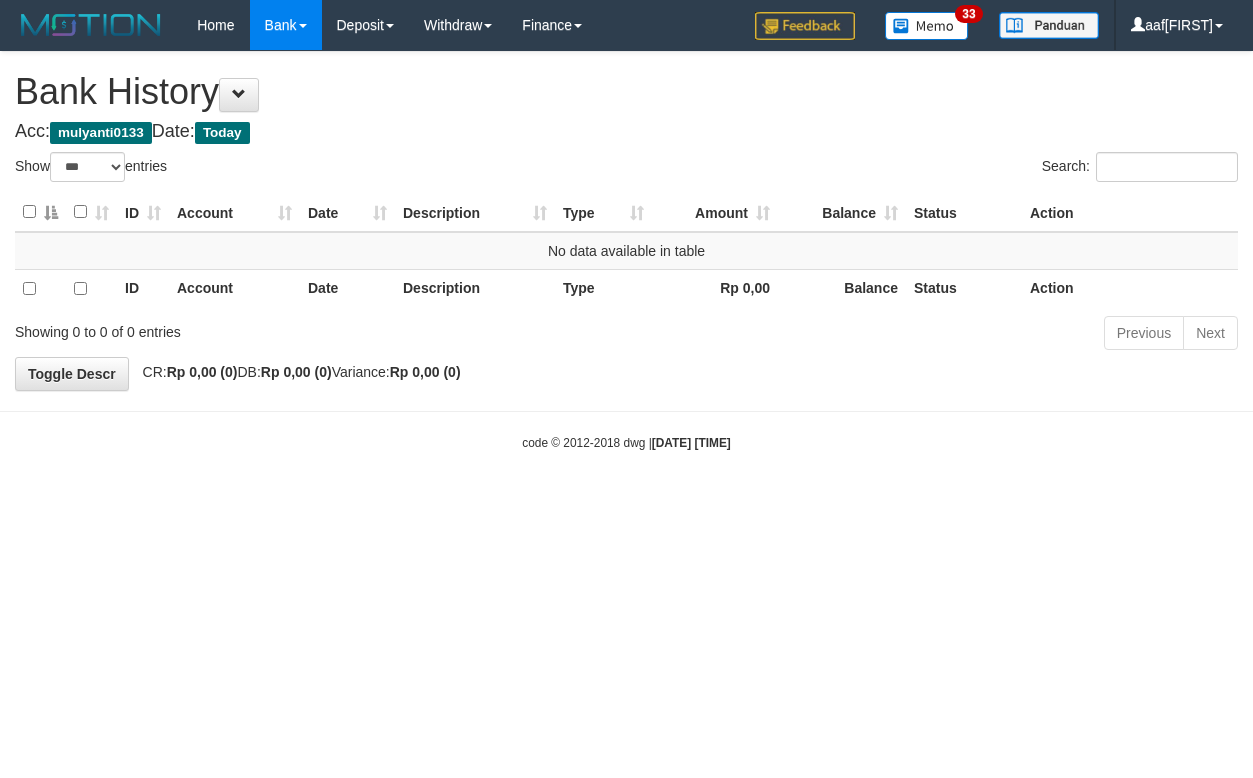 select on "***" 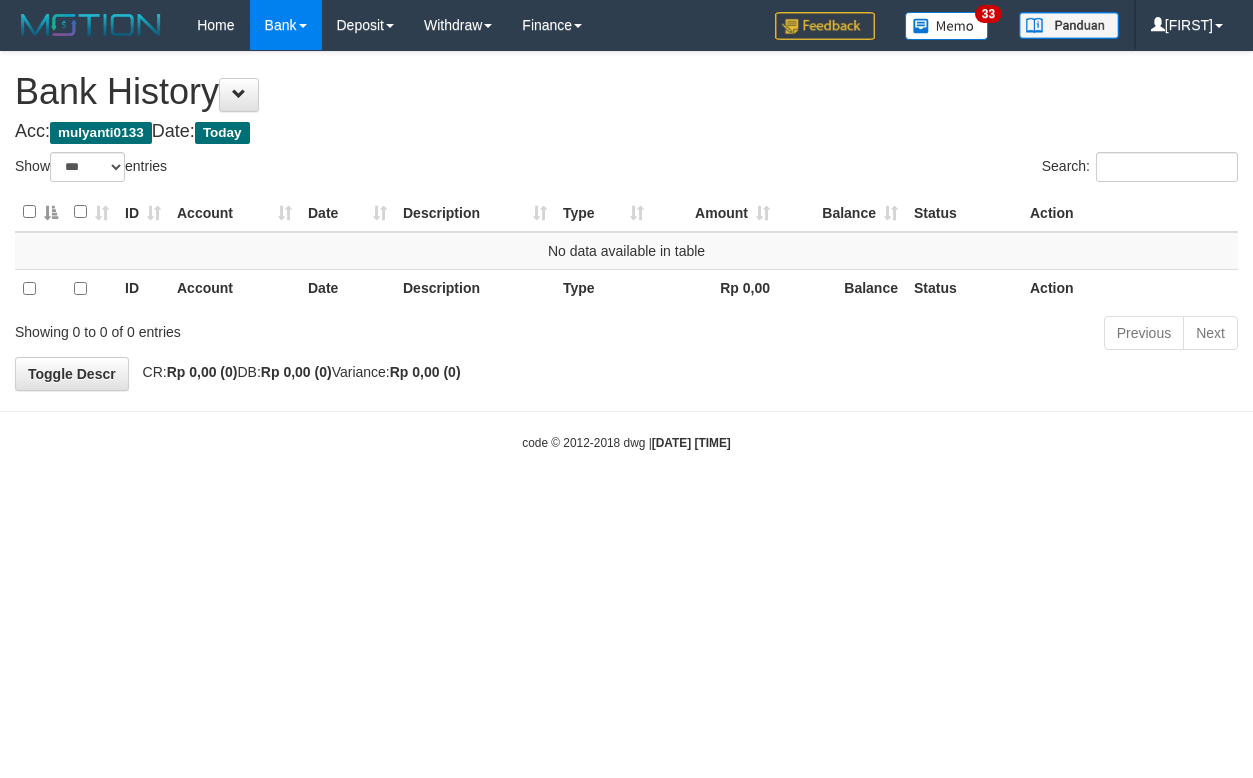 select on "***" 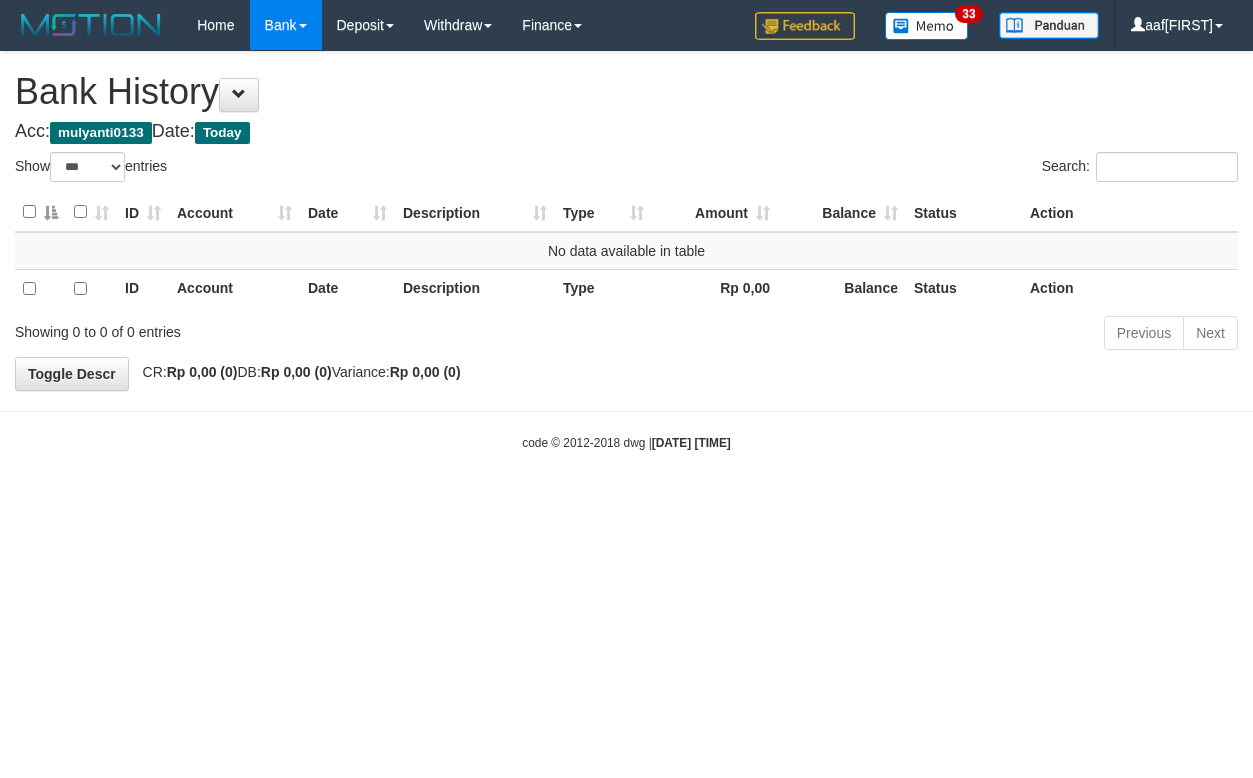 select on "***" 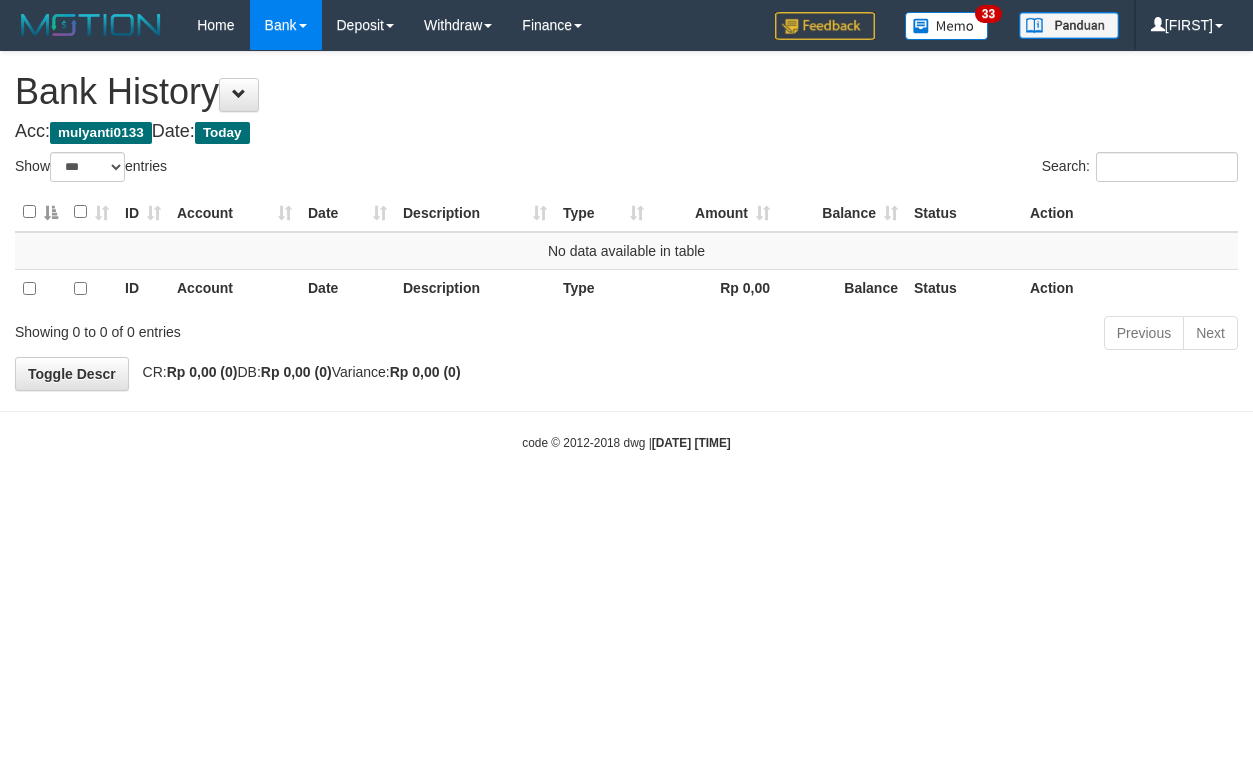 select on "***" 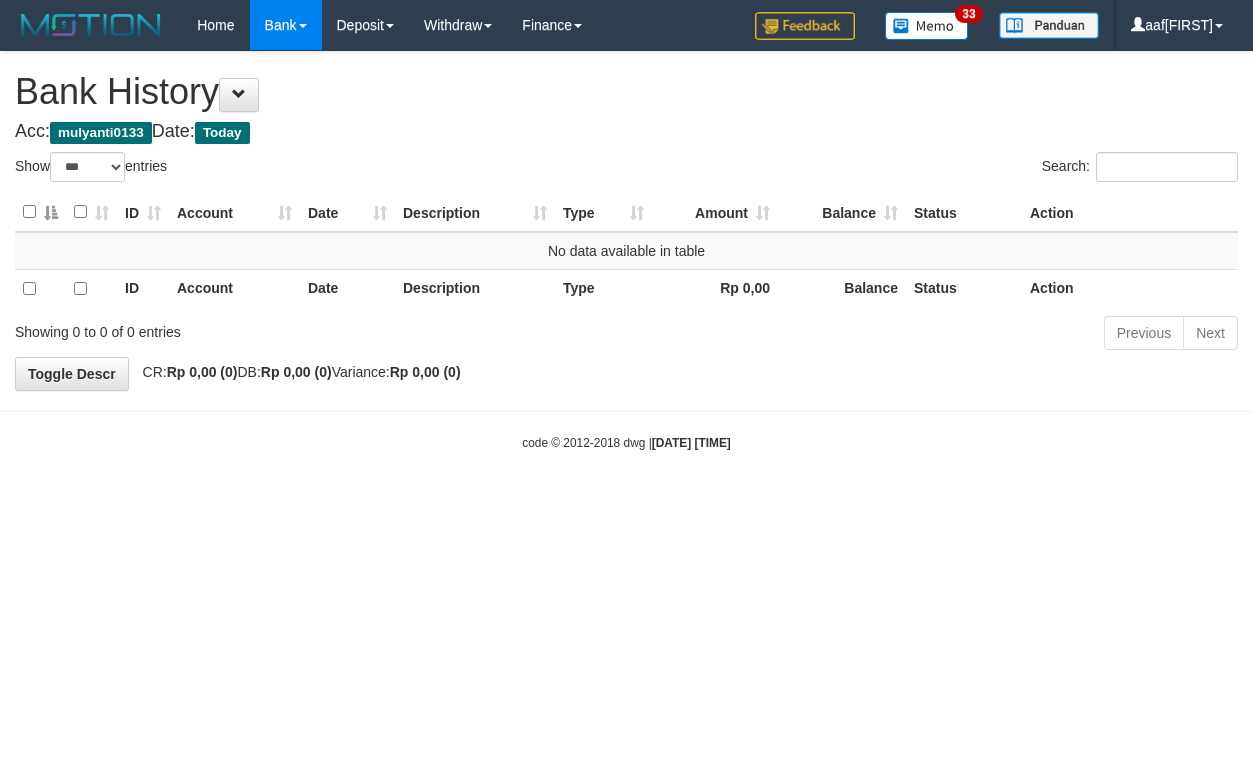 select on "***" 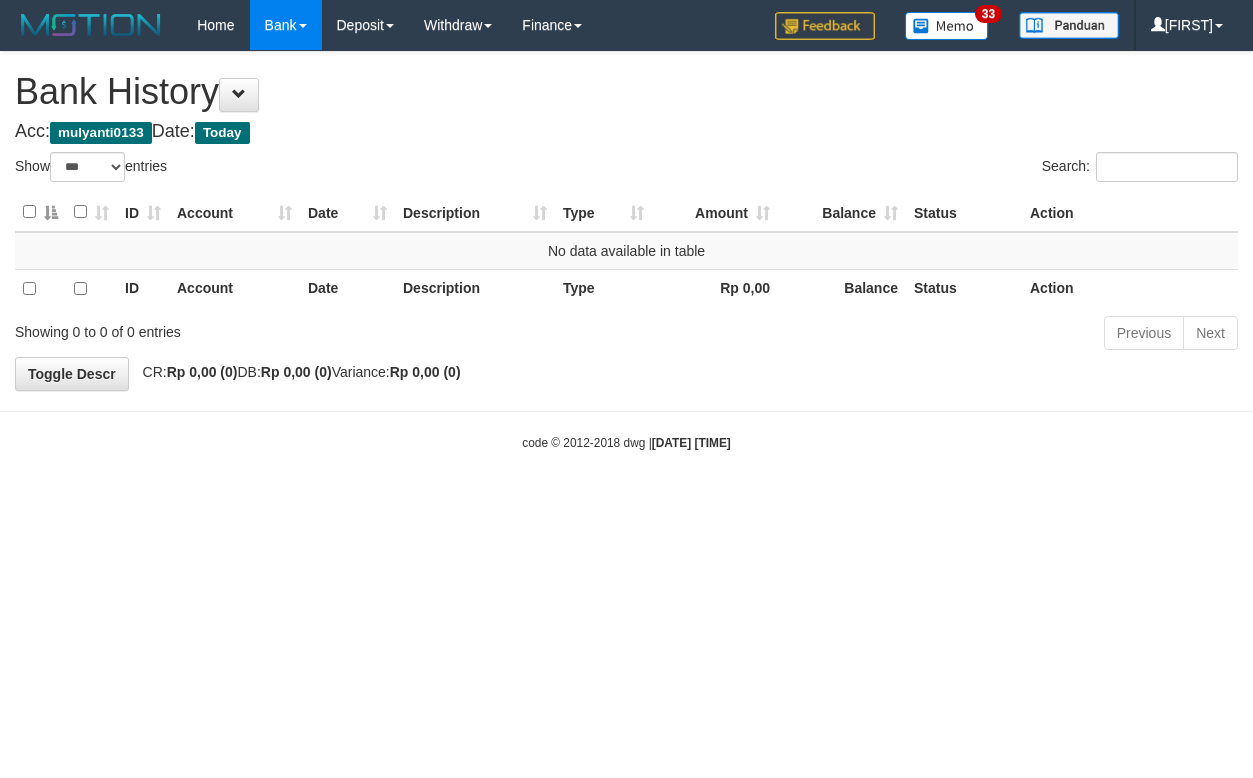 select on "***" 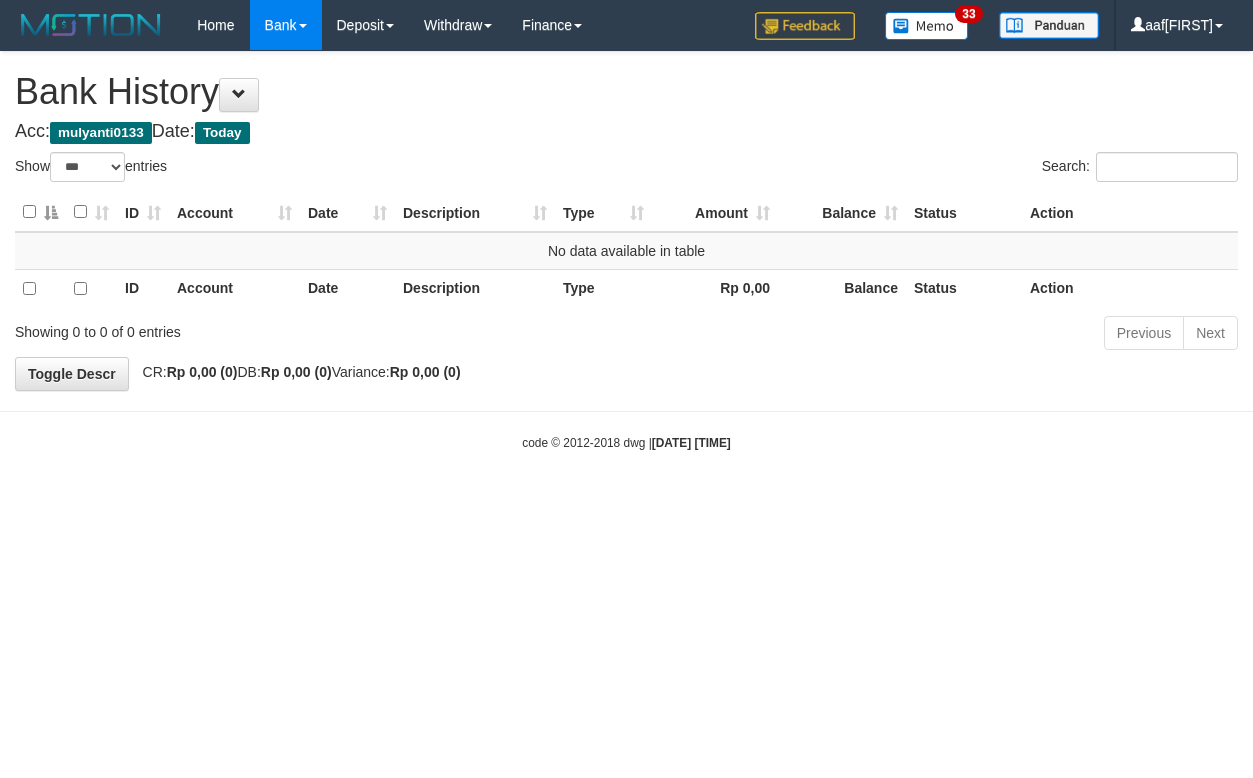 select on "***" 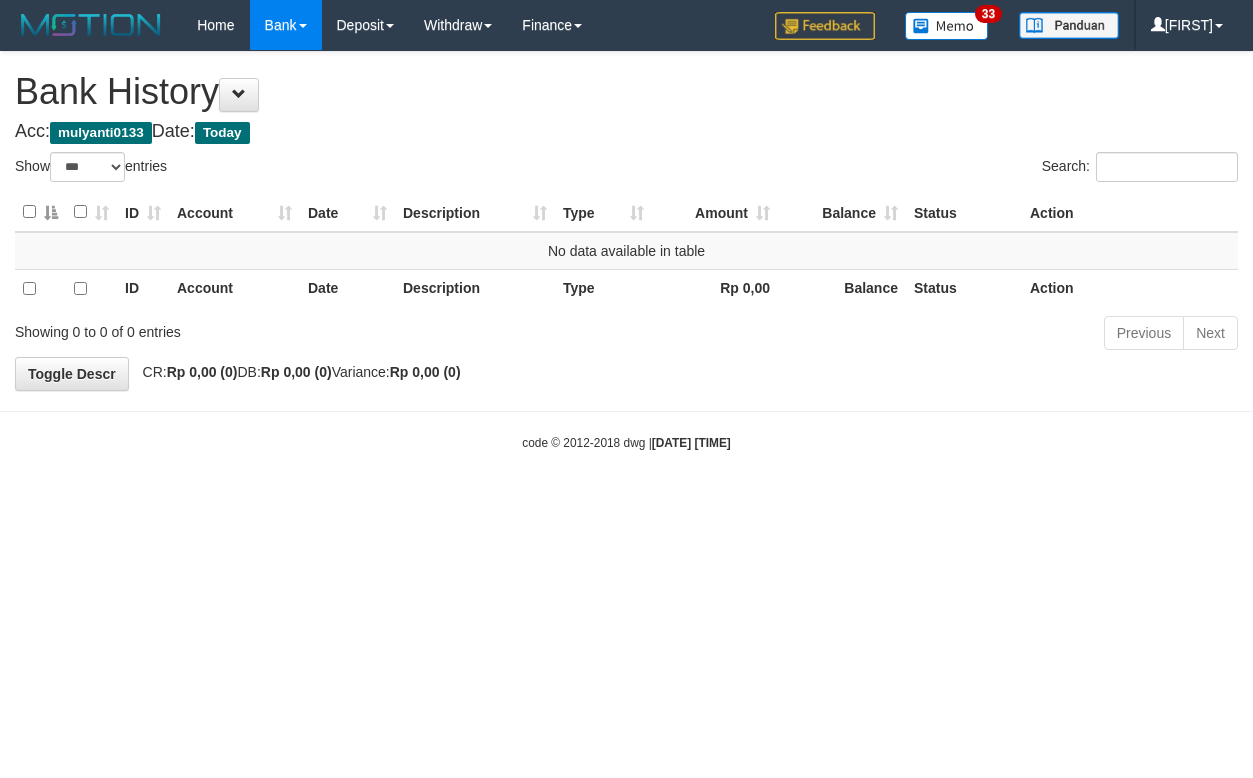 select on "***" 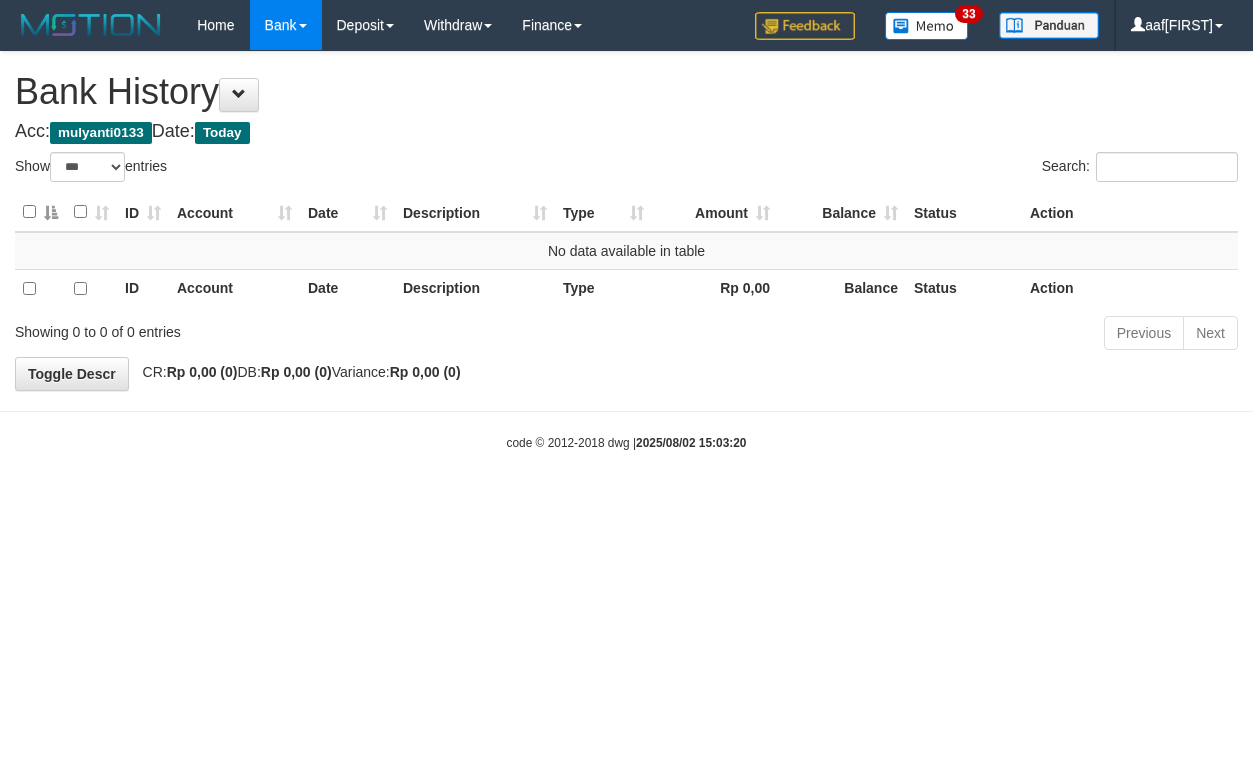 select on "***" 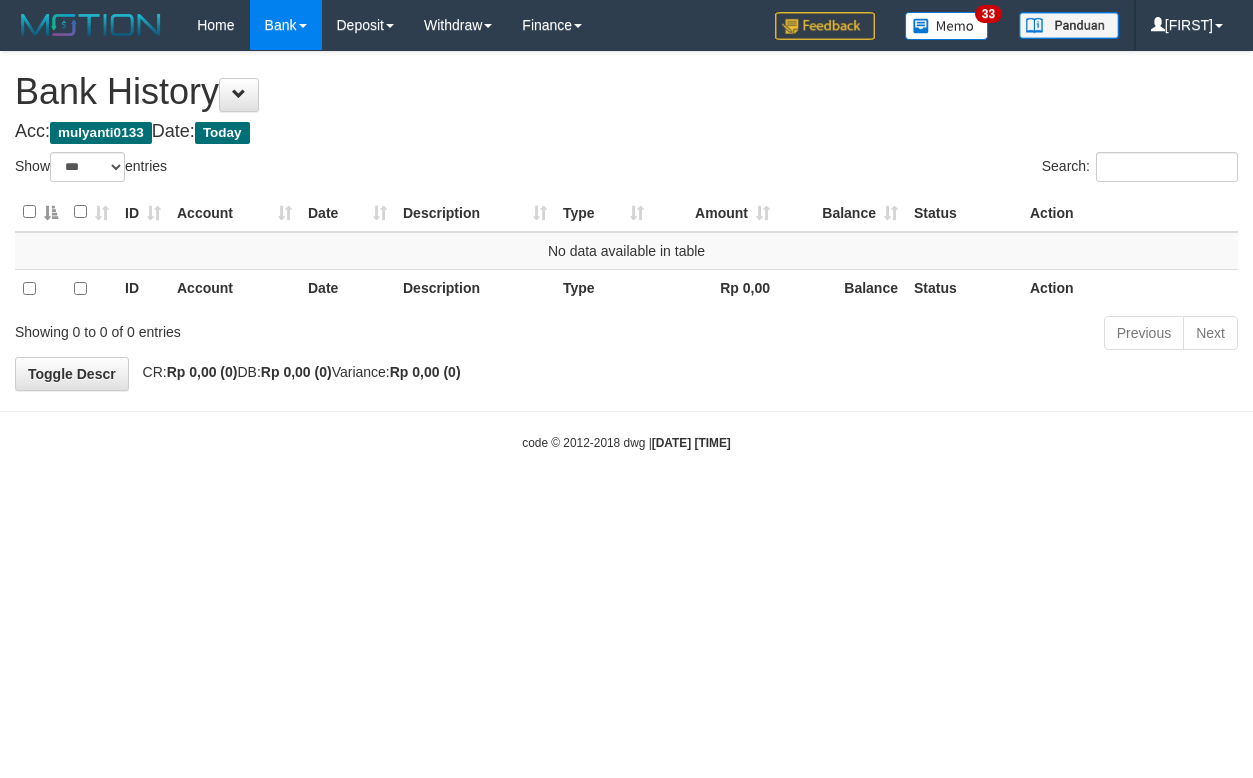 select on "***" 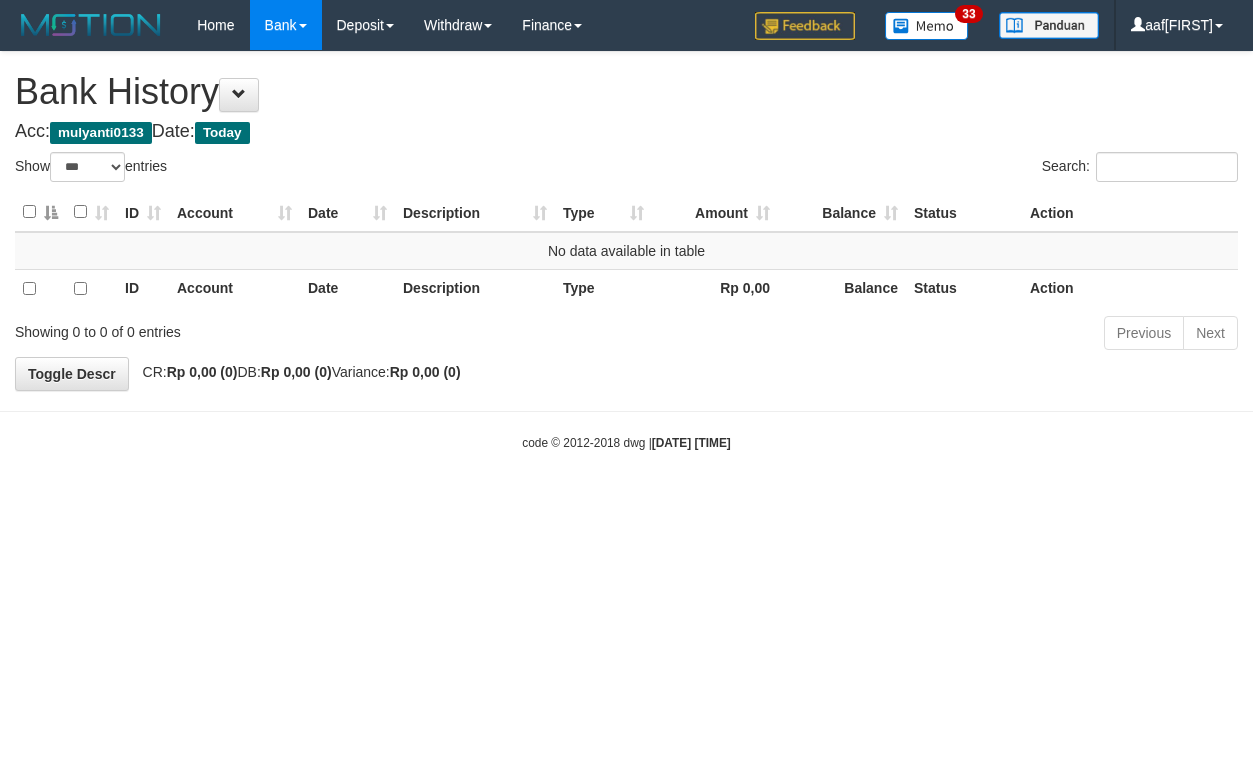 select on "***" 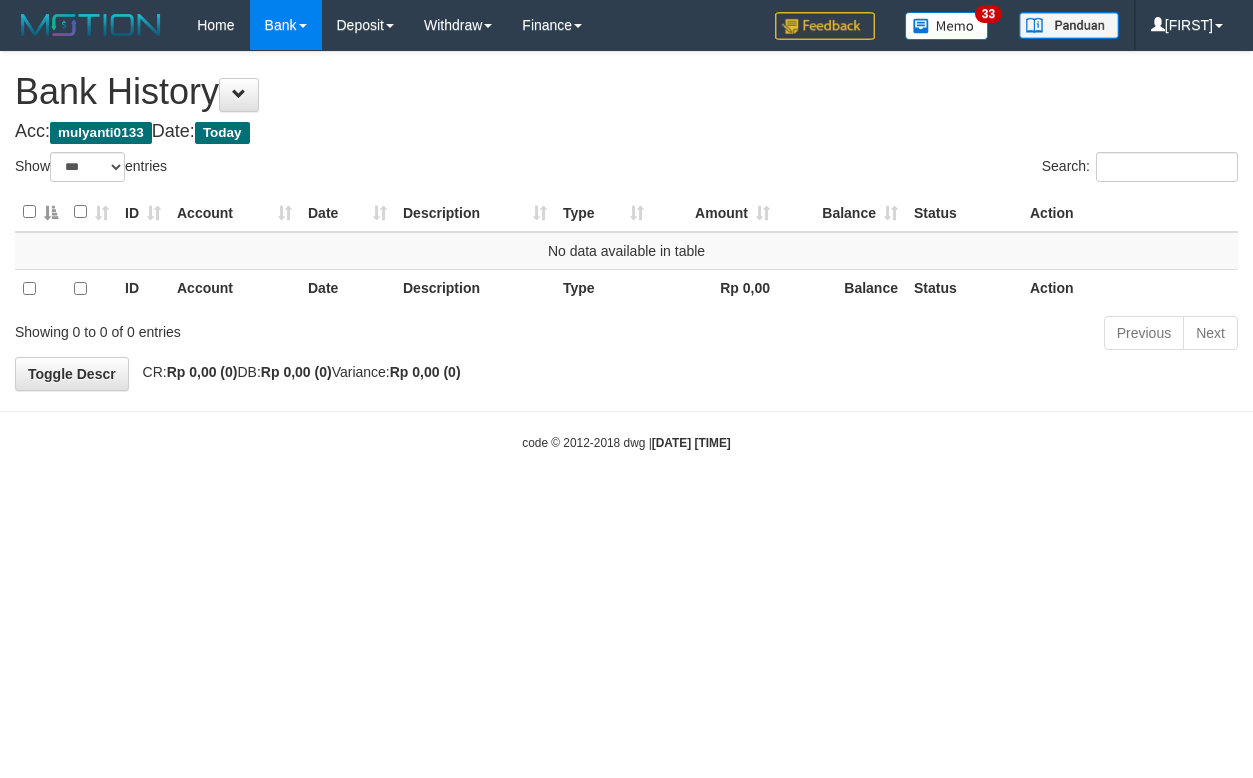 select on "***" 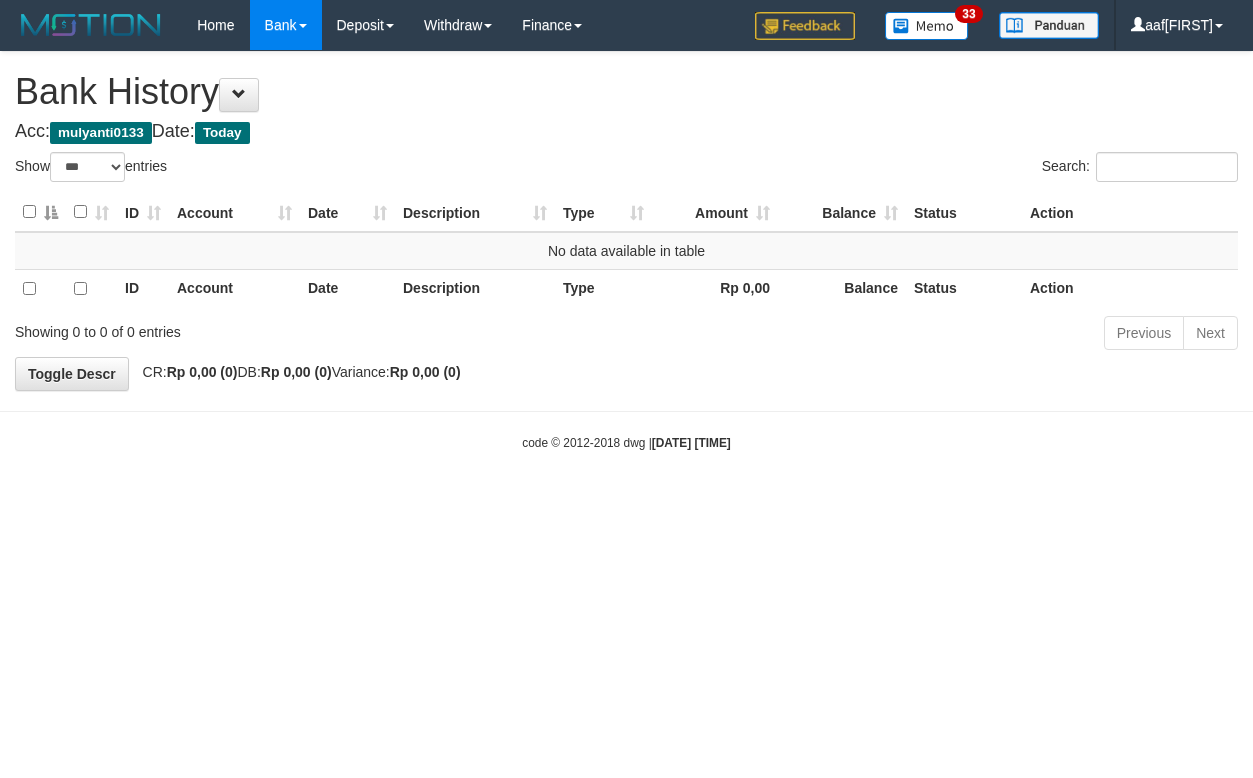 select on "***" 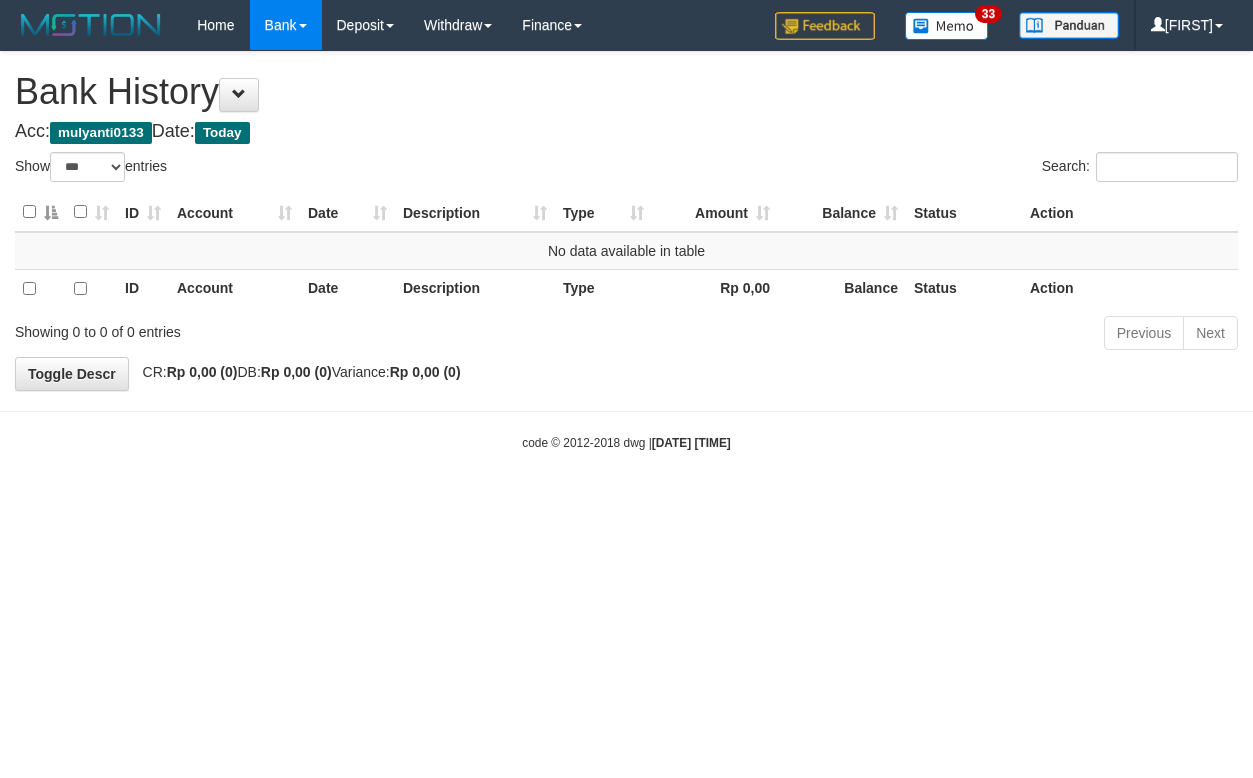 select on "***" 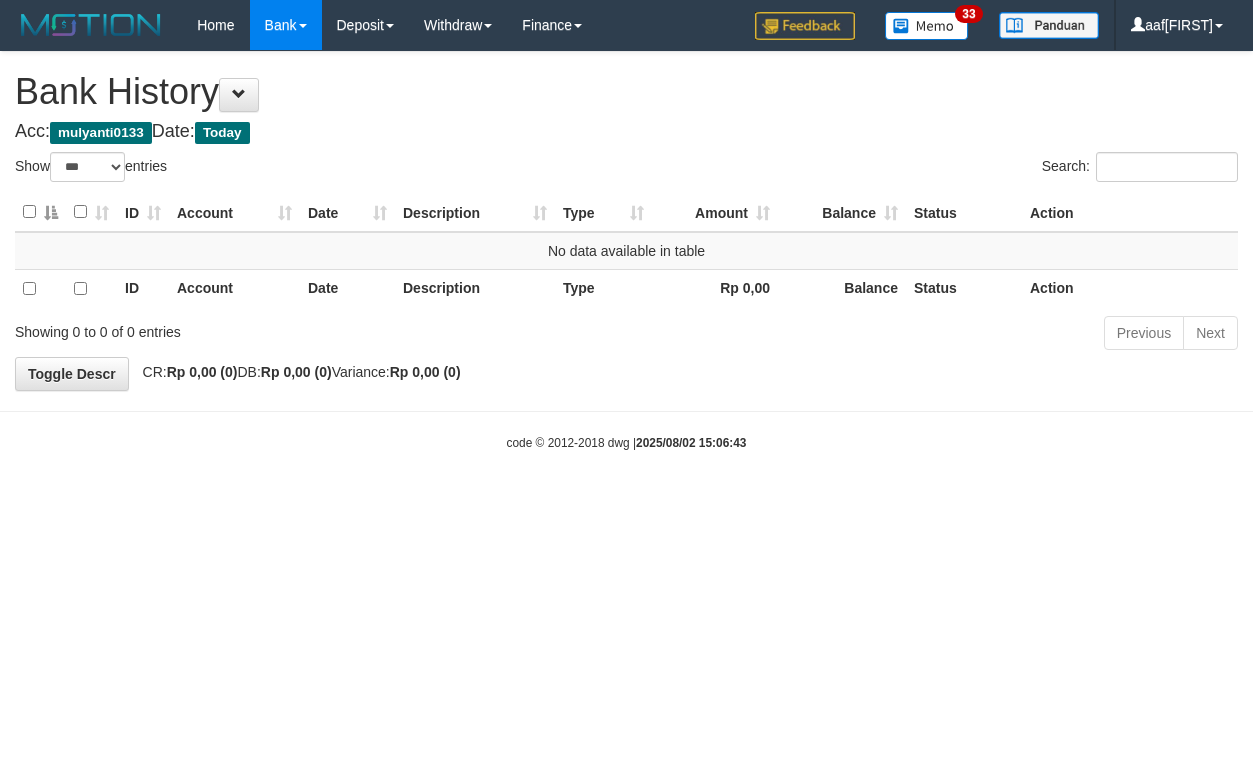 select on "***" 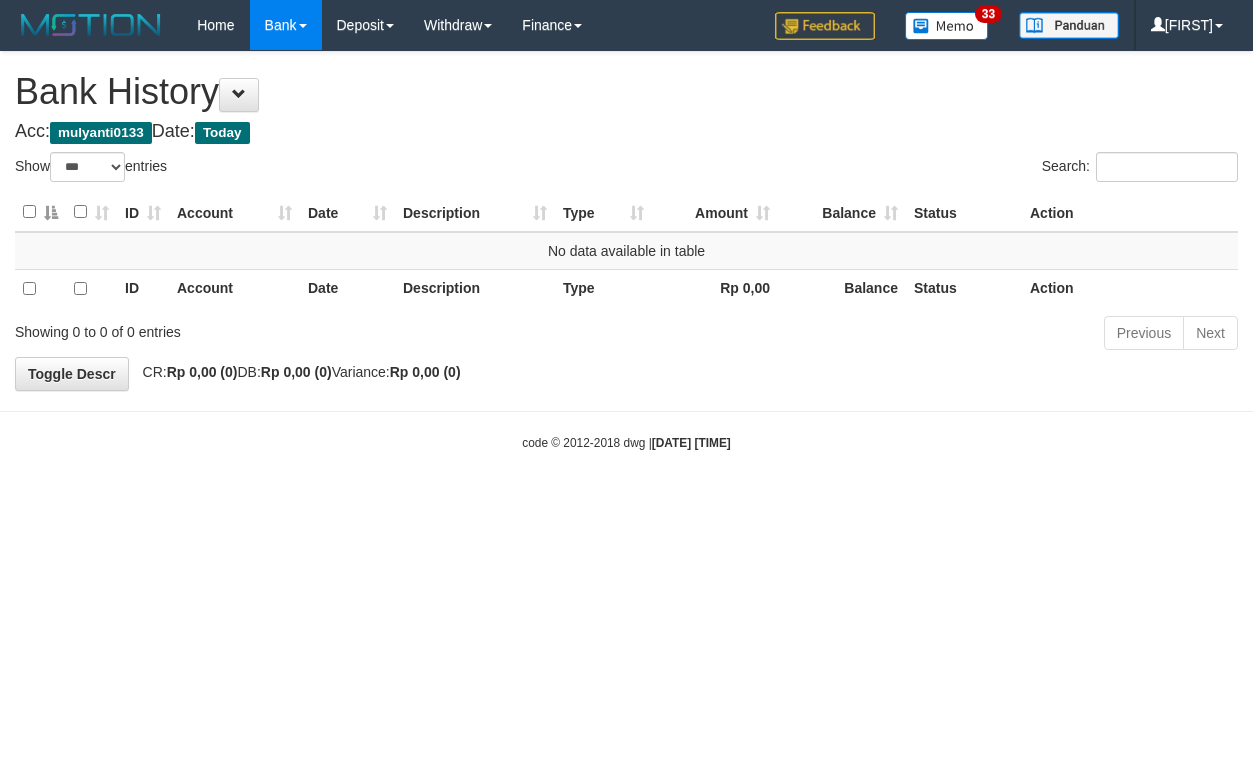 select on "***" 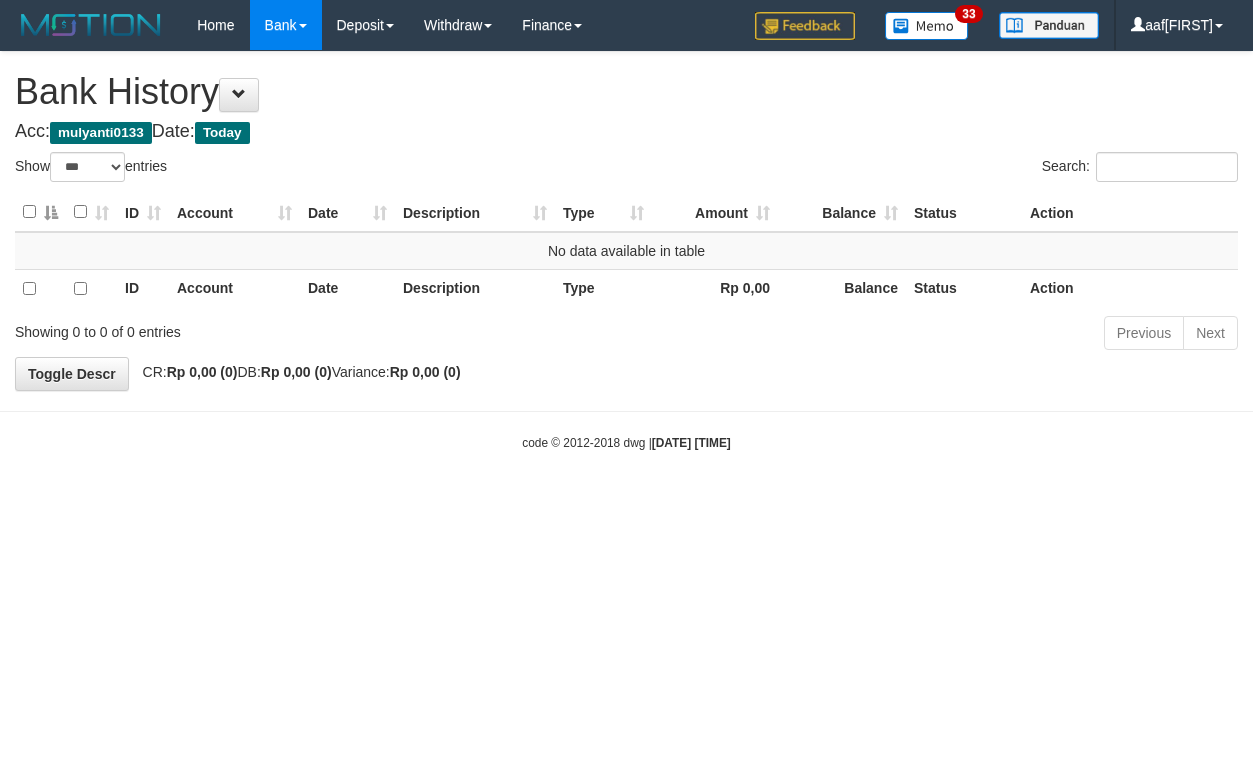select on "***" 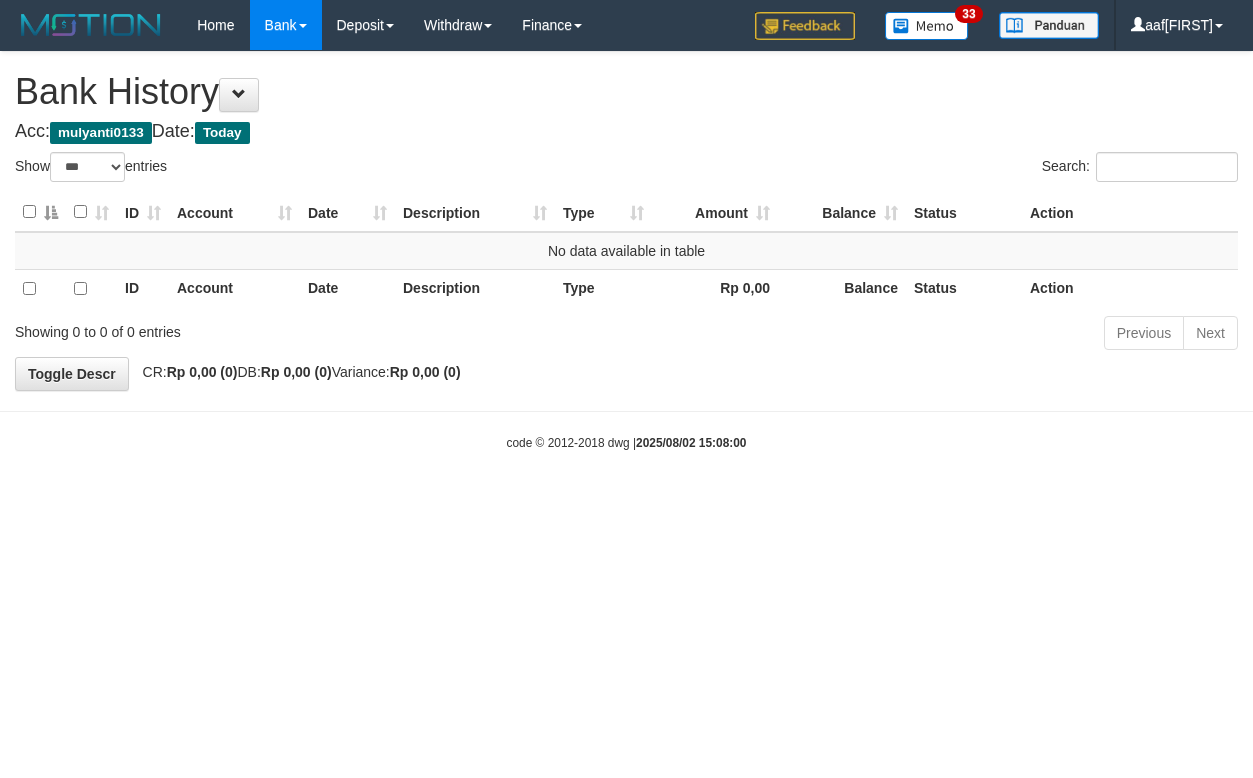 select on "***" 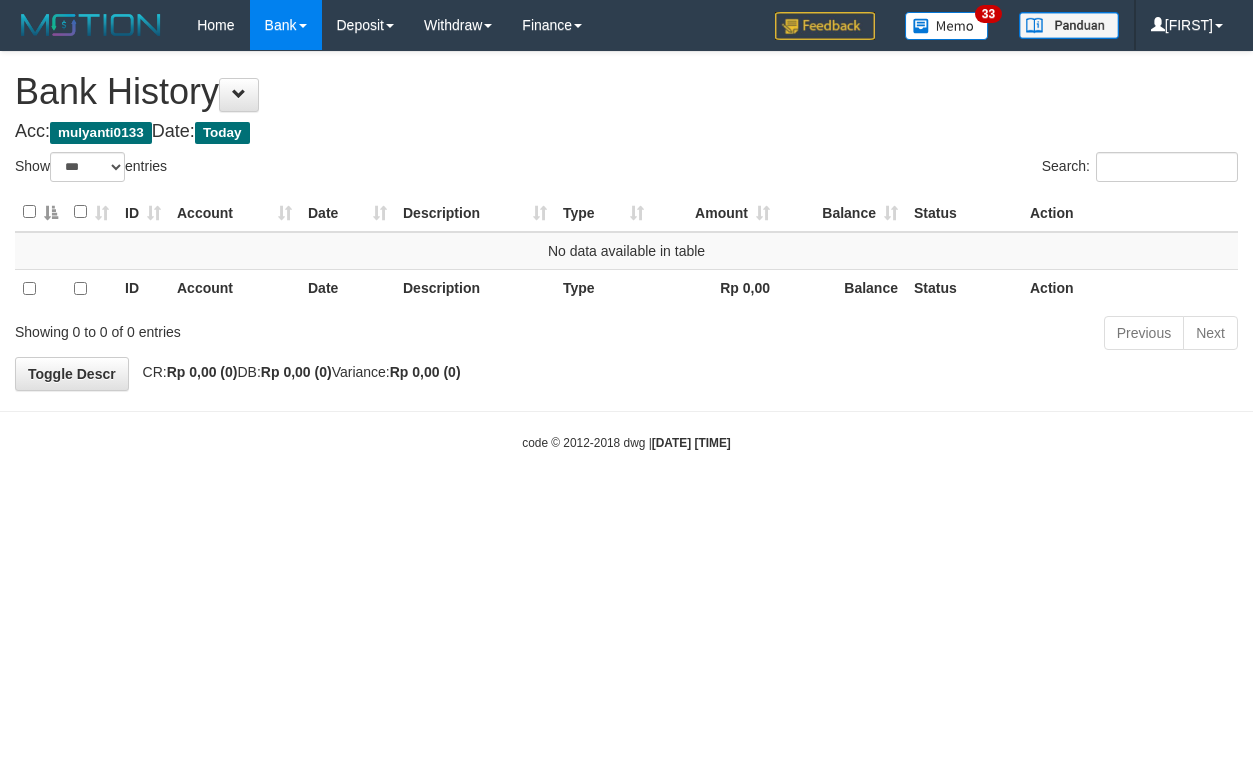select on "***" 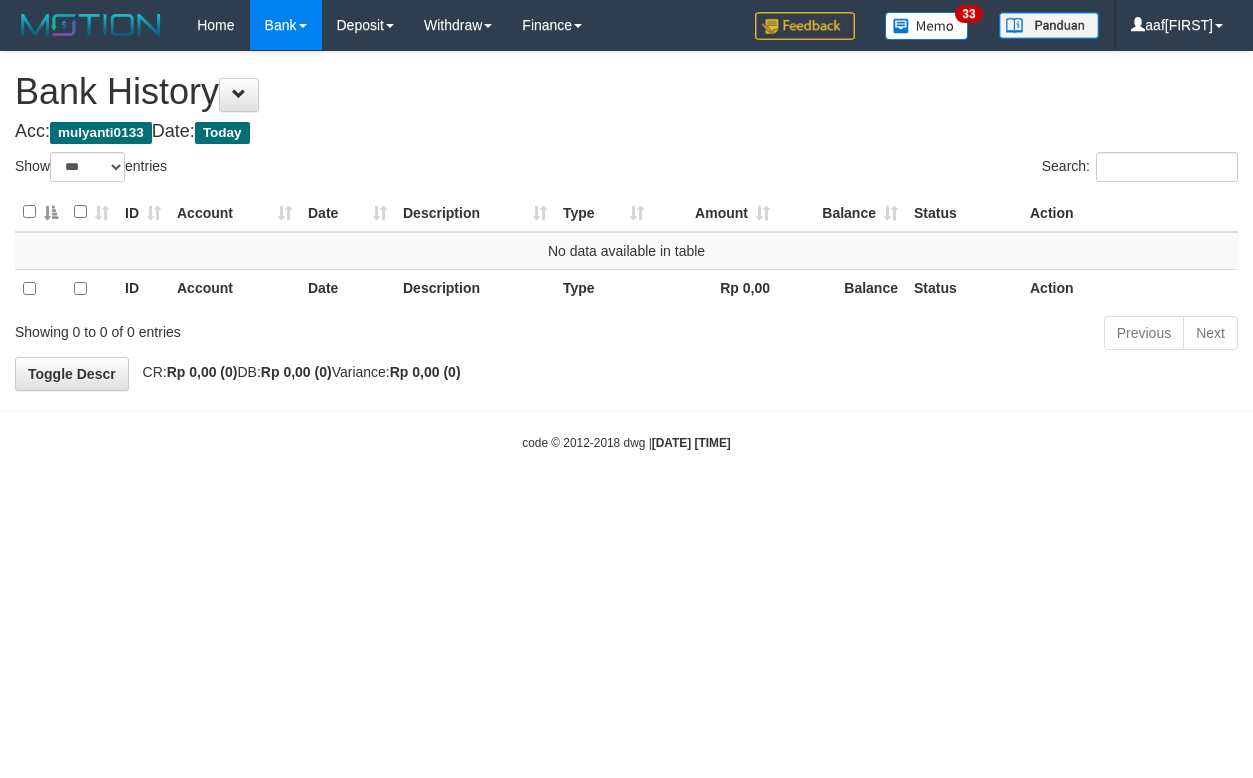 select on "***" 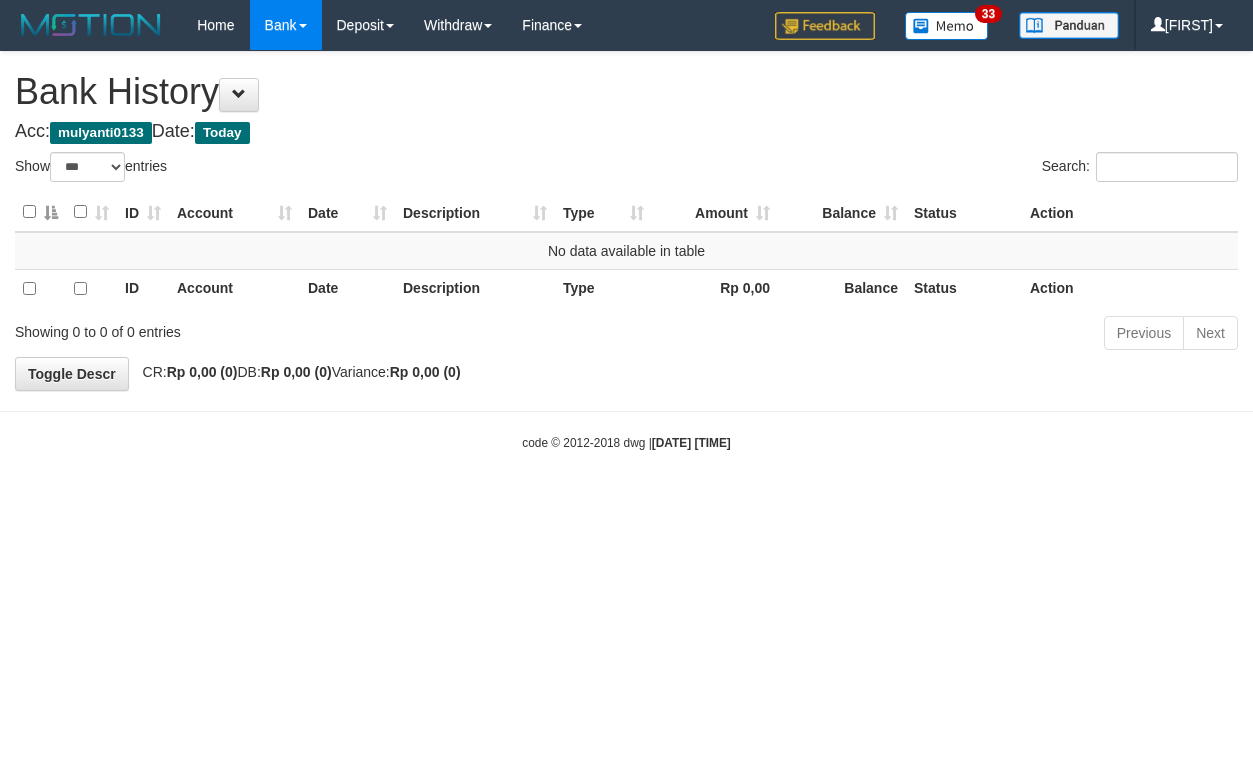 select on "***" 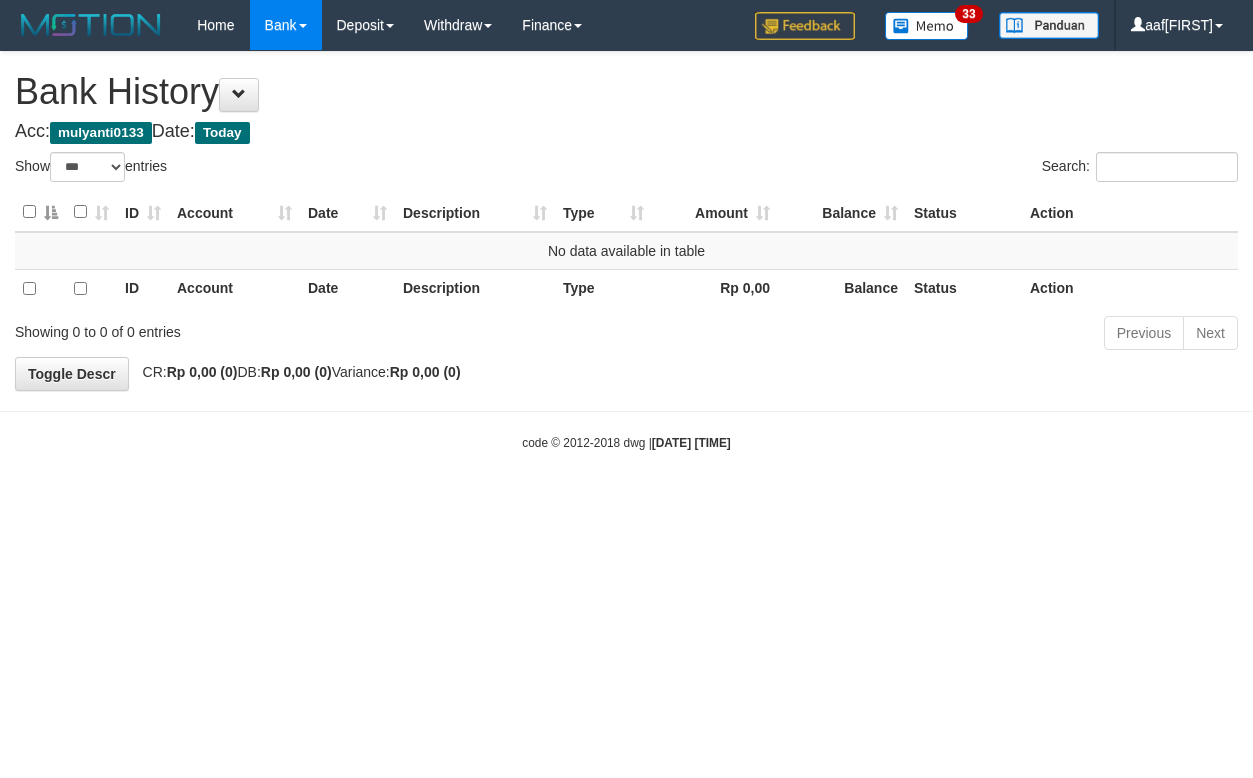 select on "***" 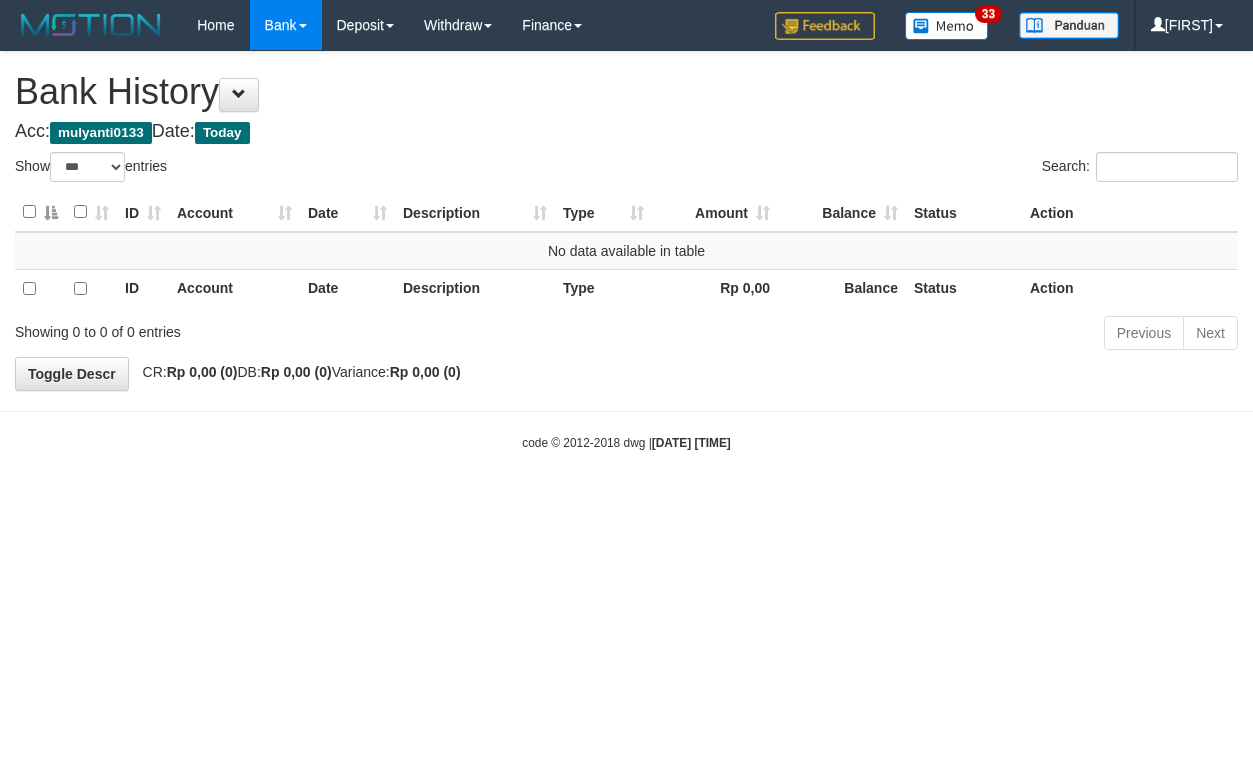 select on "***" 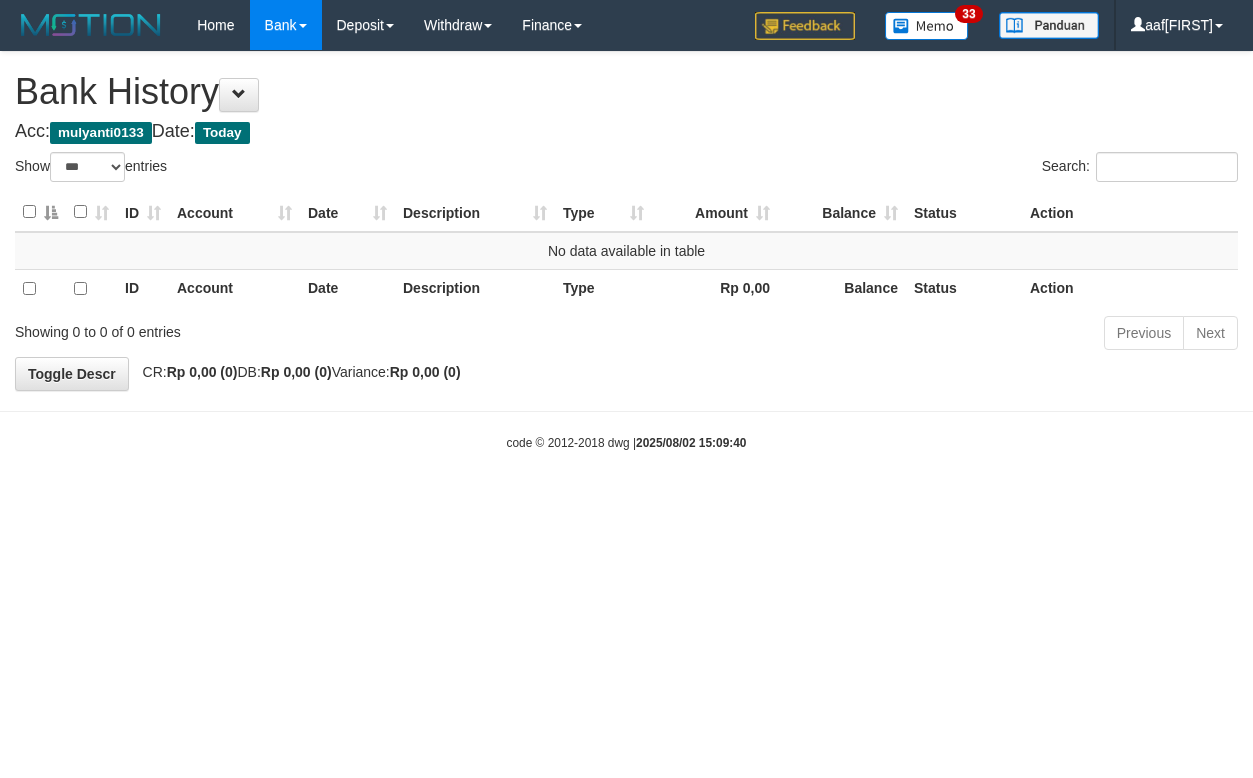 select on "***" 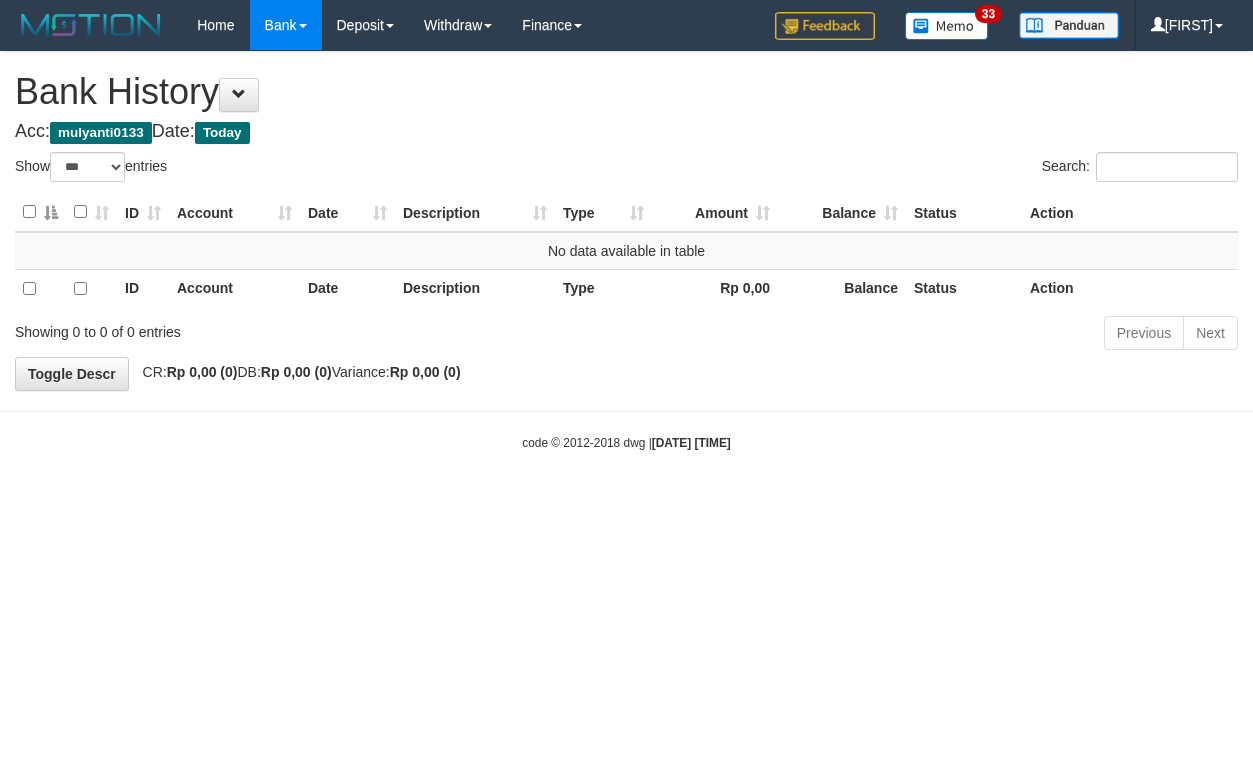 select on "***" 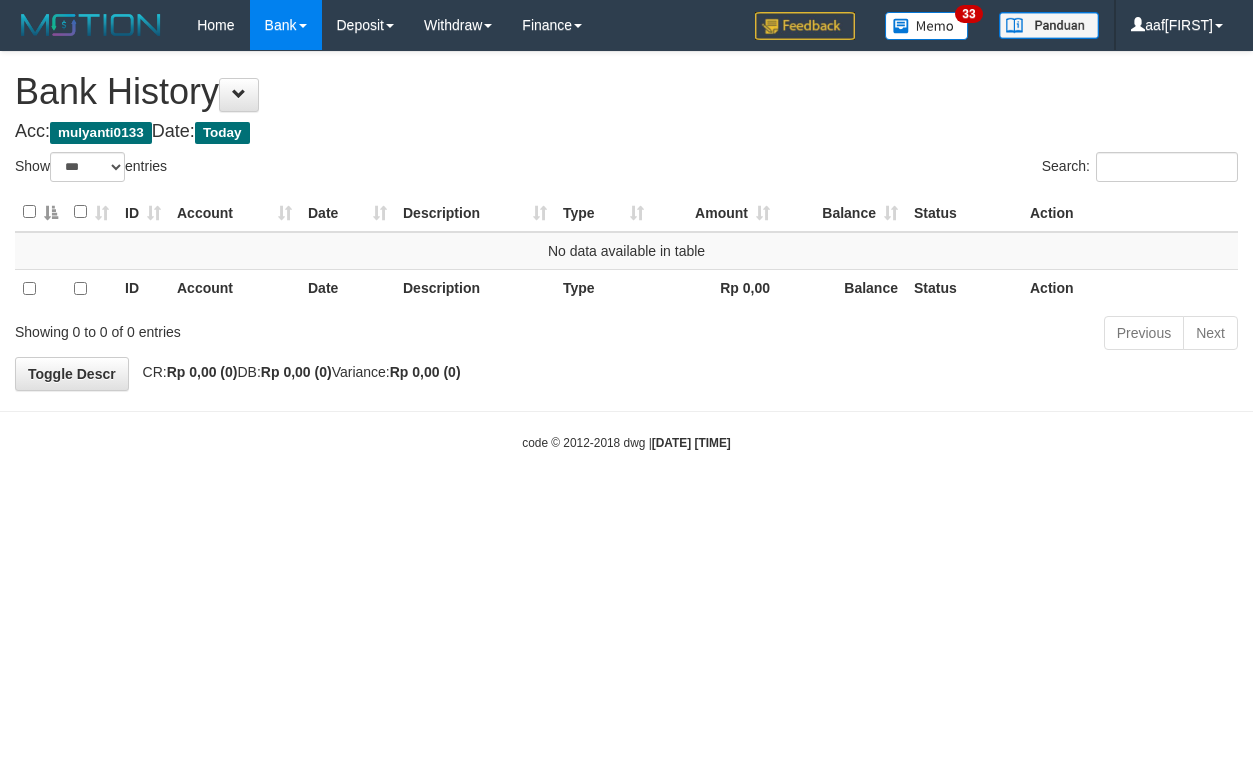select on "***" 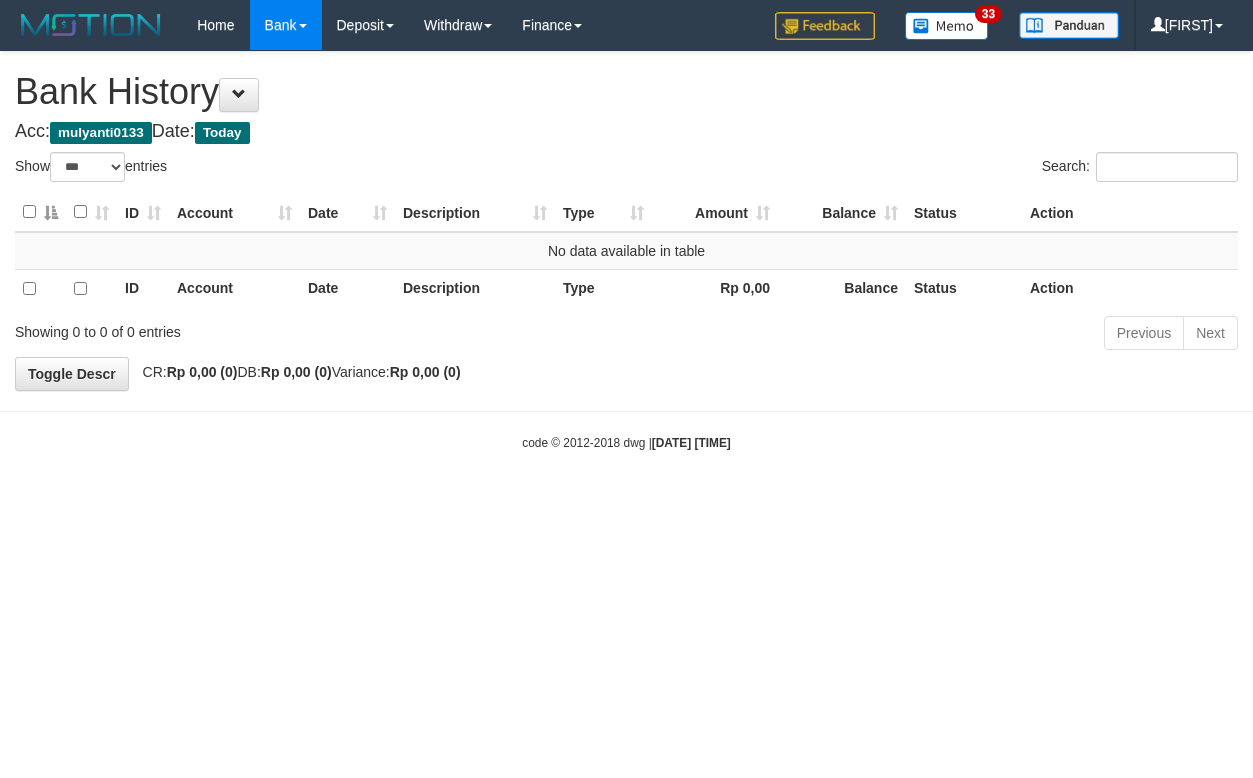select on "***" 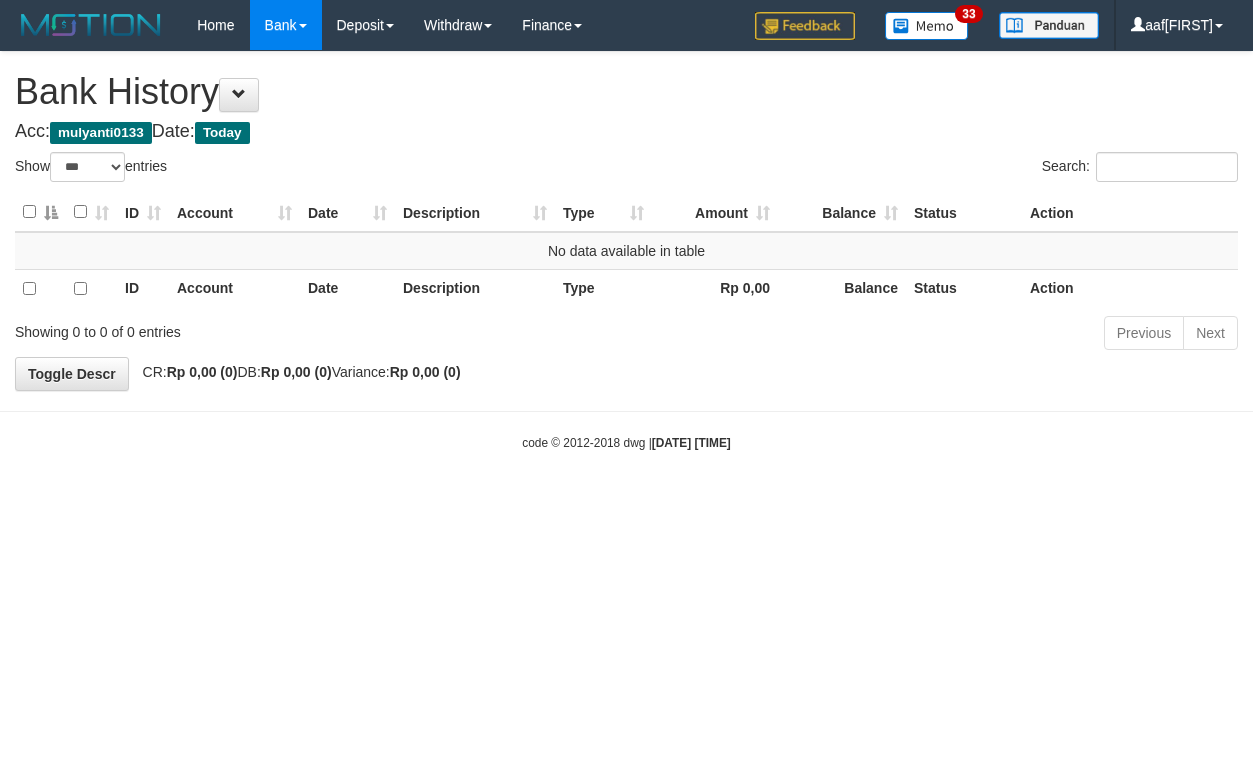 select on "***" 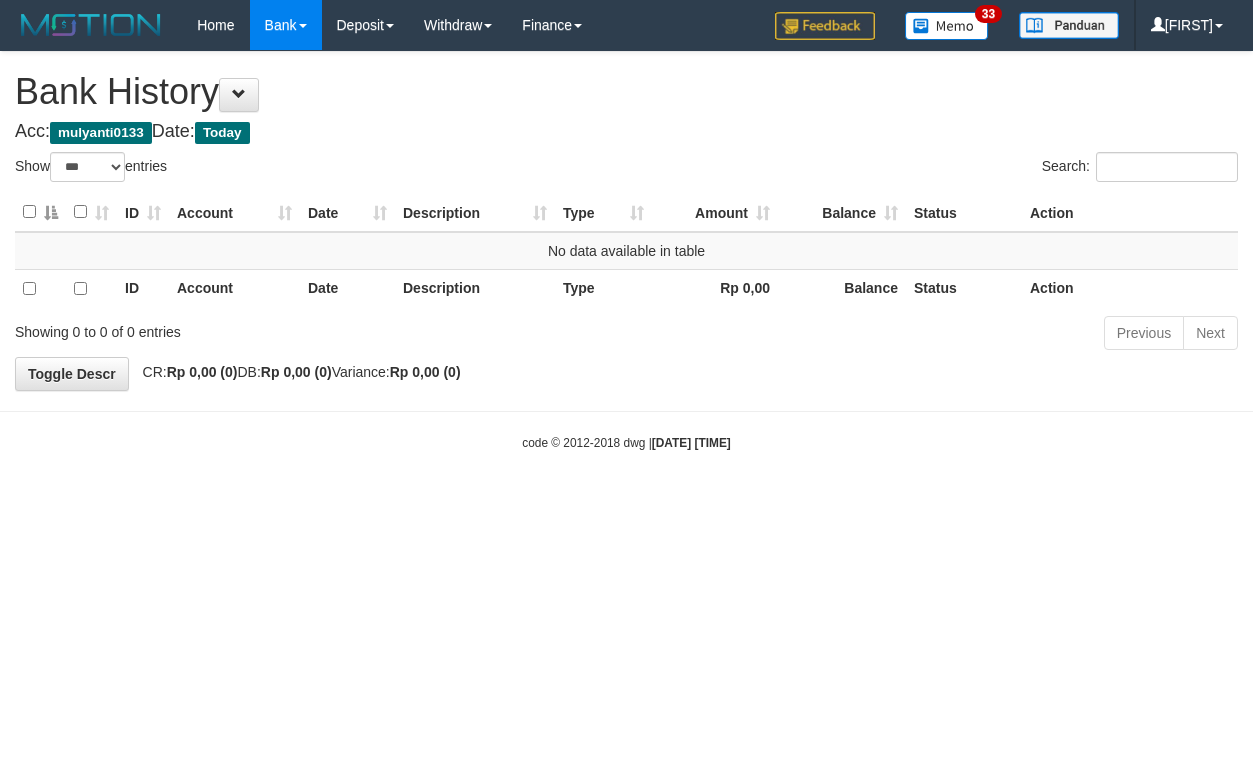 select on "***" 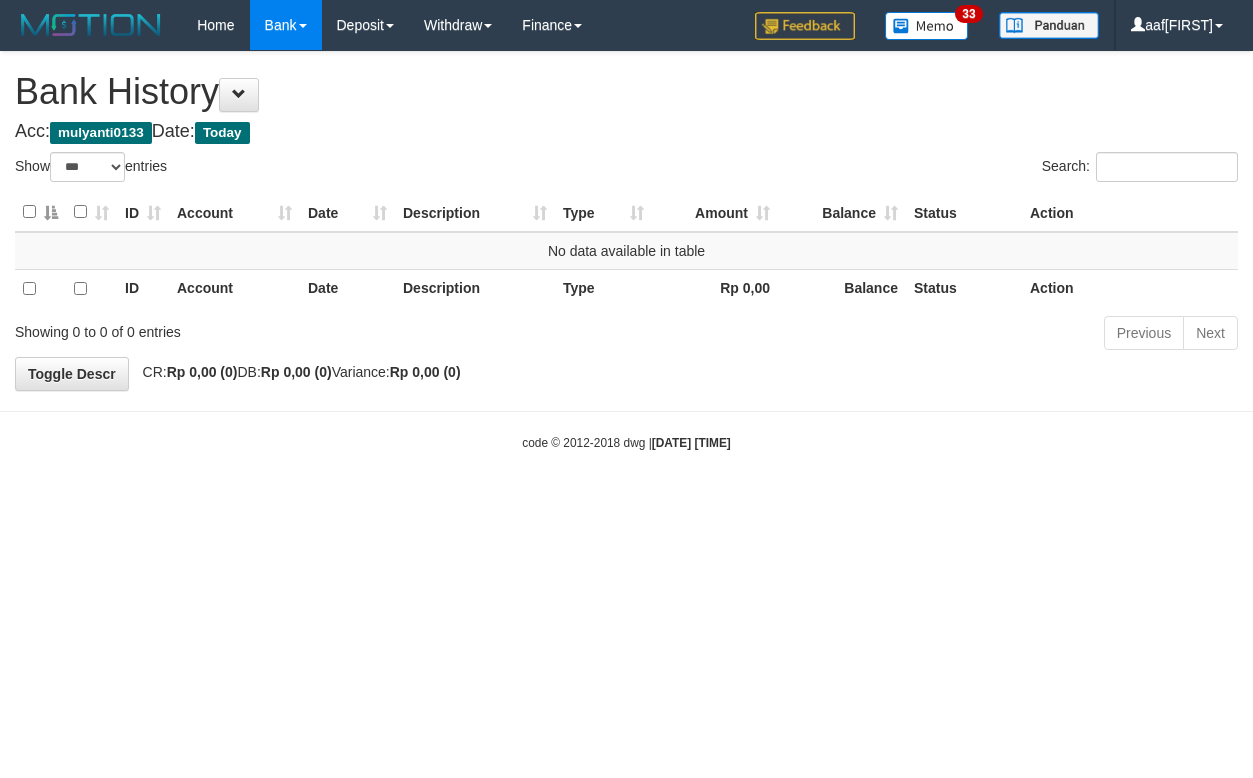 select on "***" 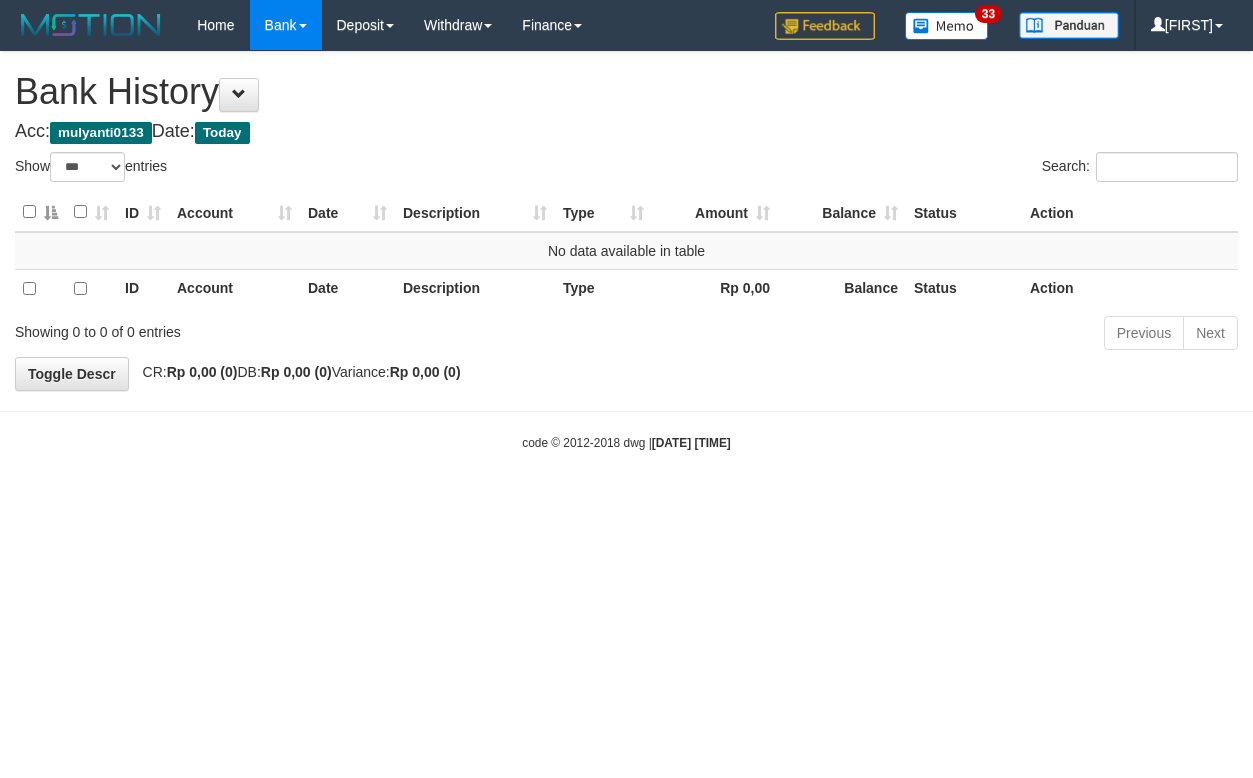 select on "***" 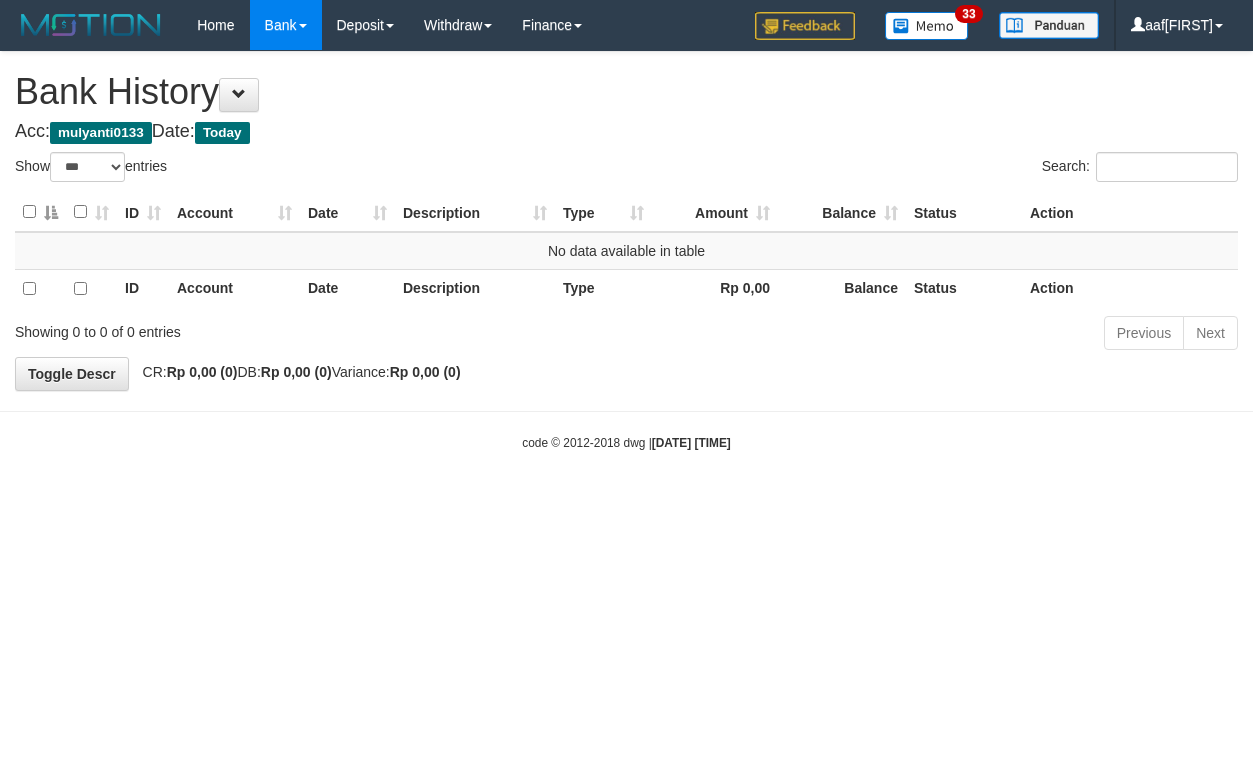 select on "***" 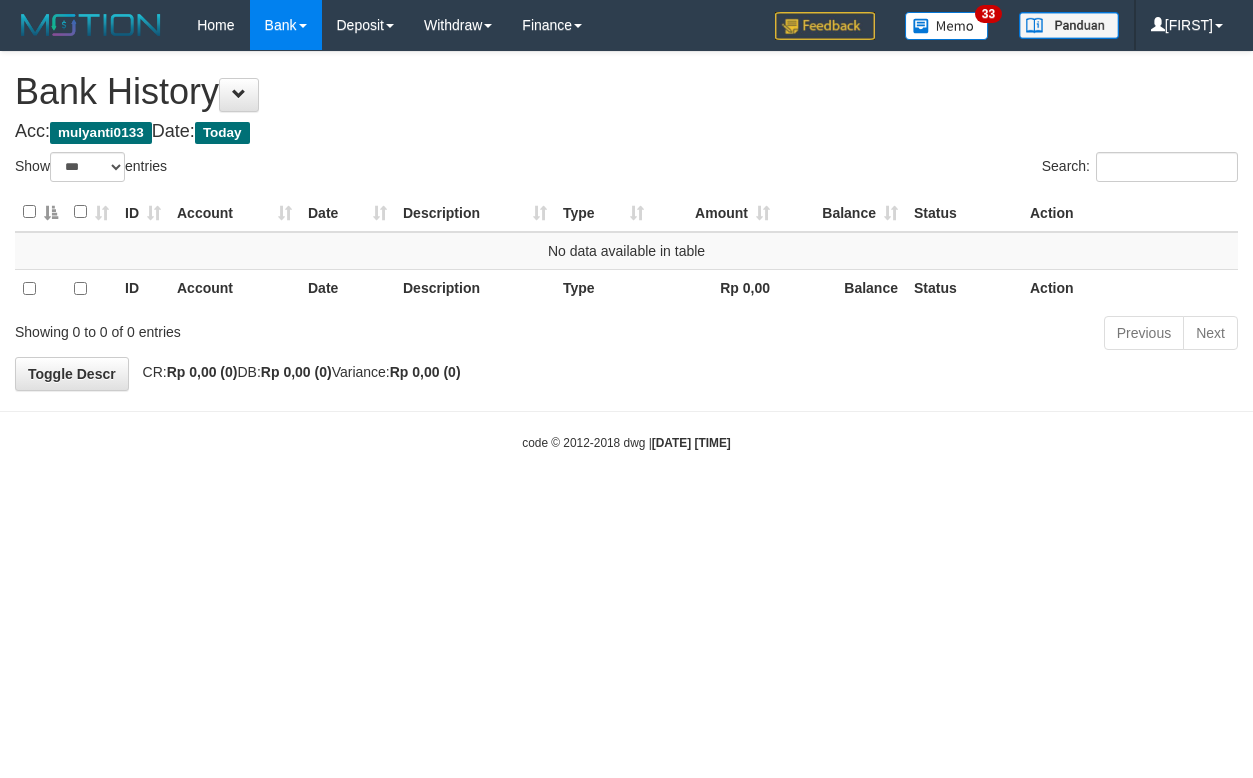 select on "***" 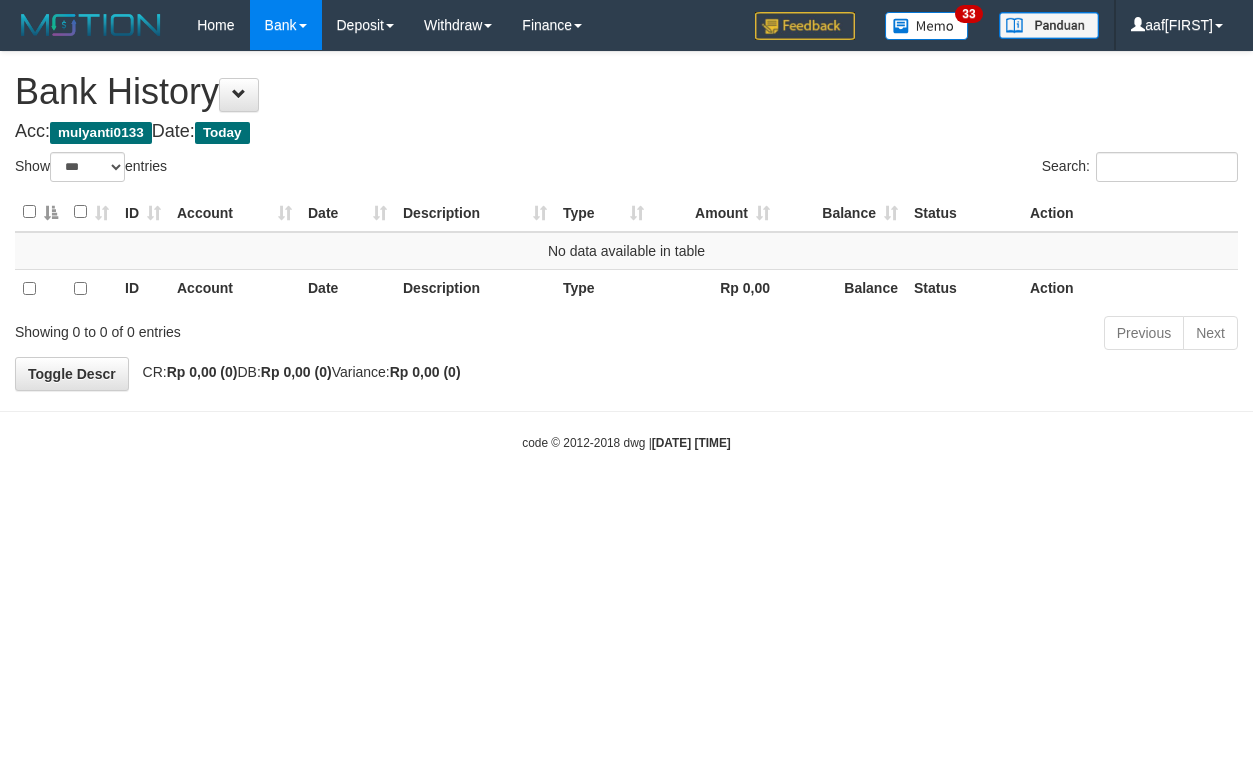 select on "***" 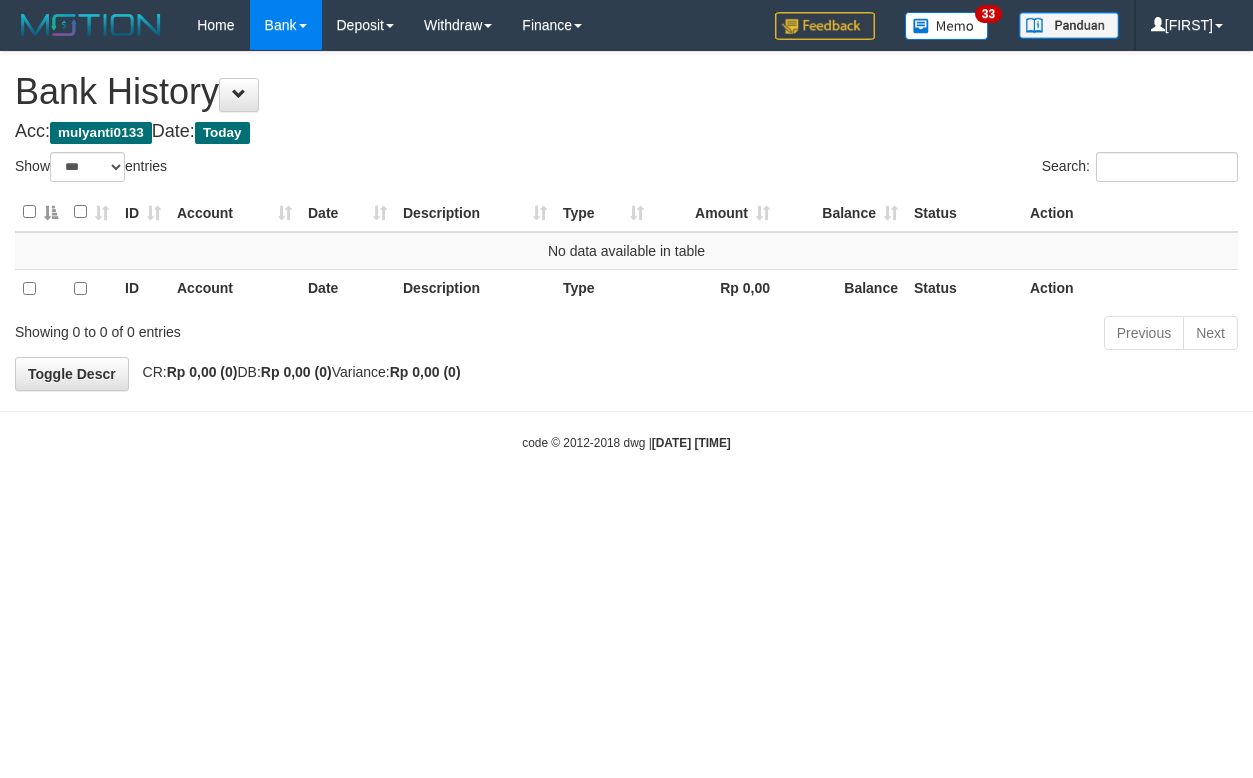 select on "***" 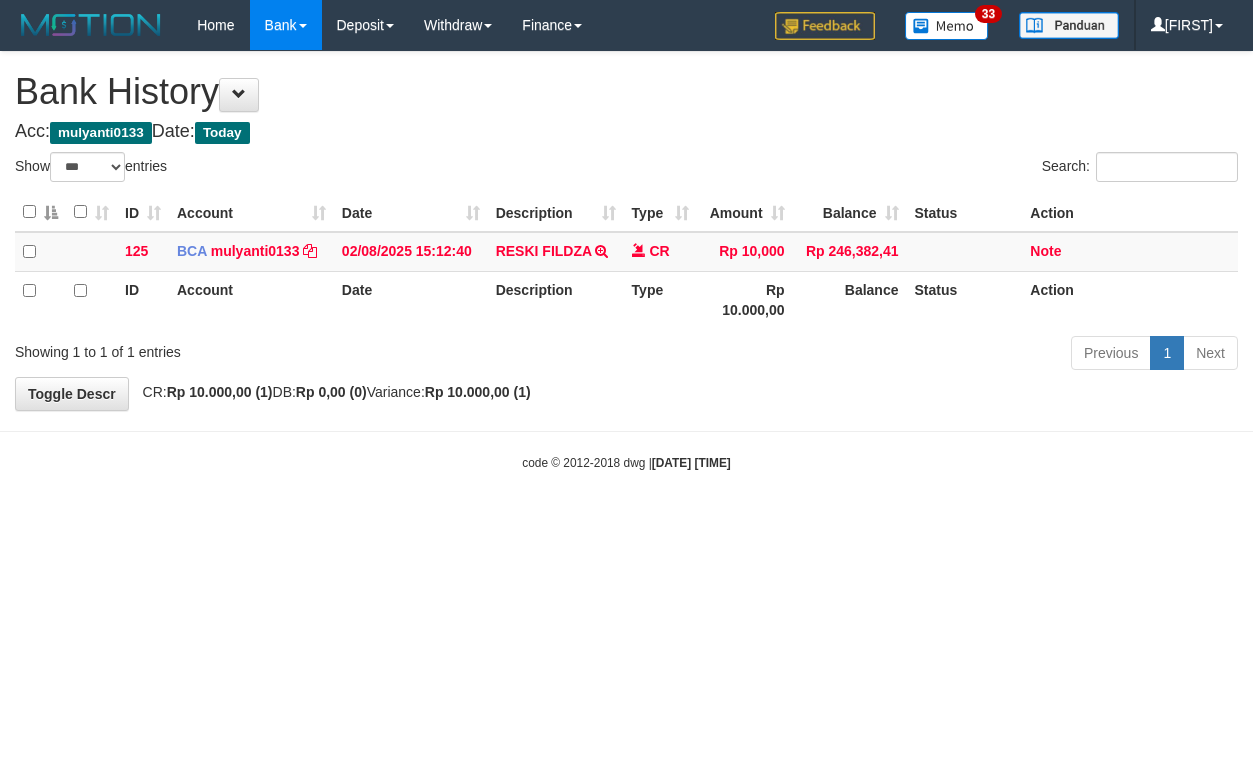 select on "***" 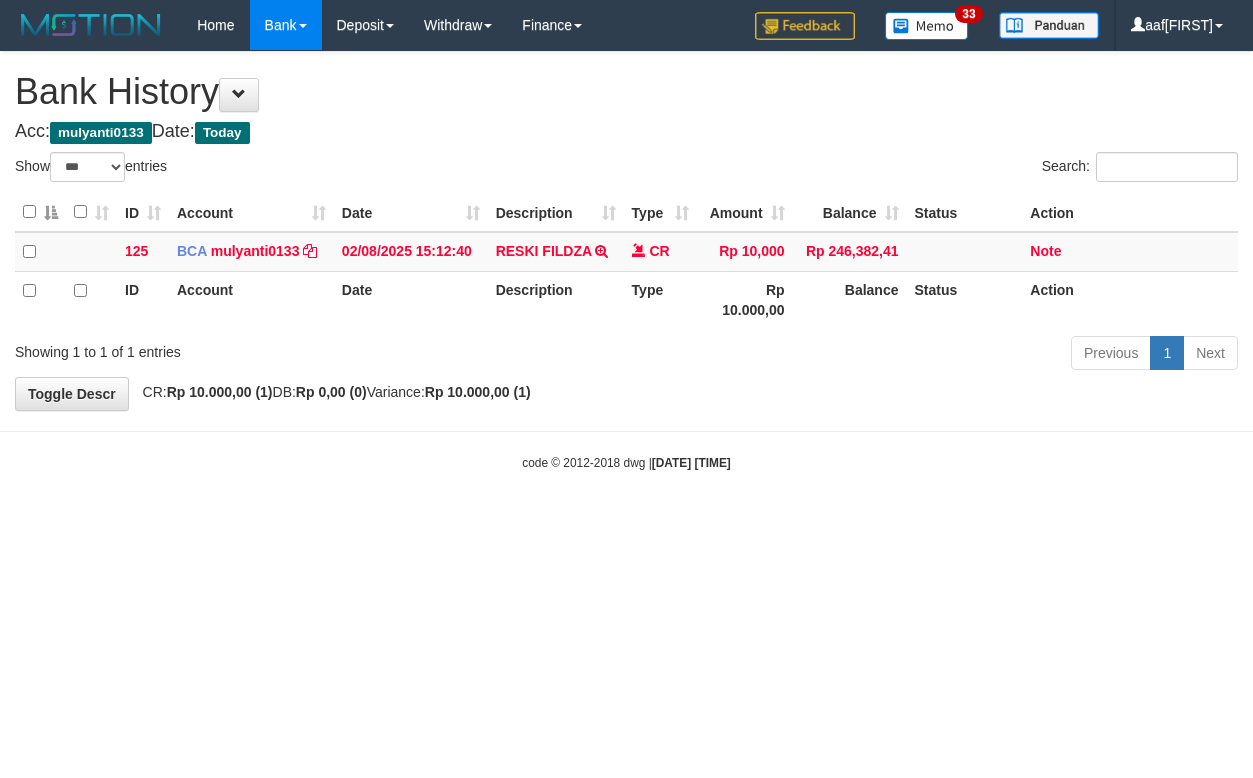 select on "***" 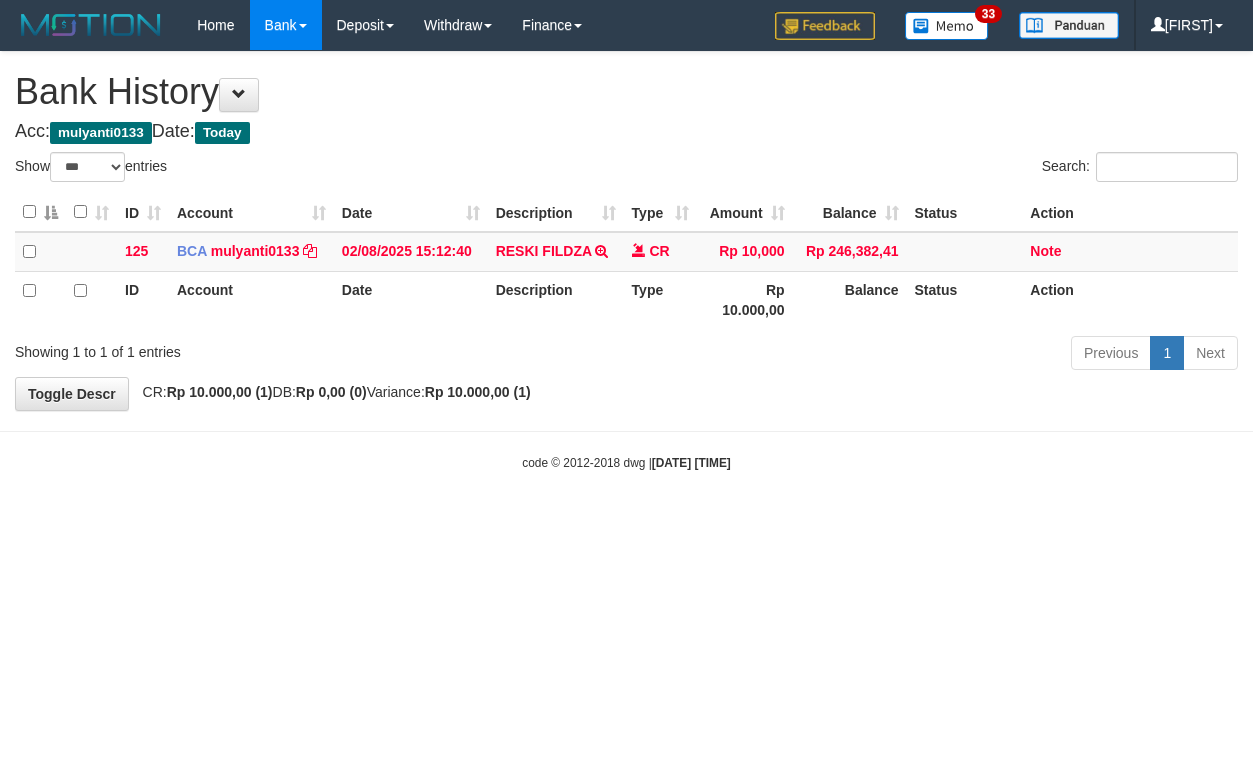 select on "***" 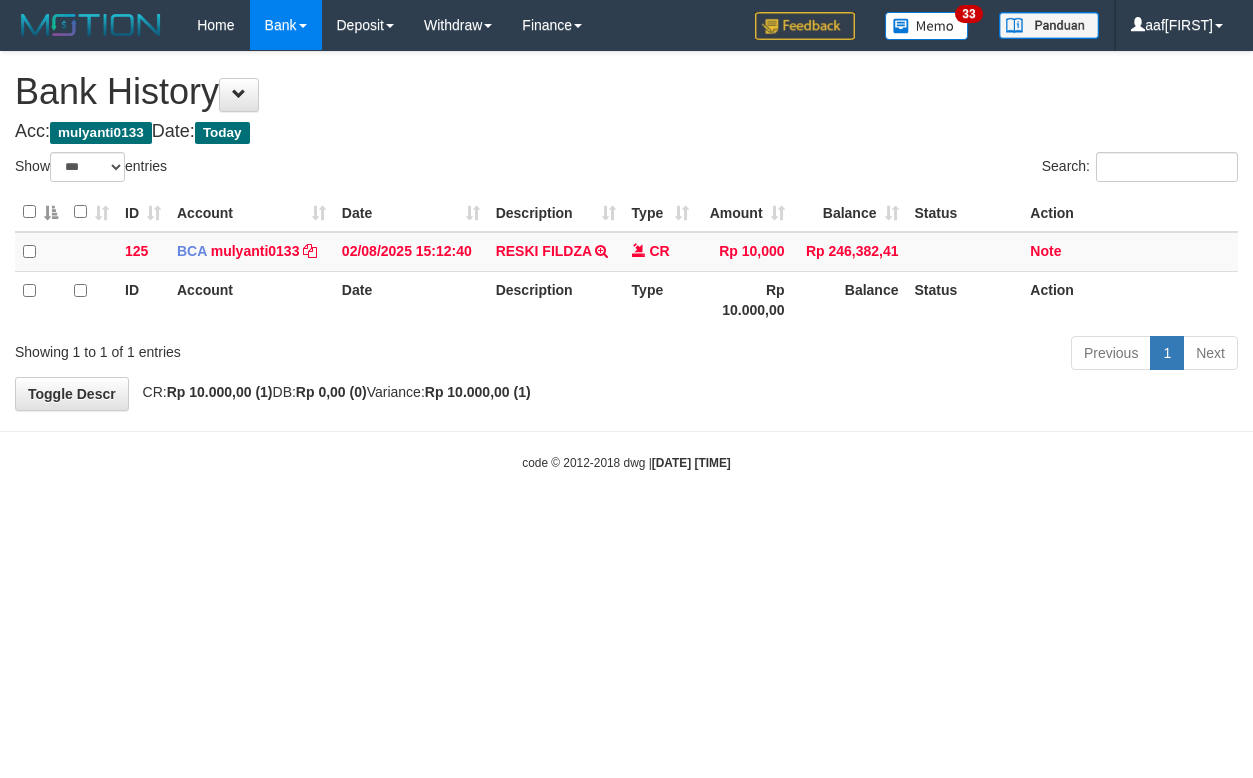 select on "***" 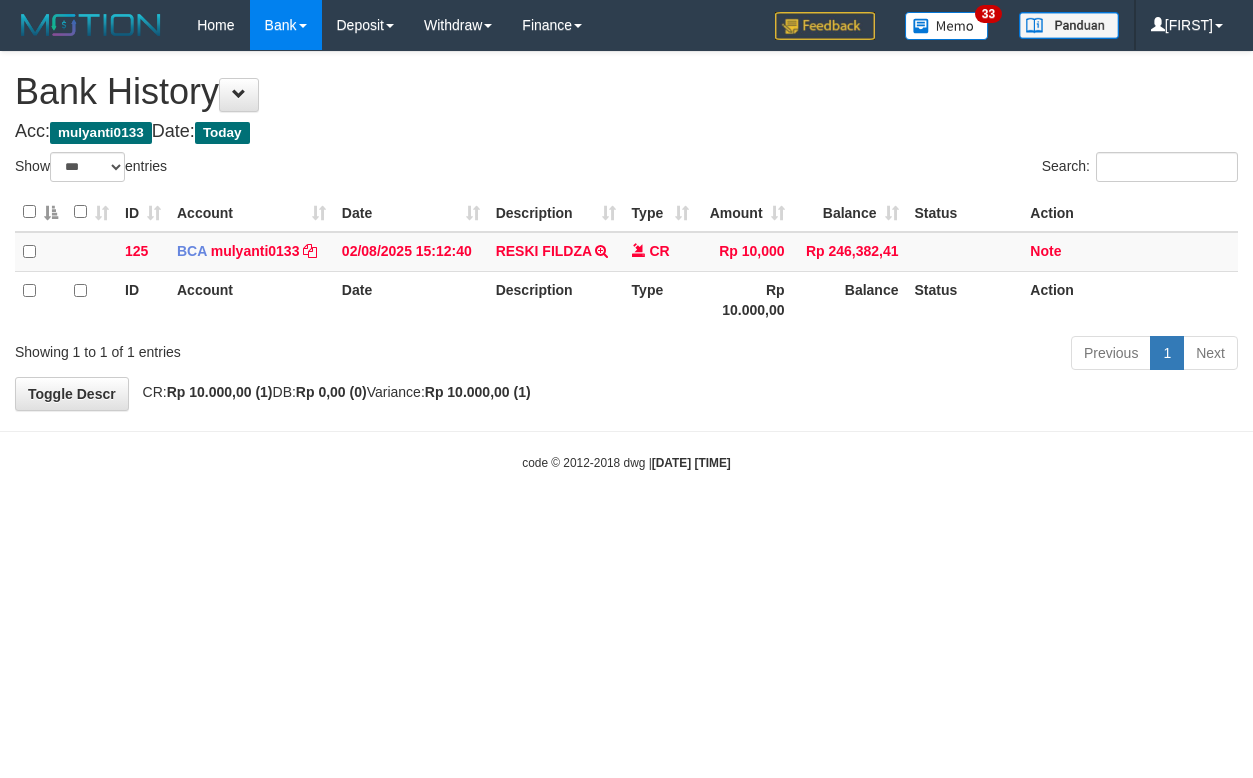 select on "***" 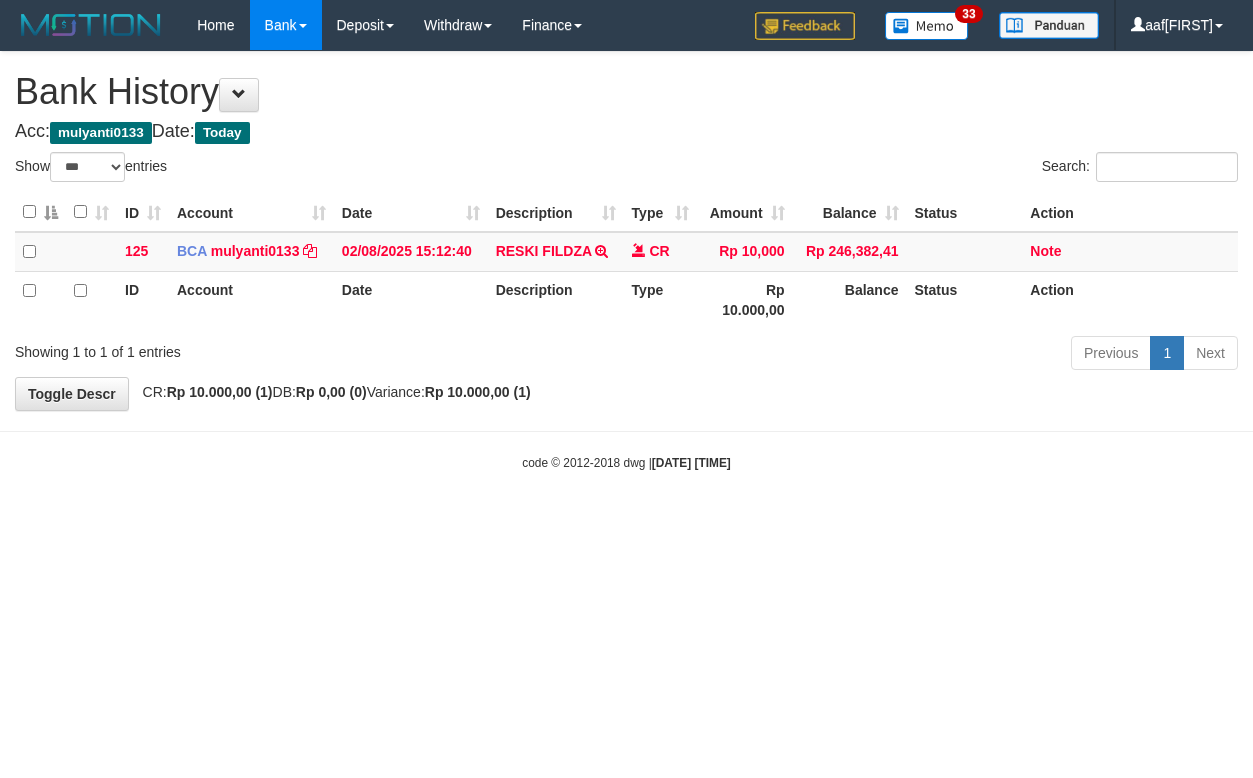 select on "***" 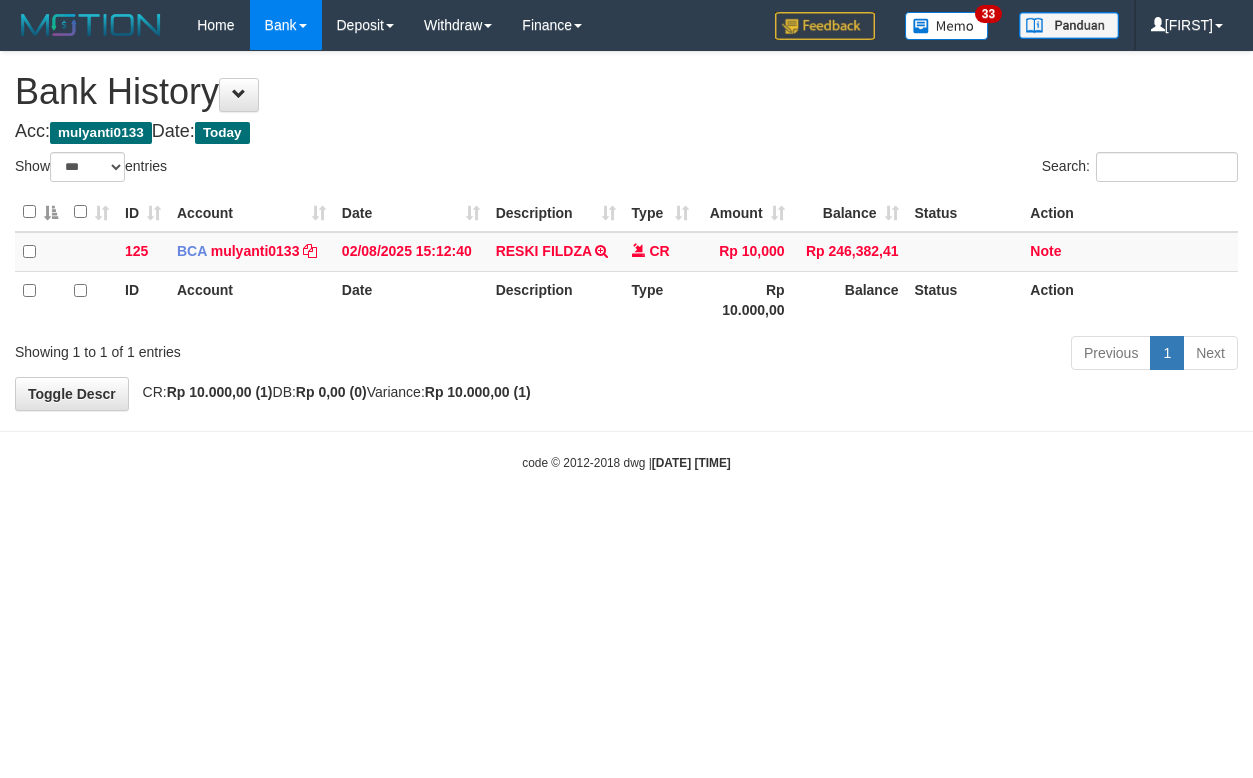 select on "***" 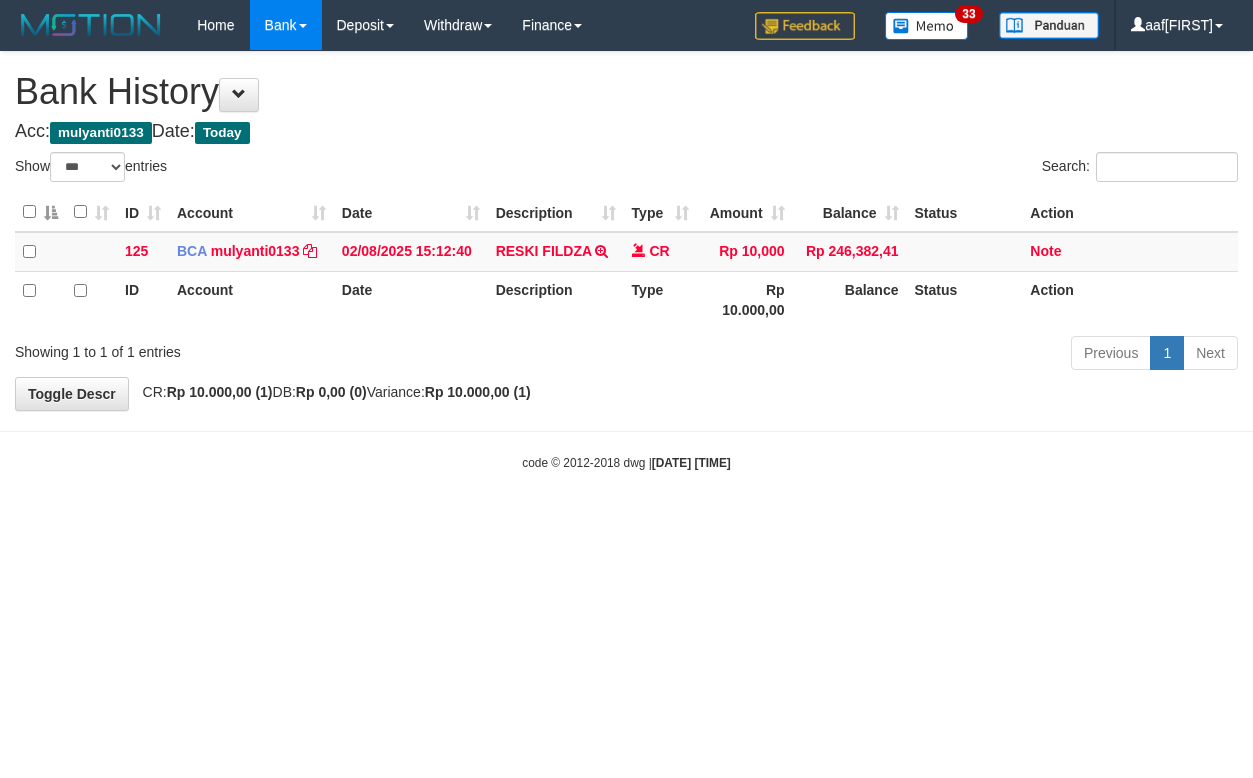 select on "***" 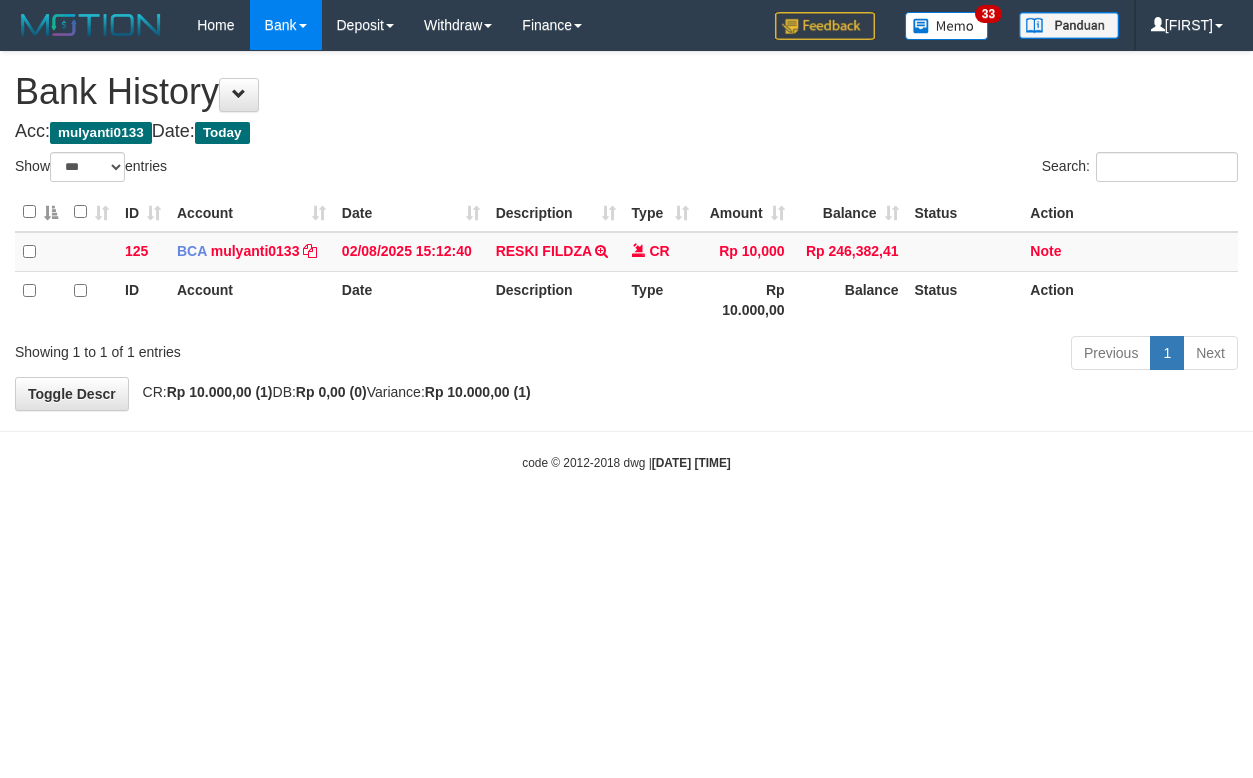 select on "***" 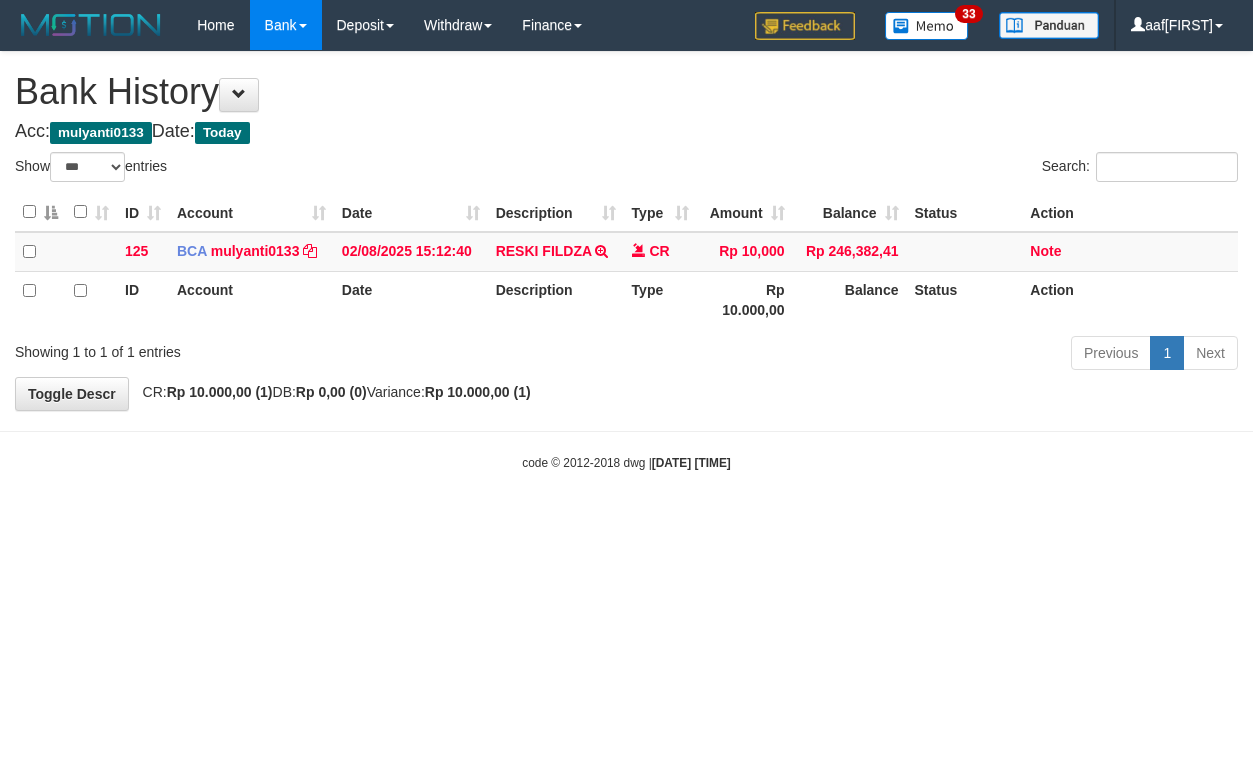 select on "***" 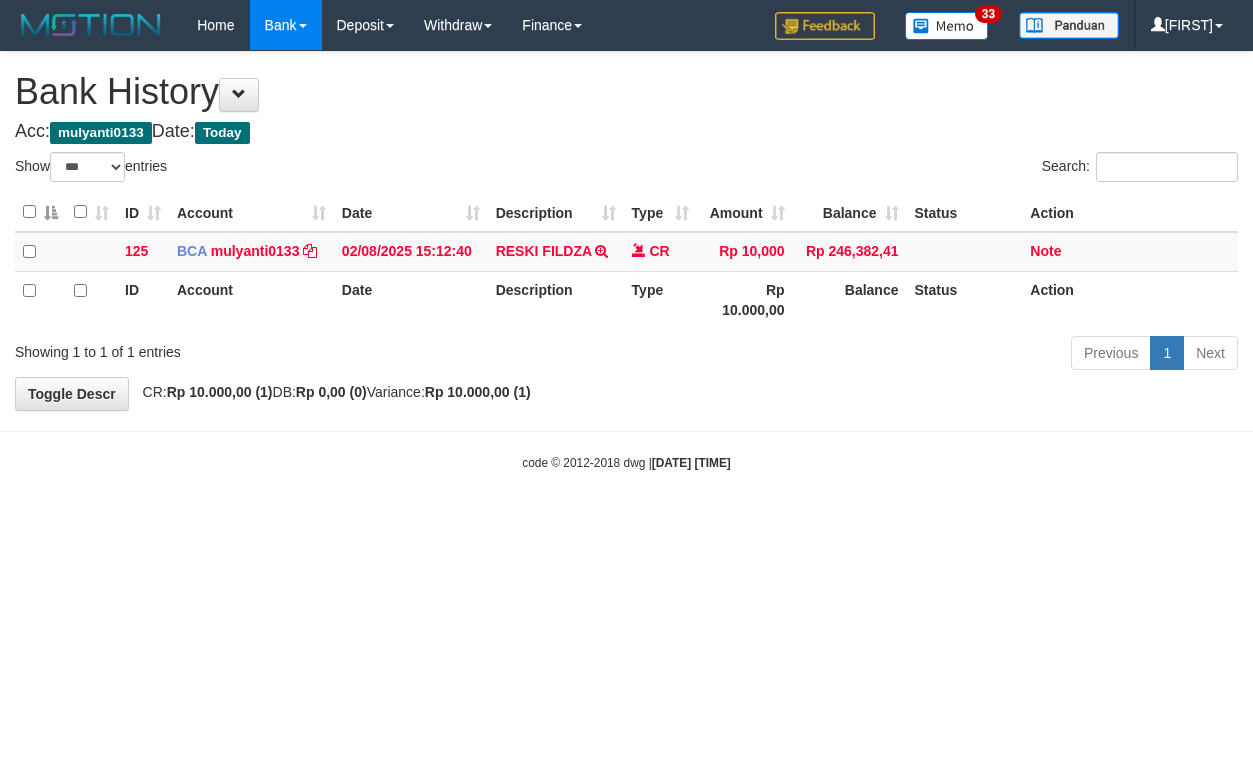 select on "***" 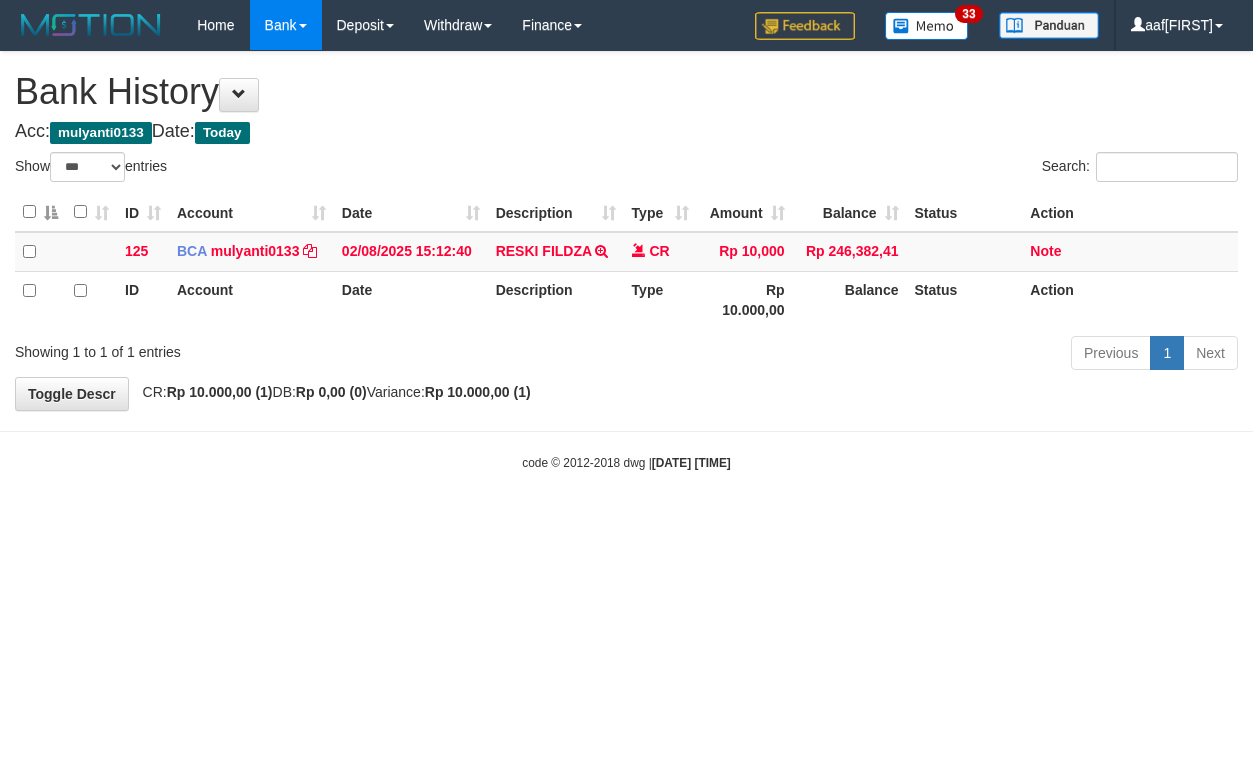 select on "***" 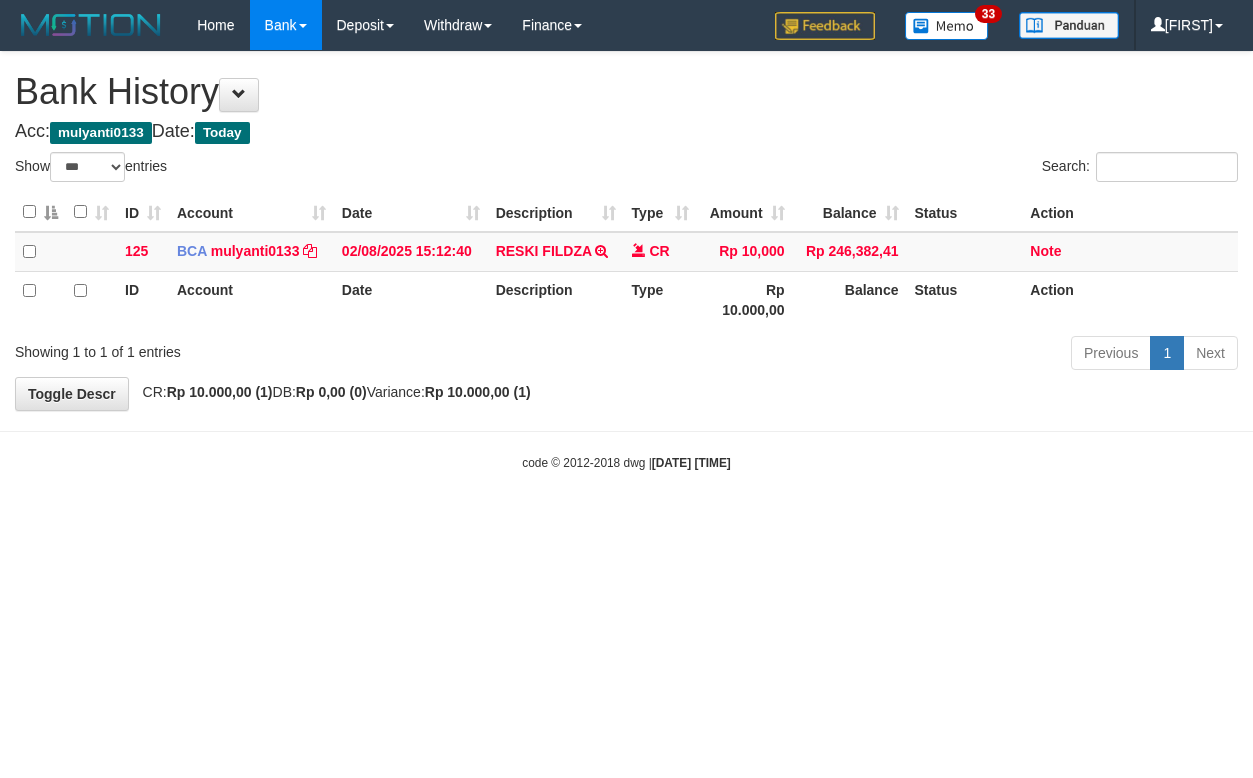 select on "***" 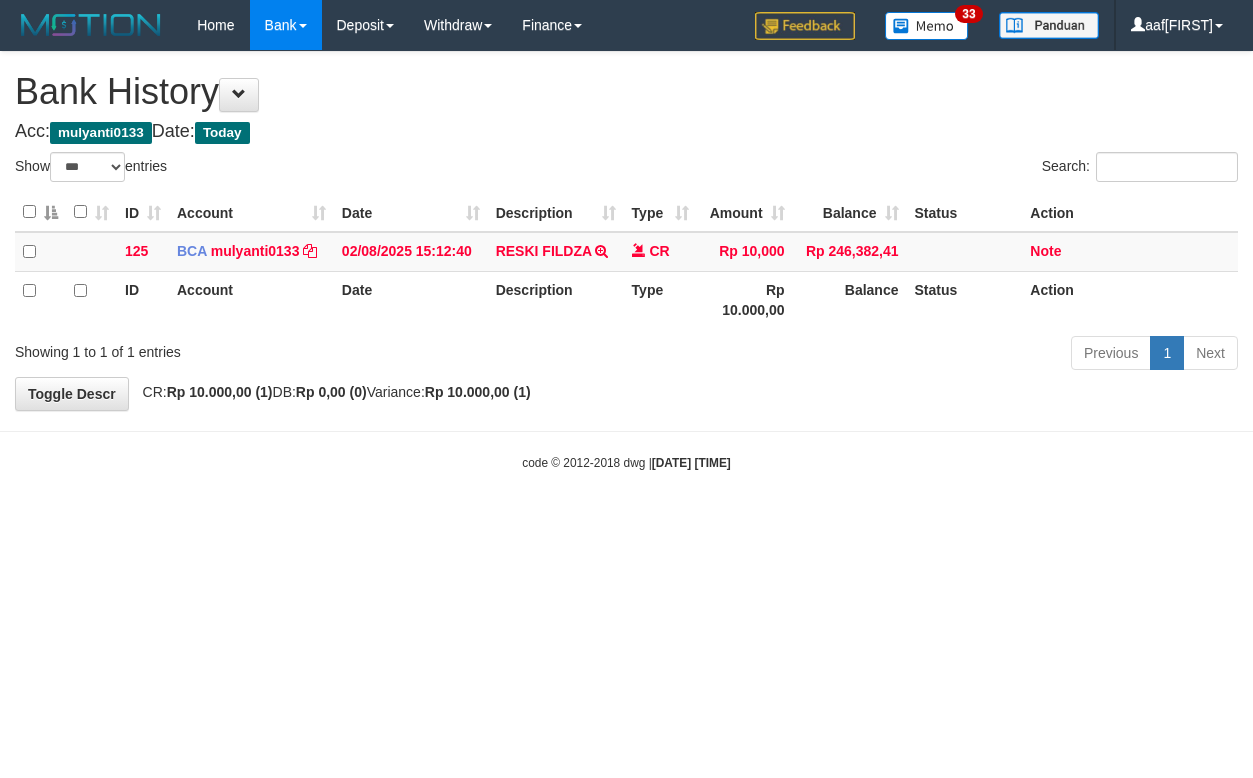 select on "***" 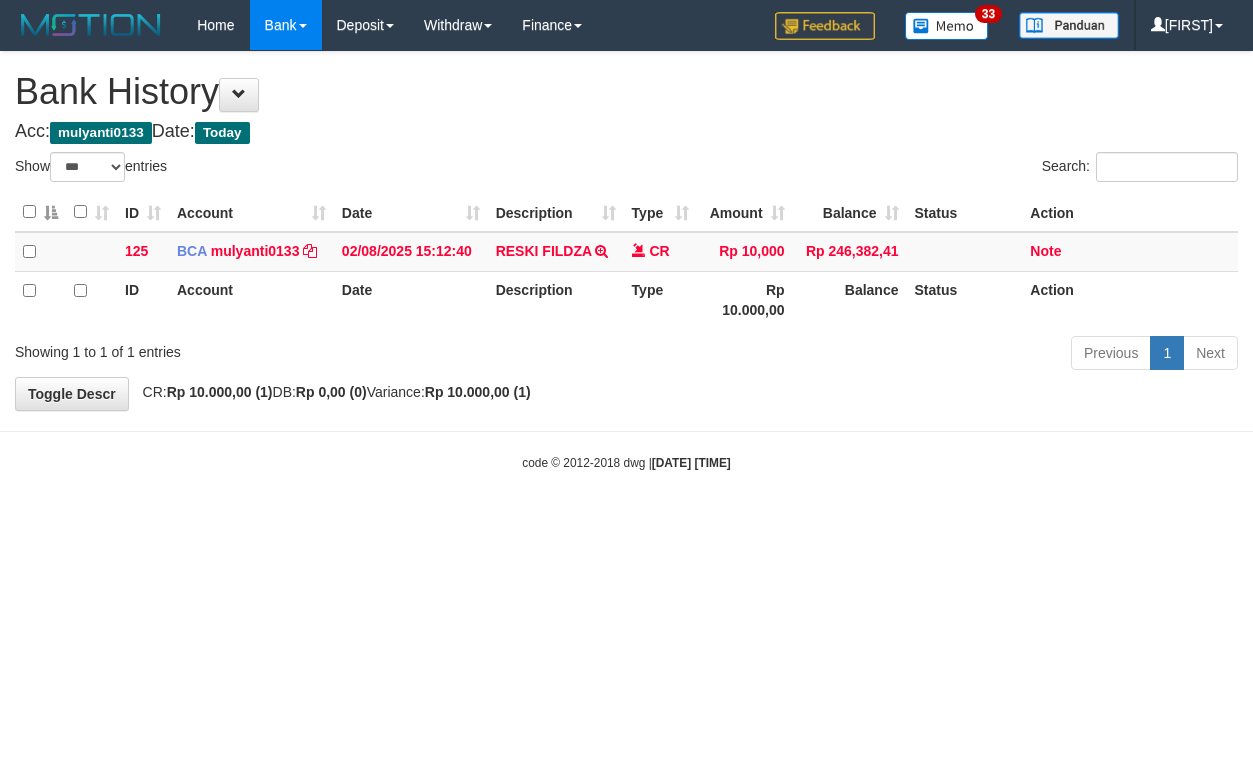 select on "***" 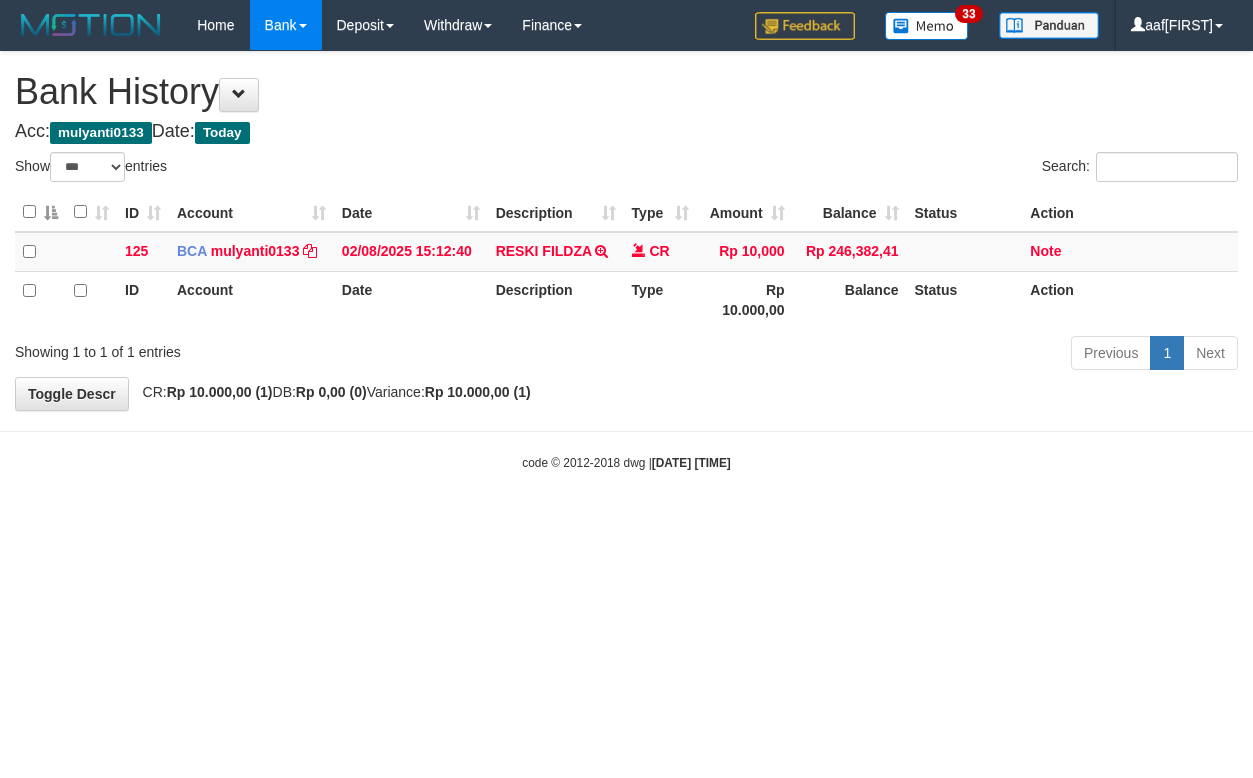 select on "***" 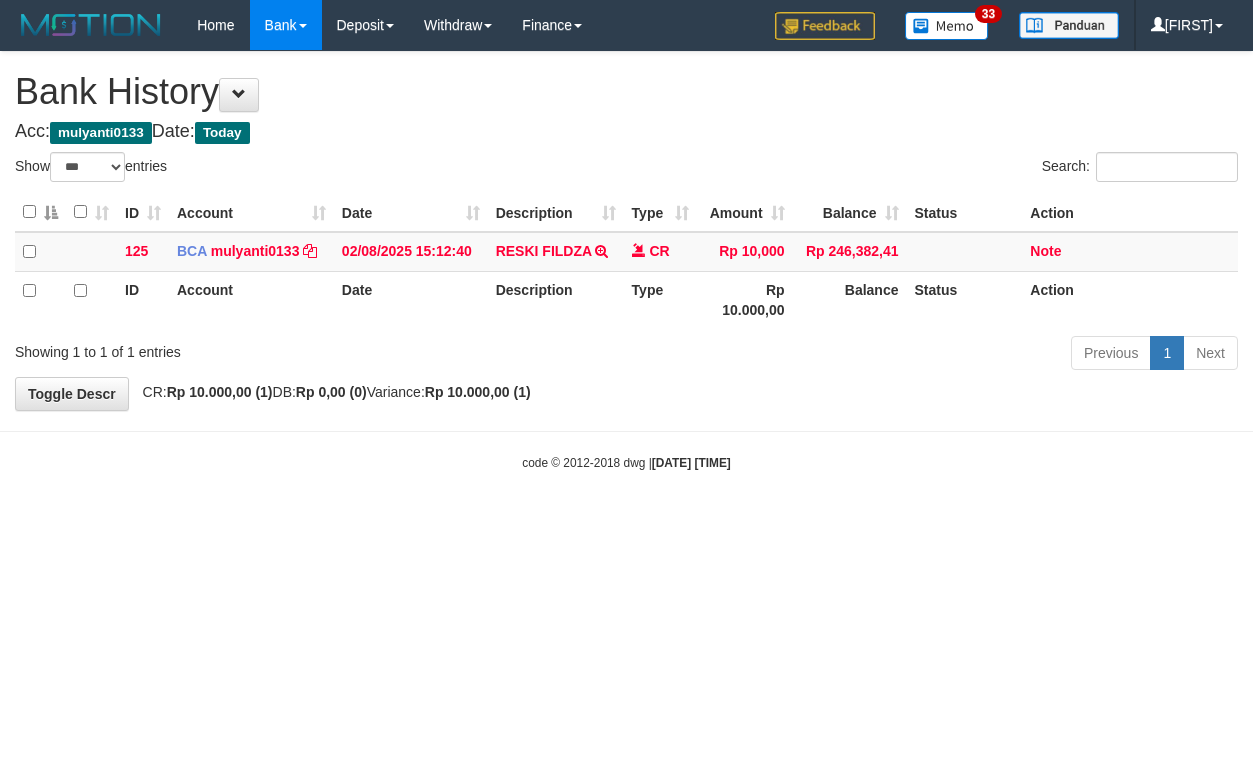 select on "***" 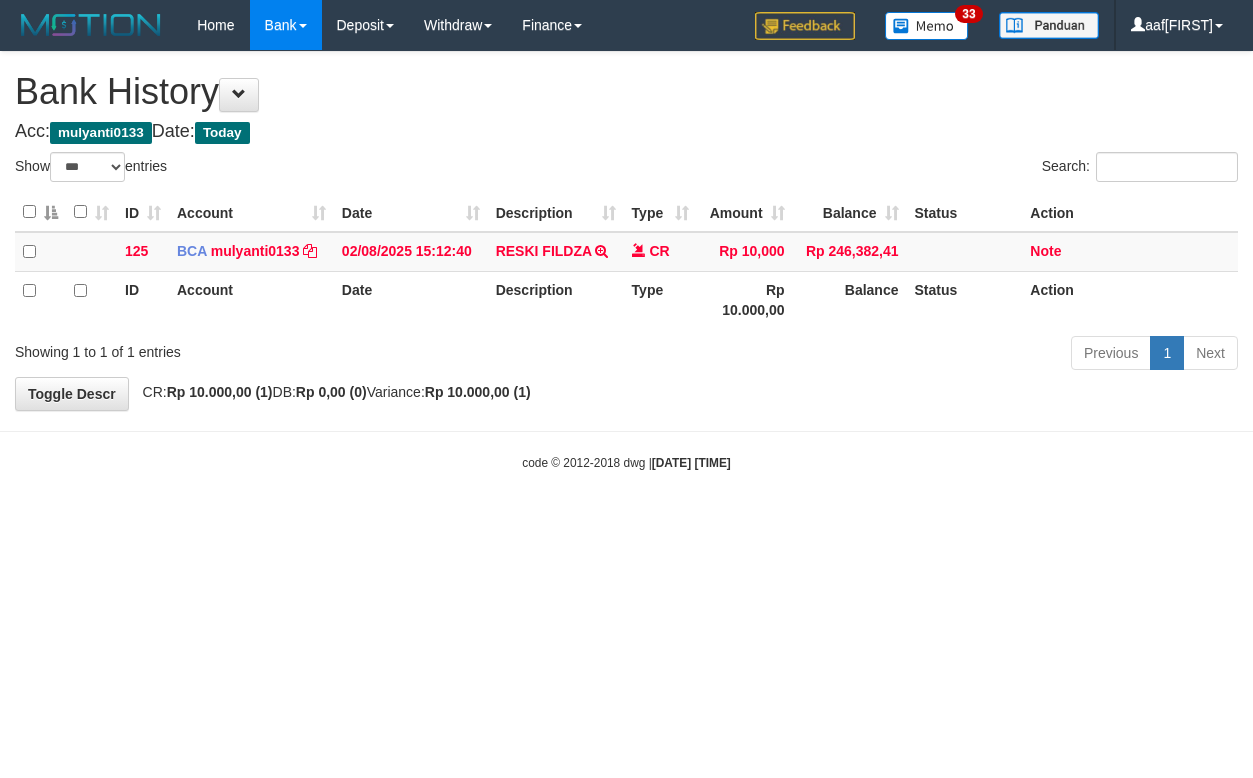 select on "***" 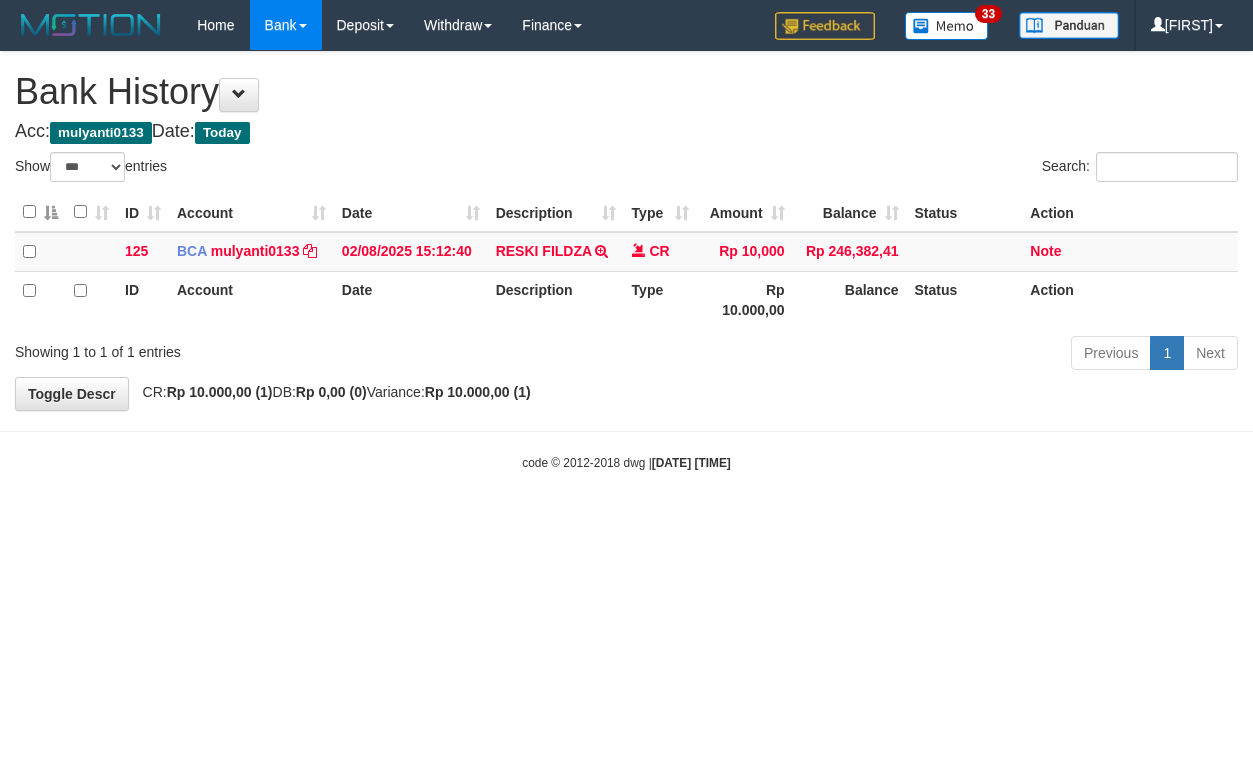 select on "***" 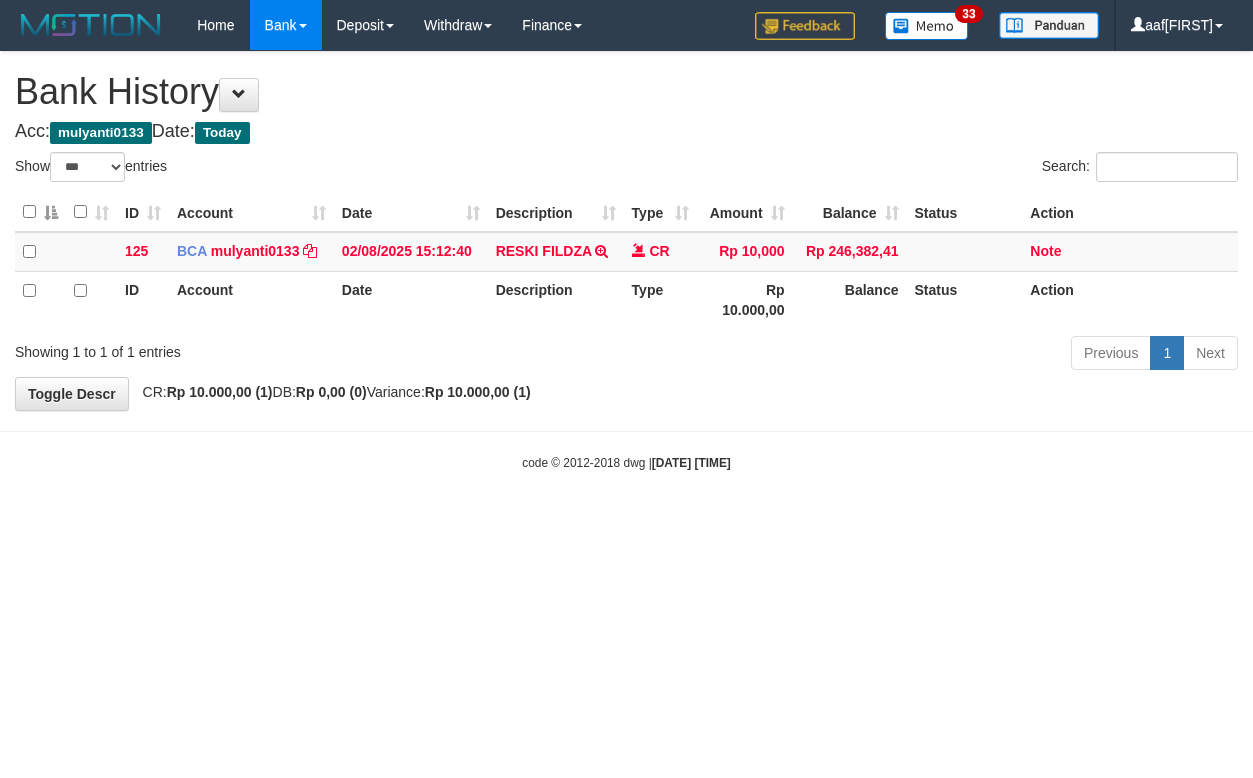 select on "***" 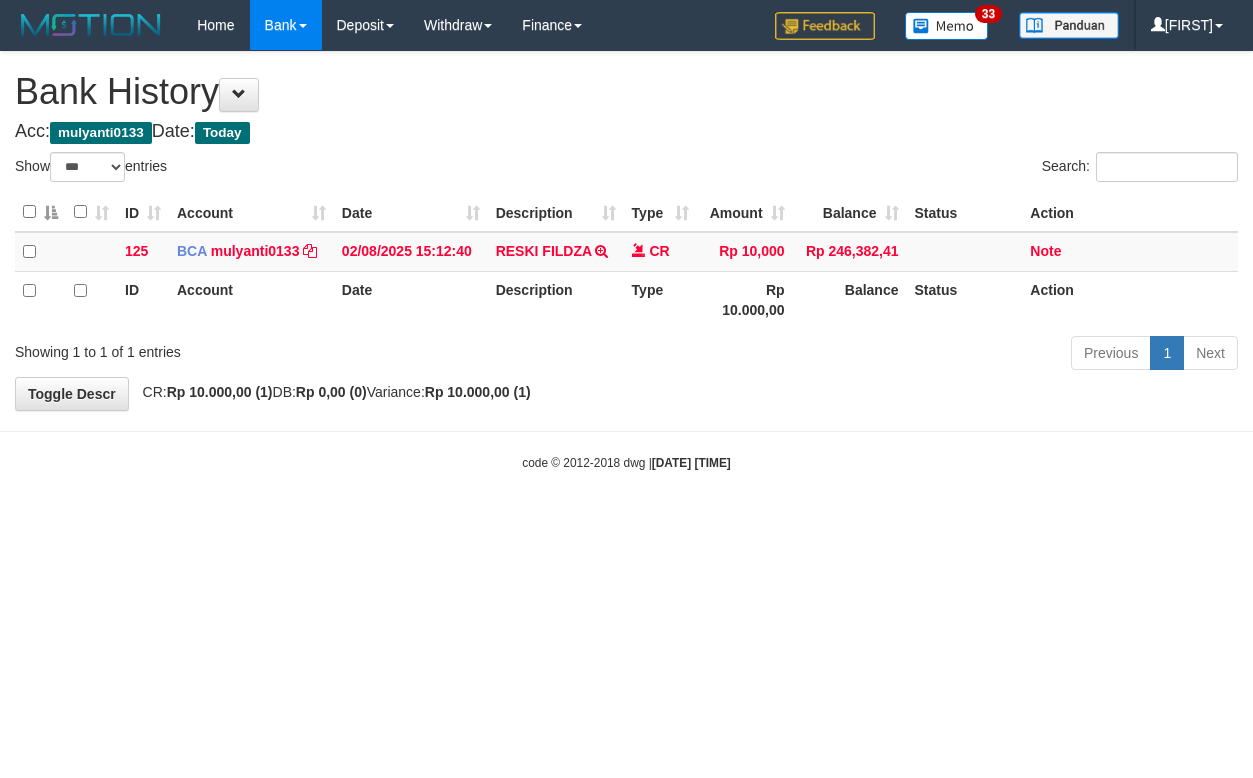 select on "***" 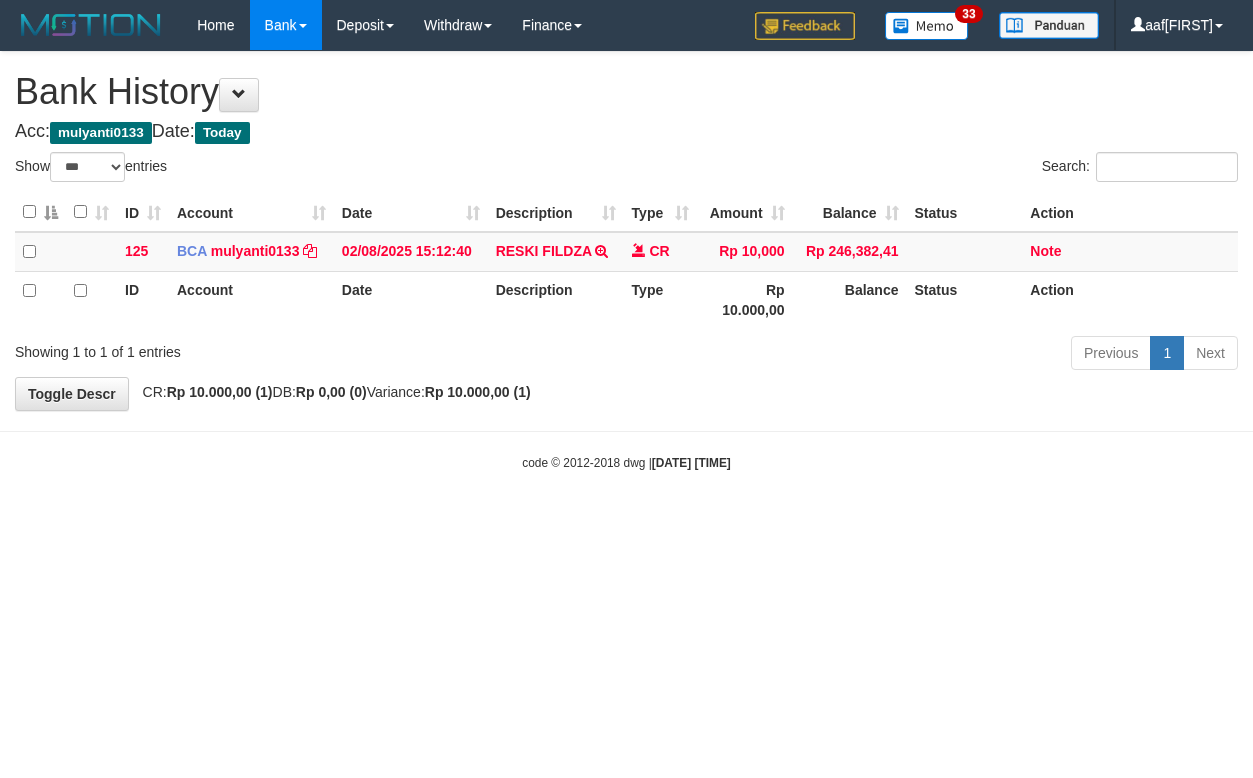 select on "***" 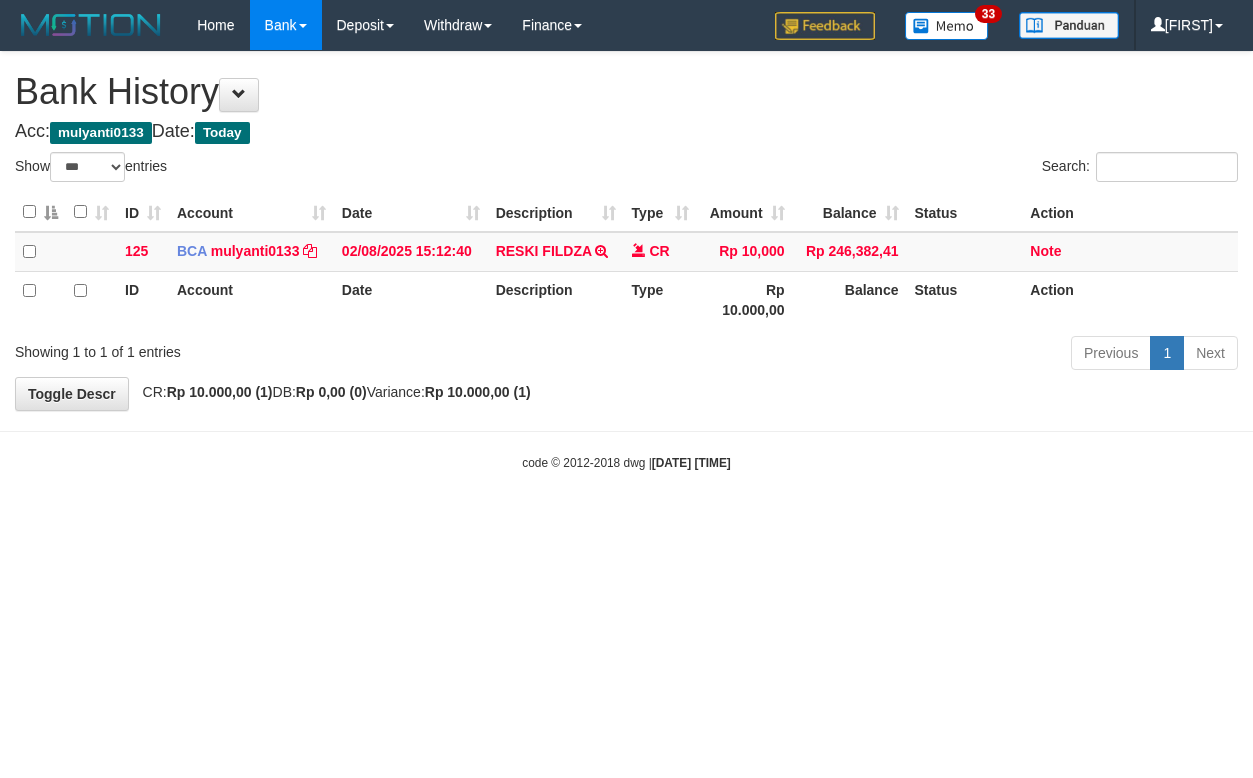 select on "***" 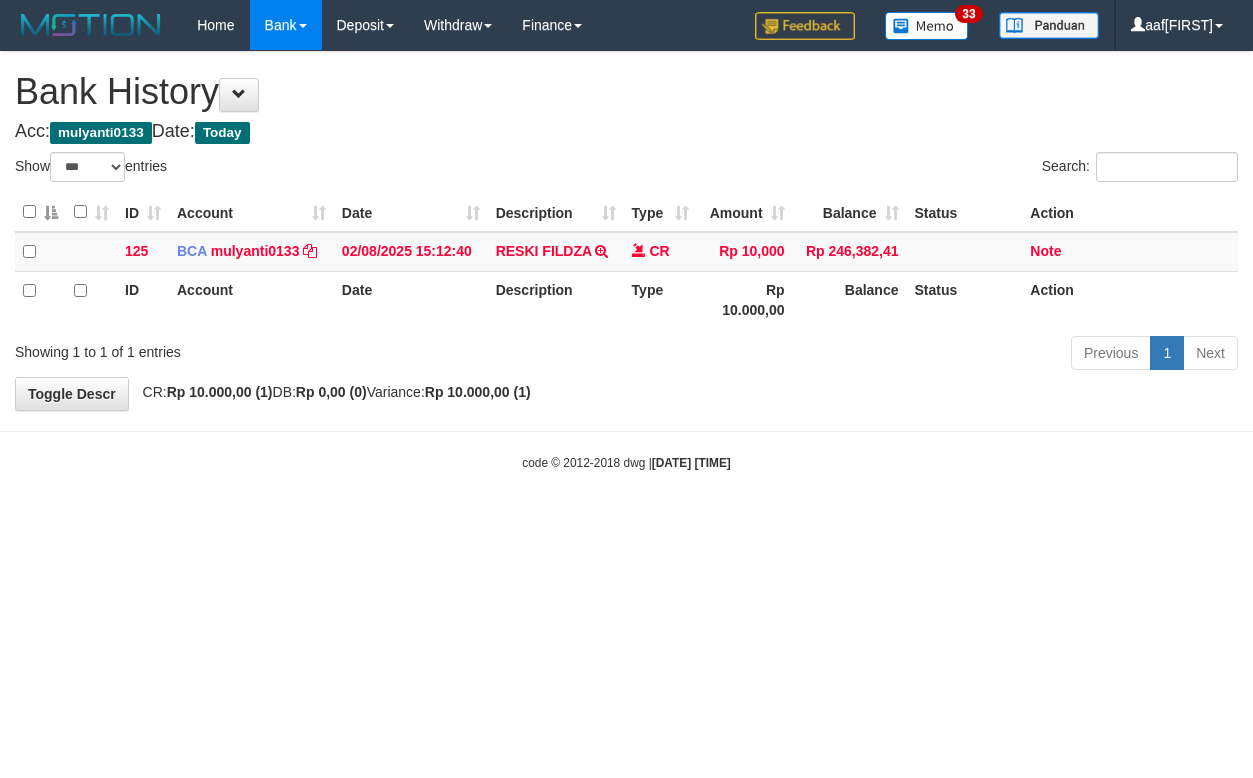 select on "***" 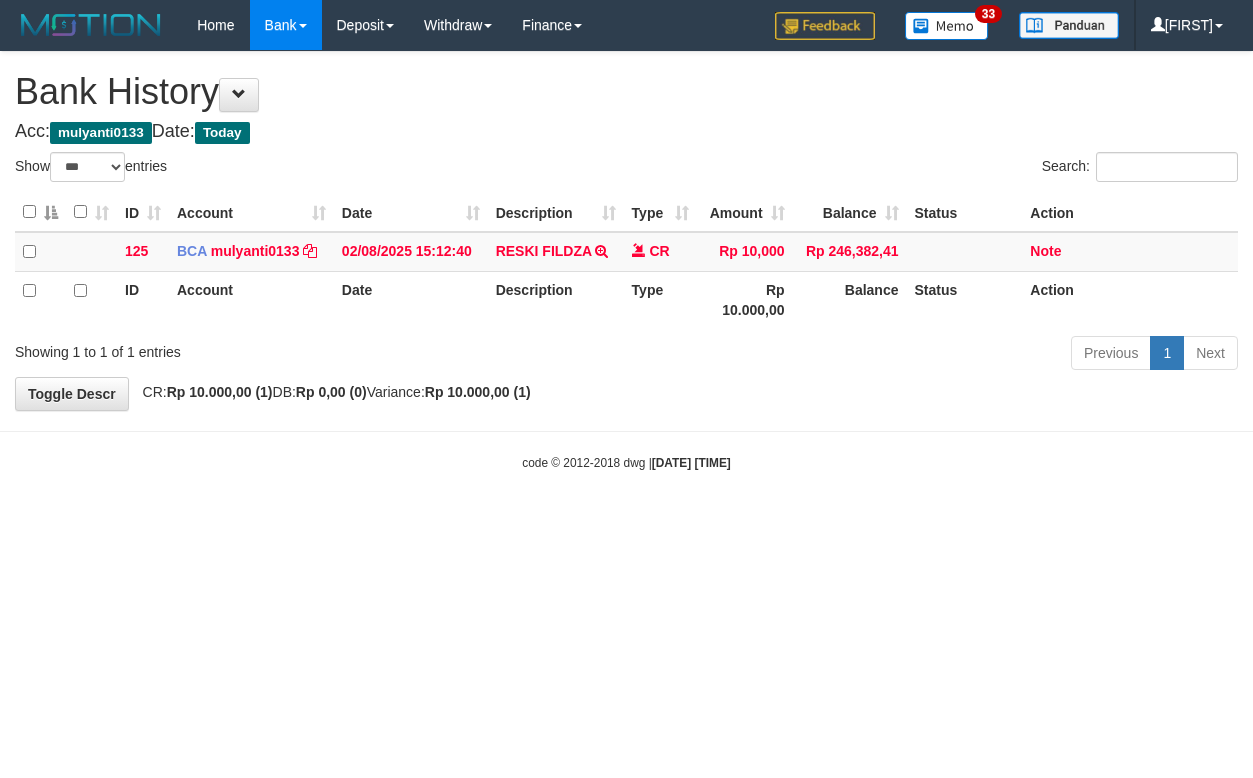 select on "***" 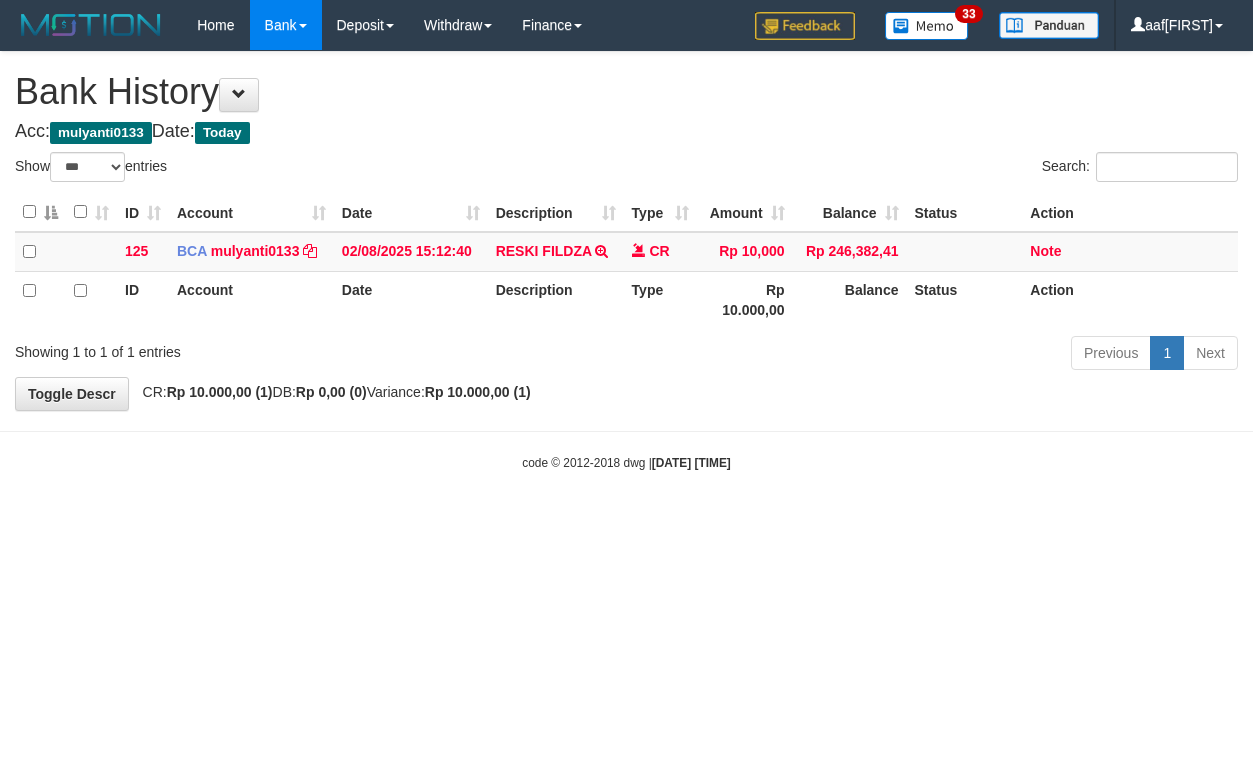 select on "***" 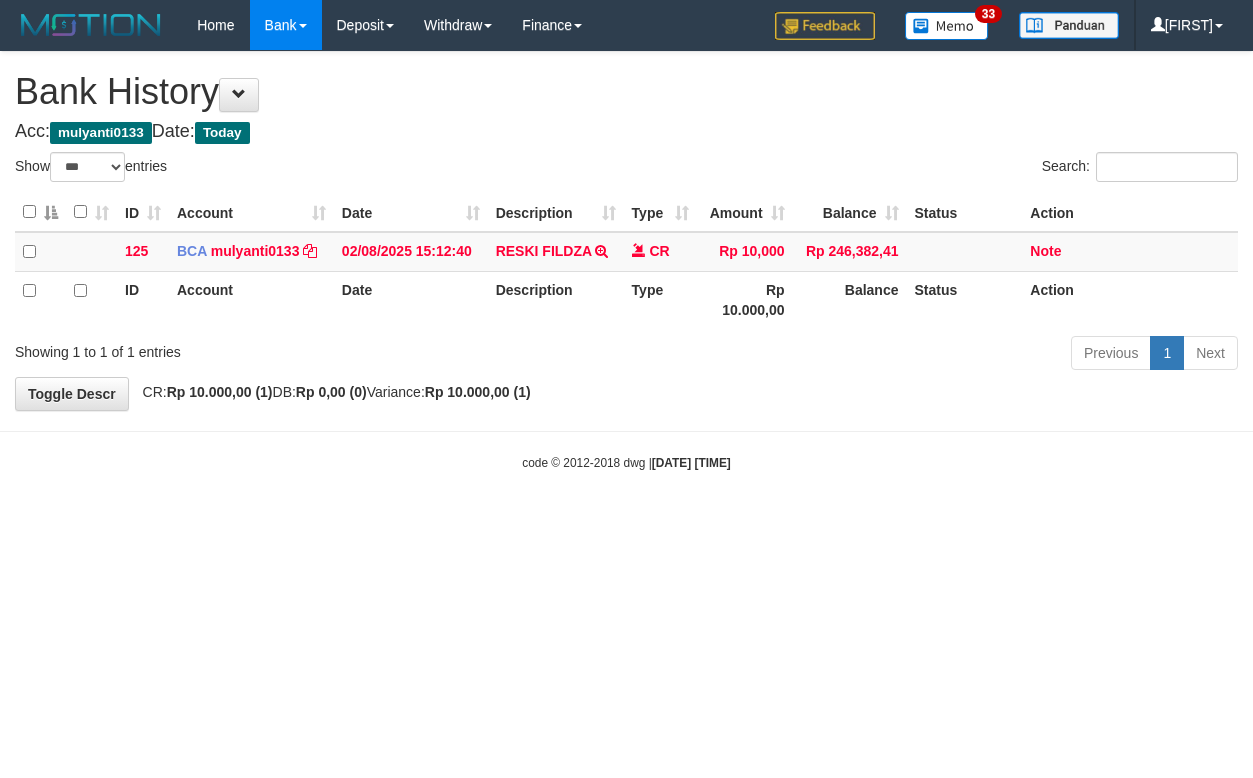 select on "***" 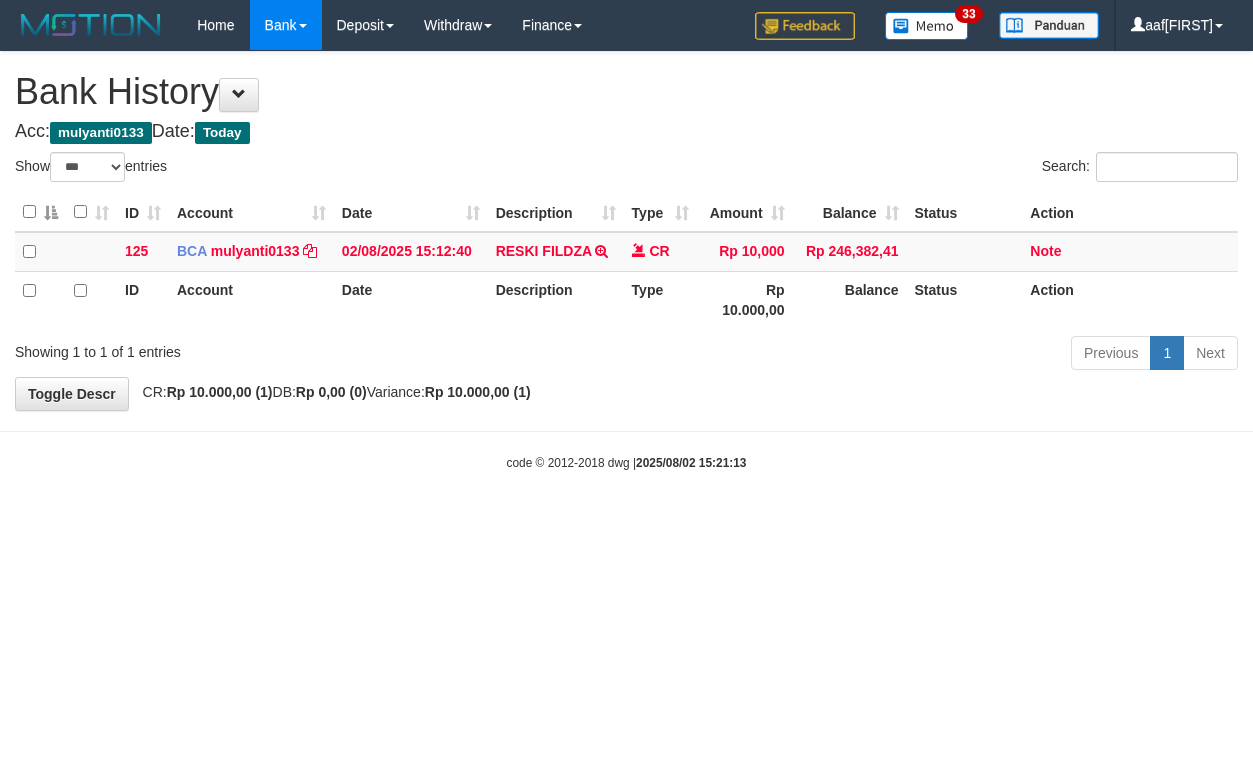 select on "***" 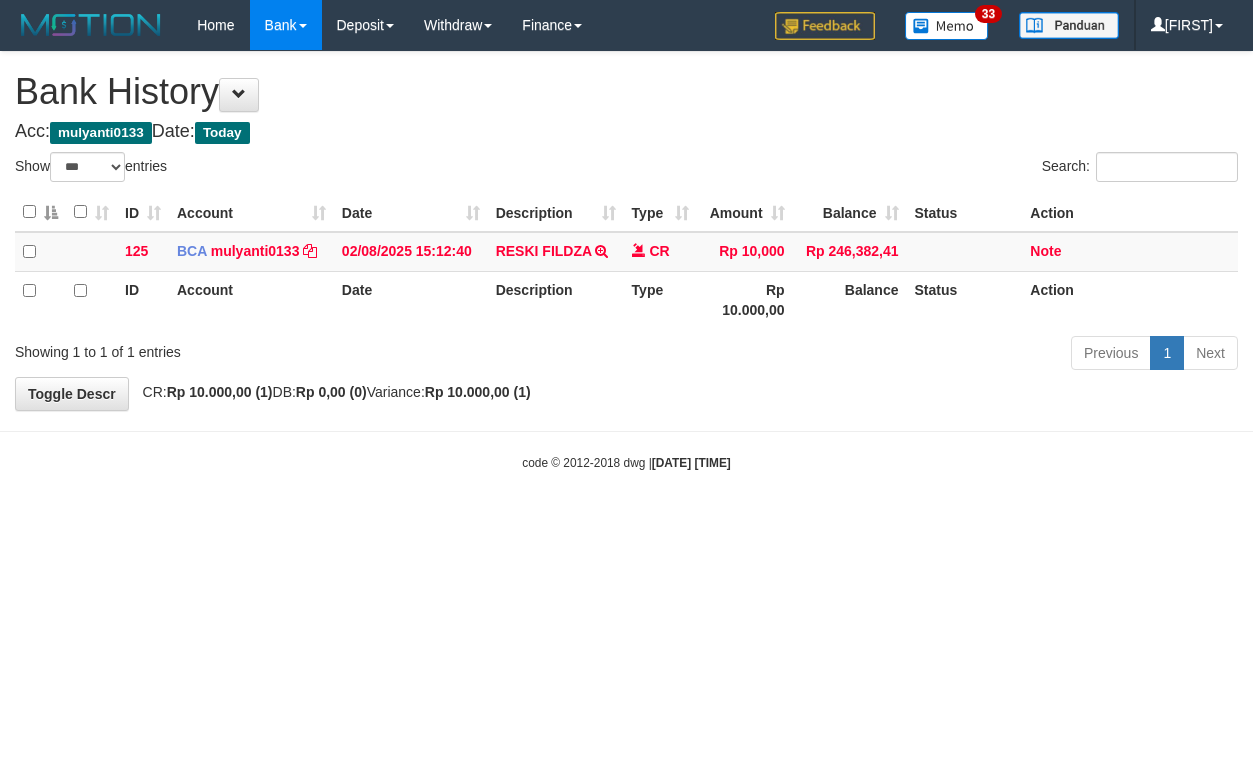 select on "***" 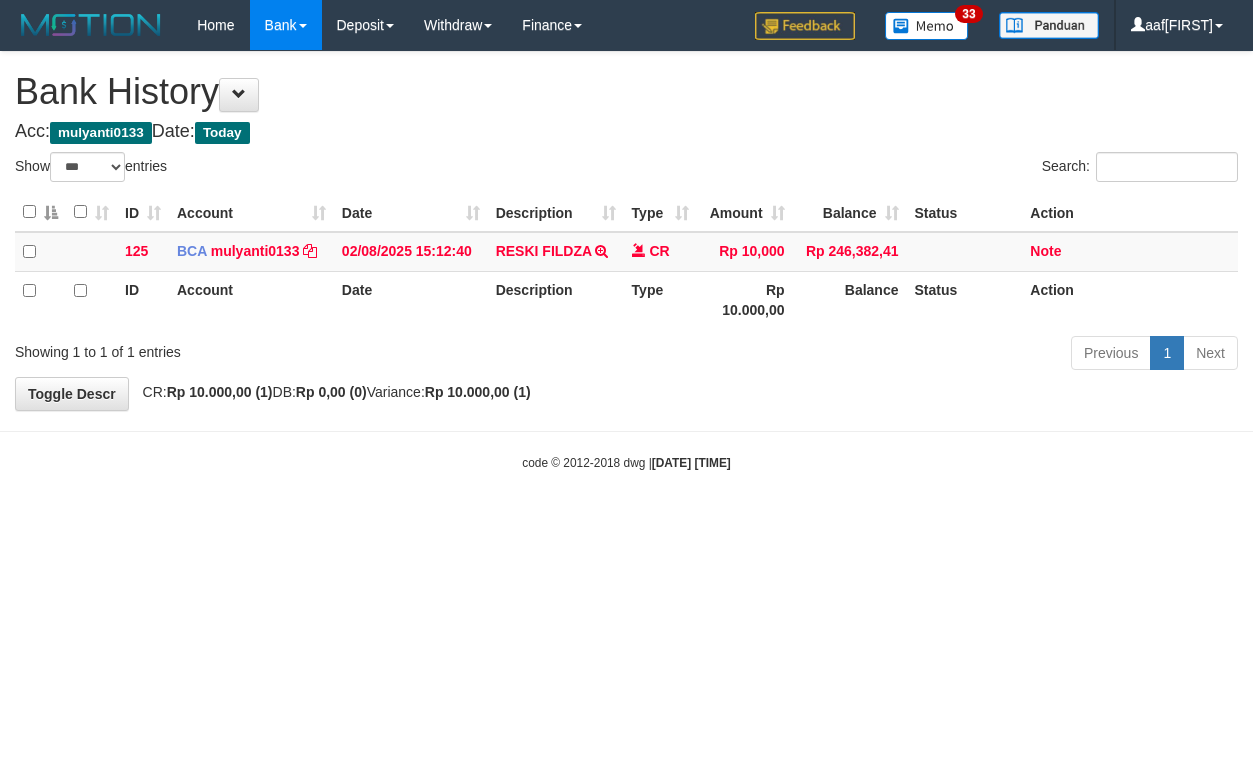 select on "***" 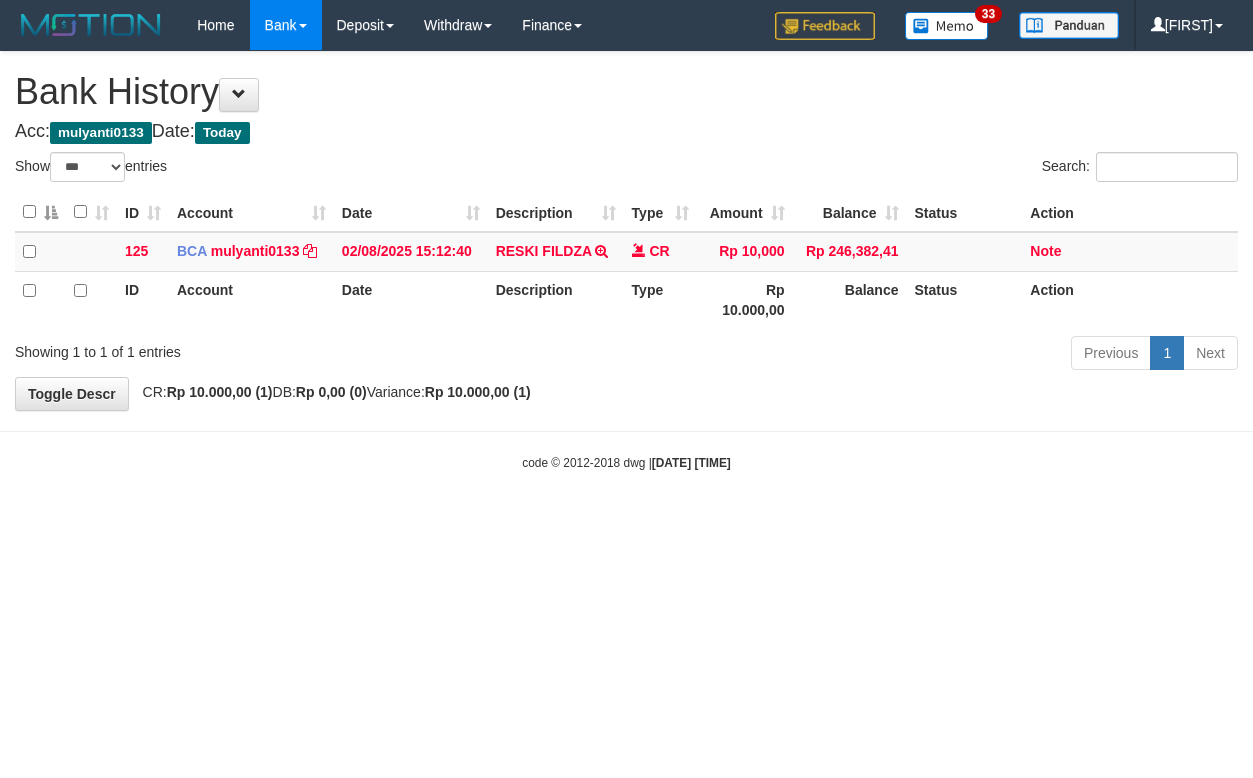 select on "***" 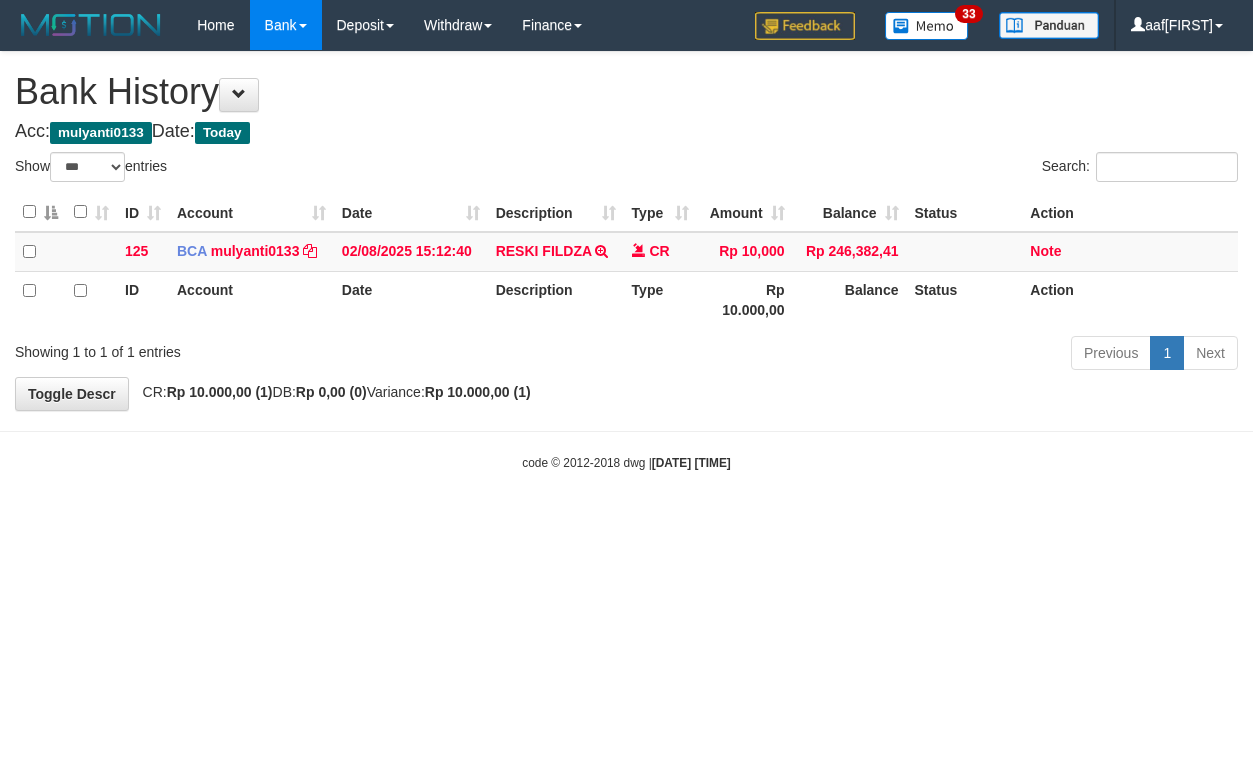 select on "***" 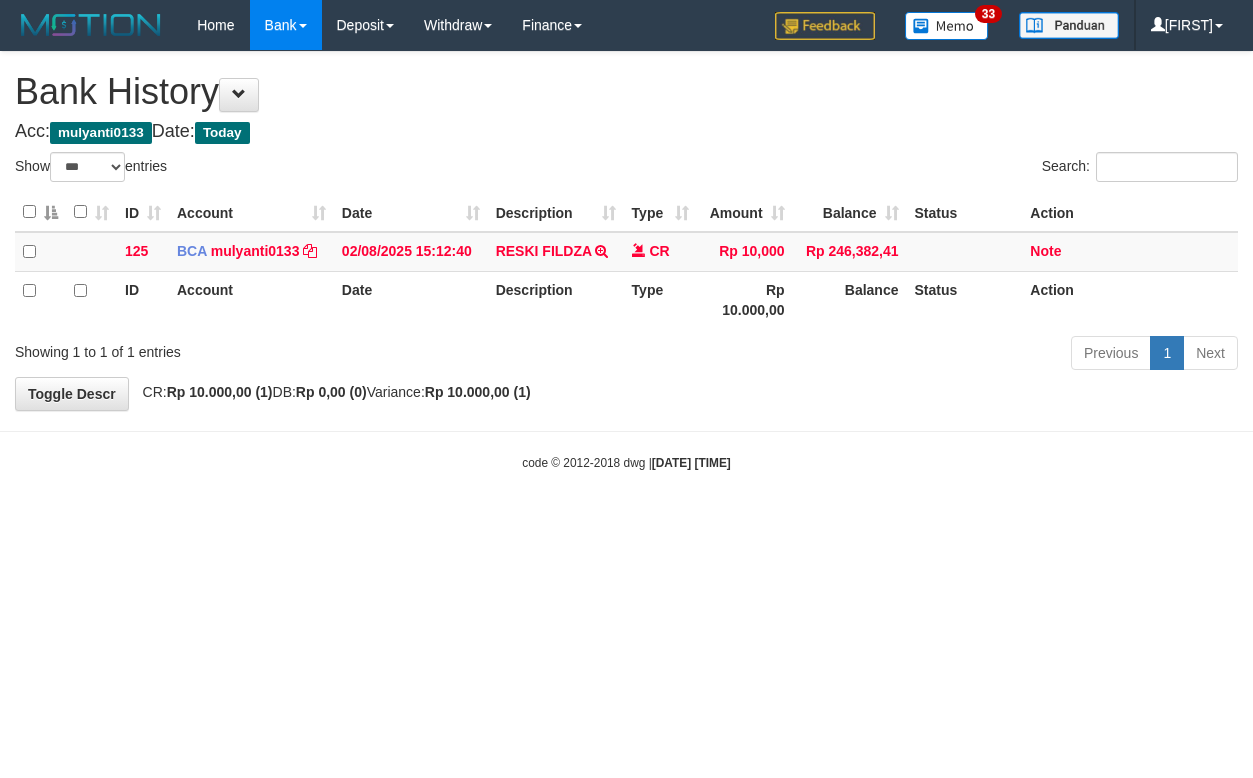 select on "***" 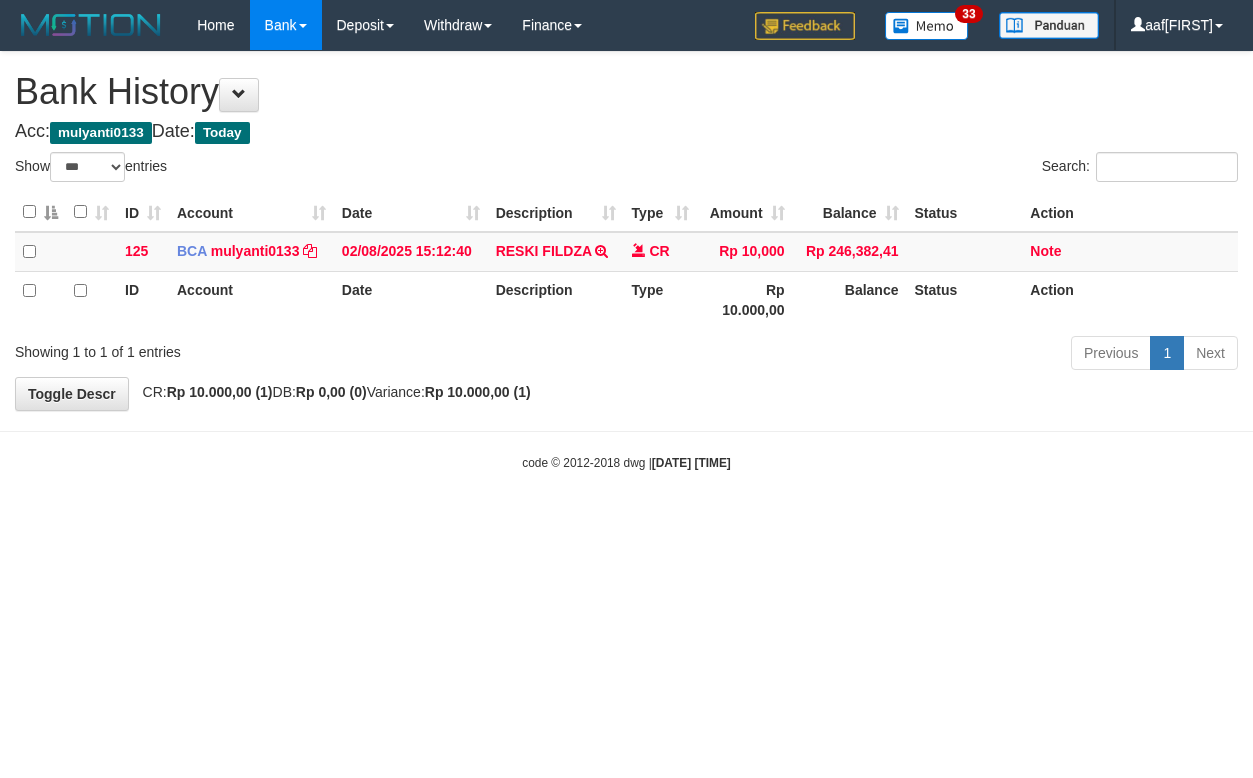 select on "***" 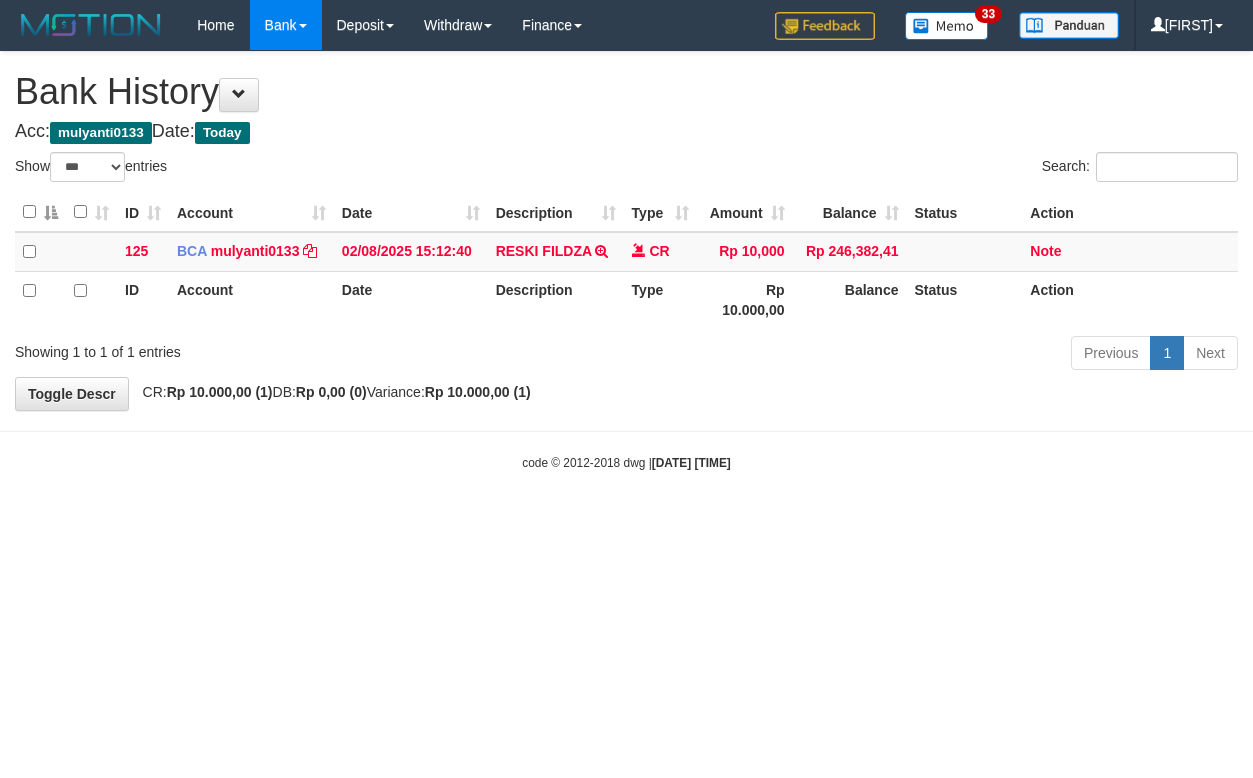select on "***" 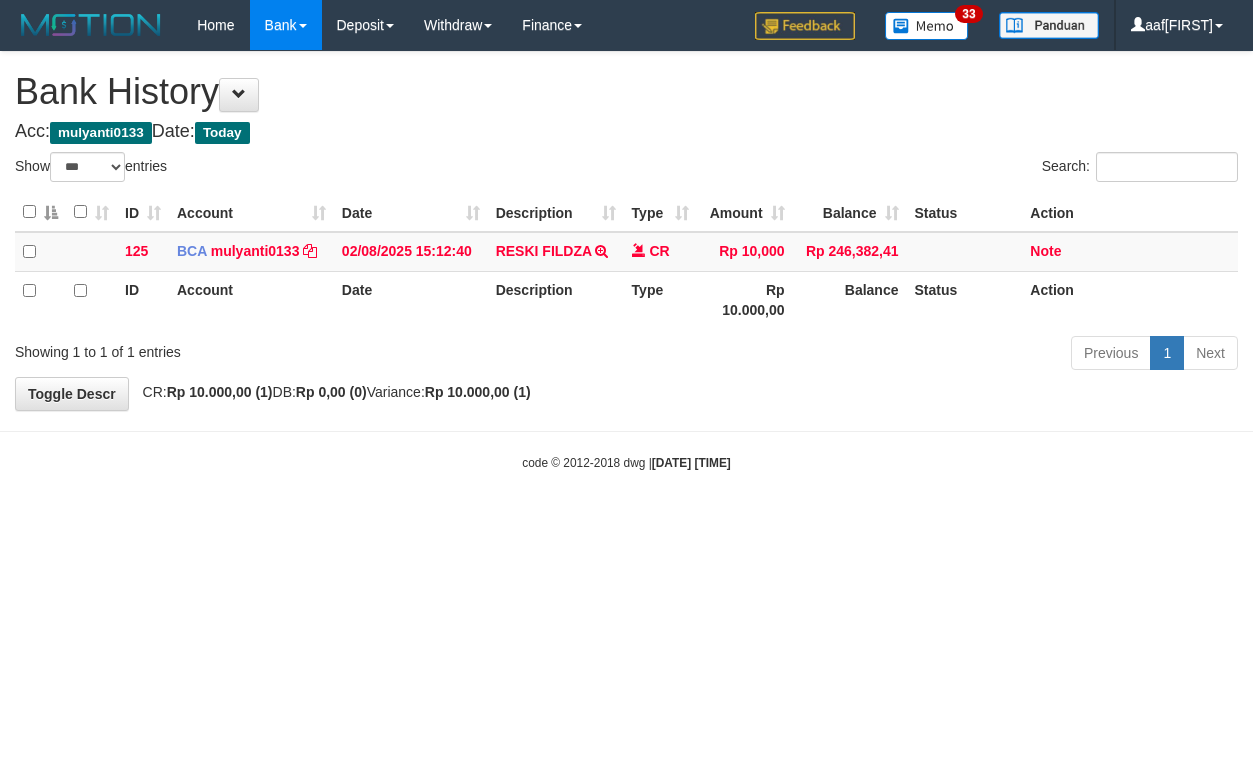 select on "***" 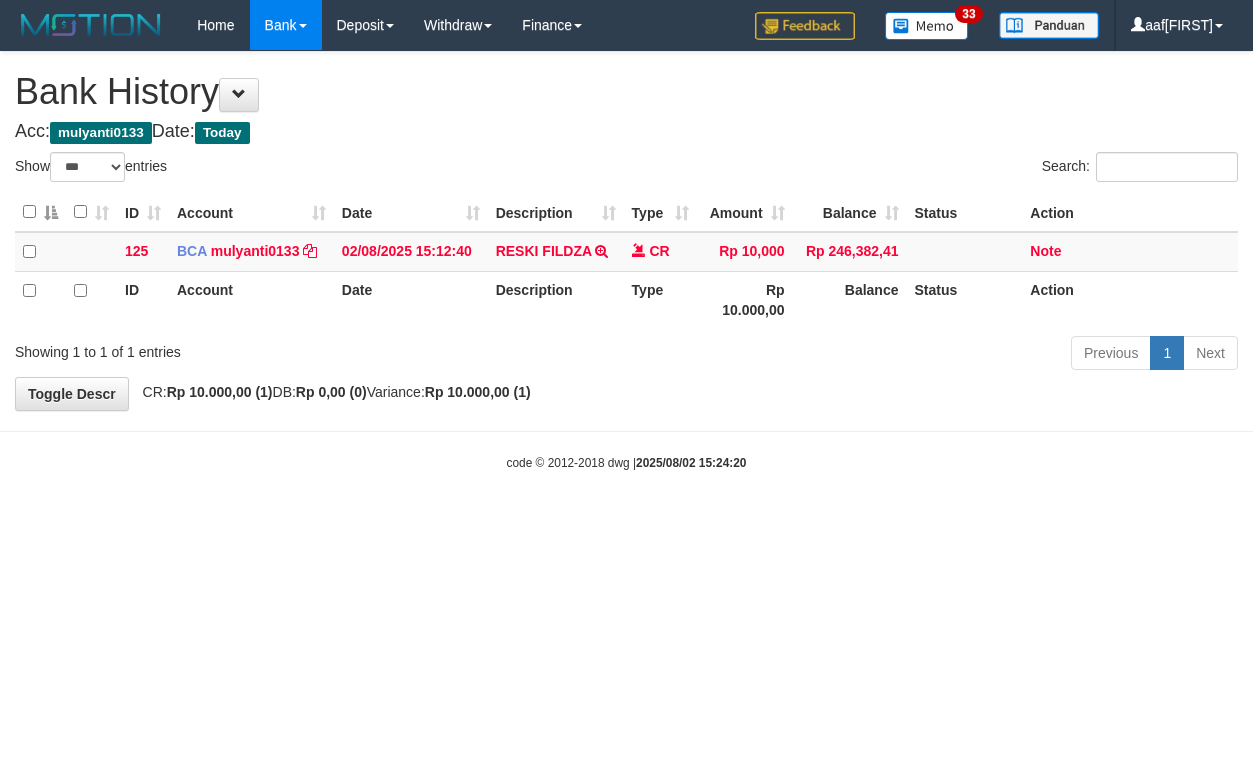 select on "***" 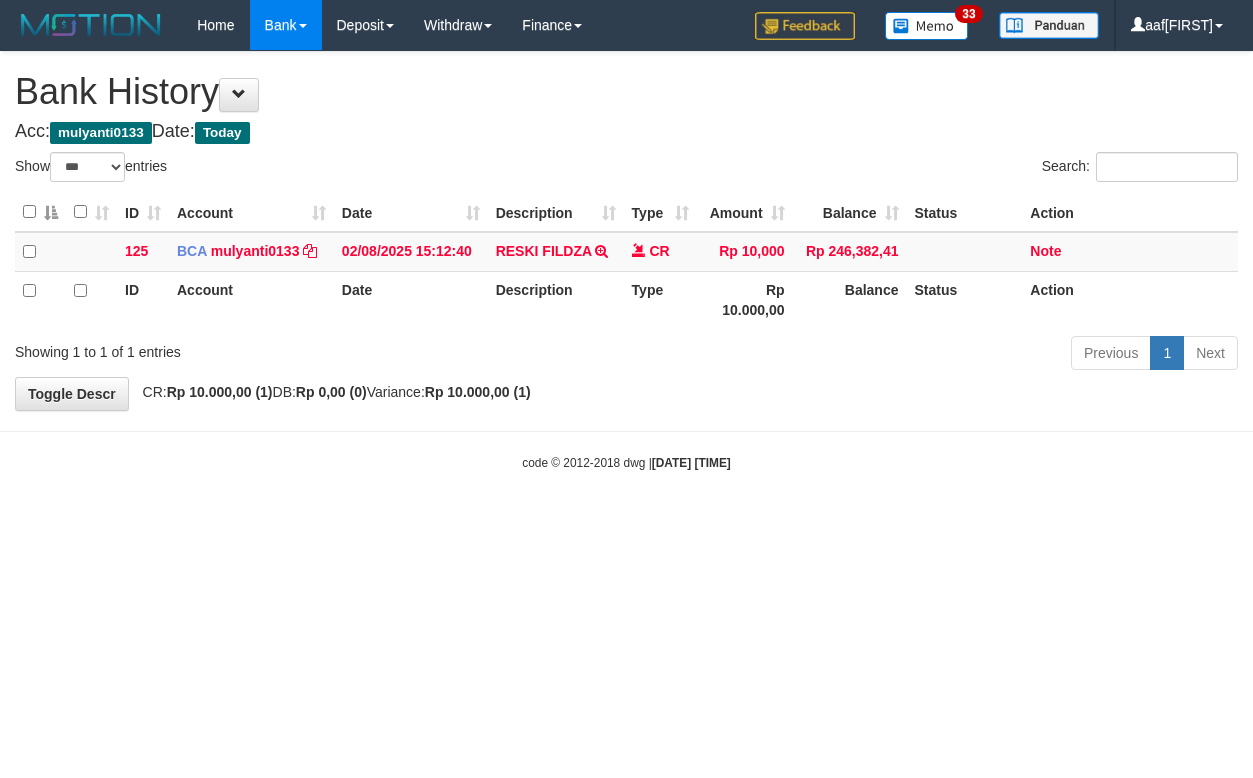 select on "***" 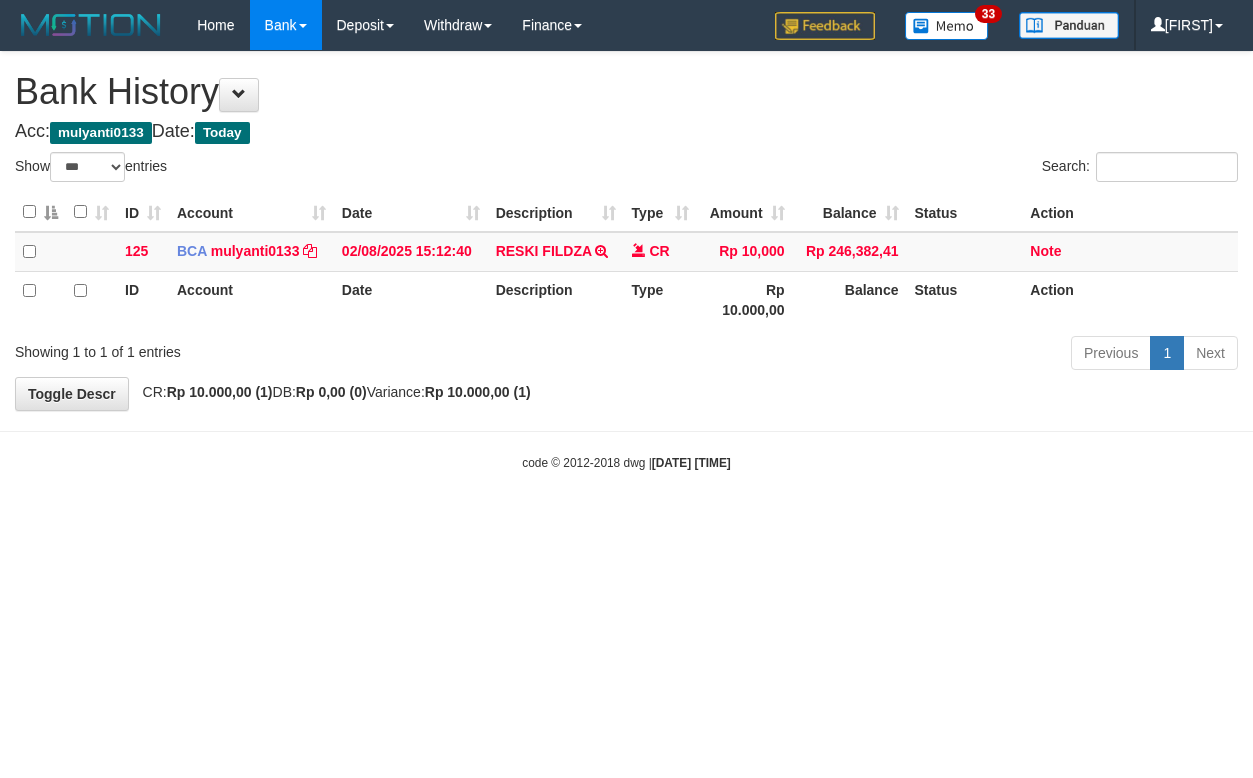select on "***" 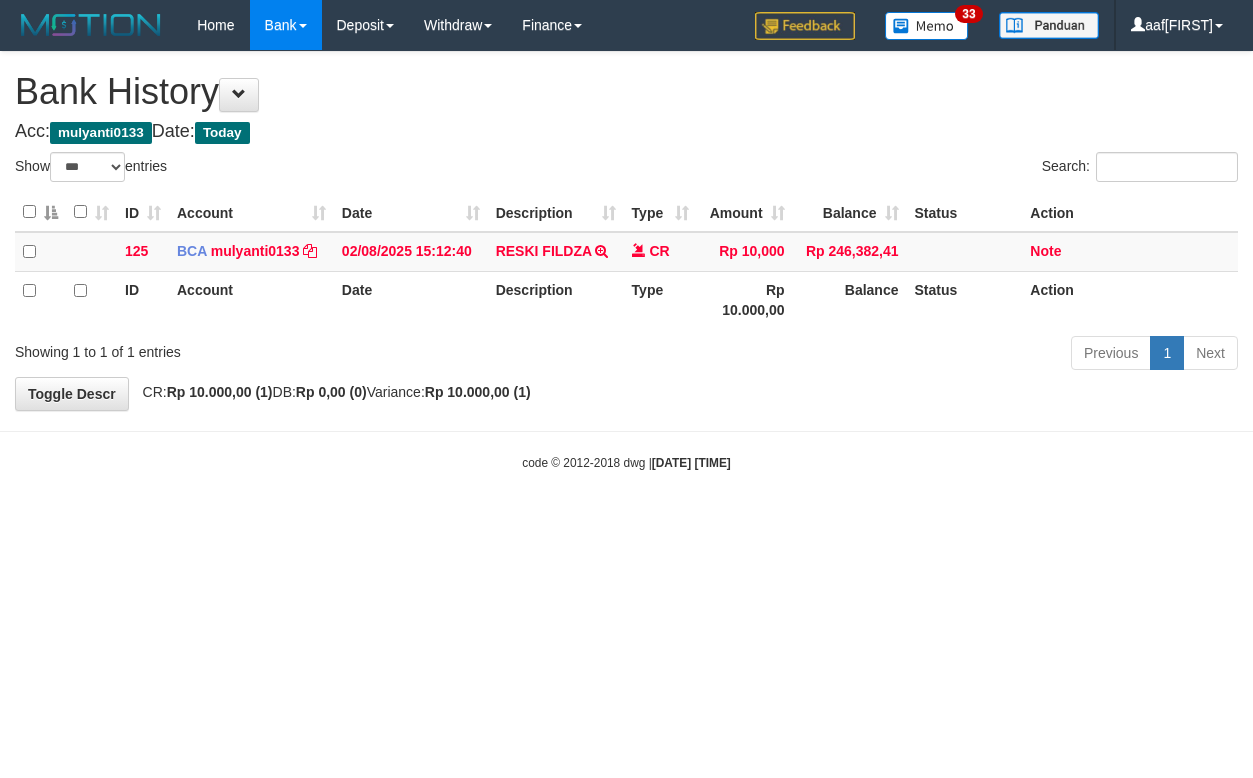 select on "***" 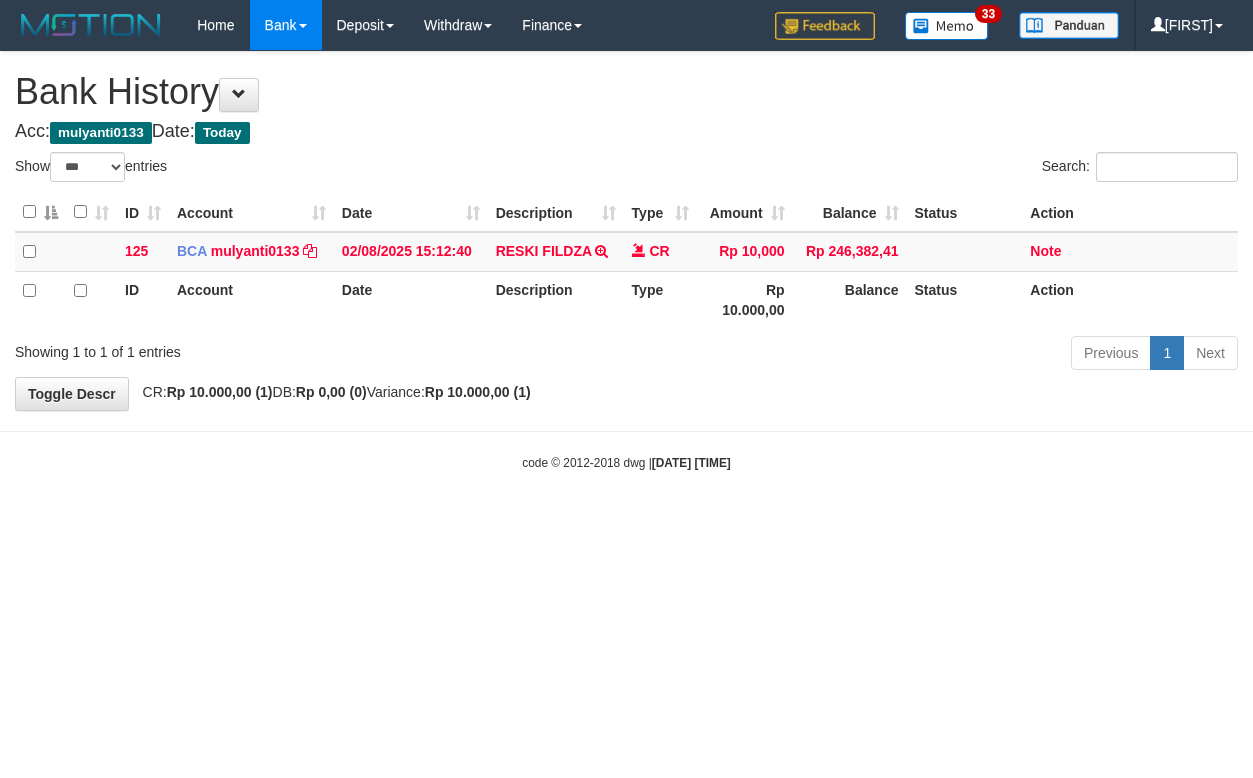 select on "***" 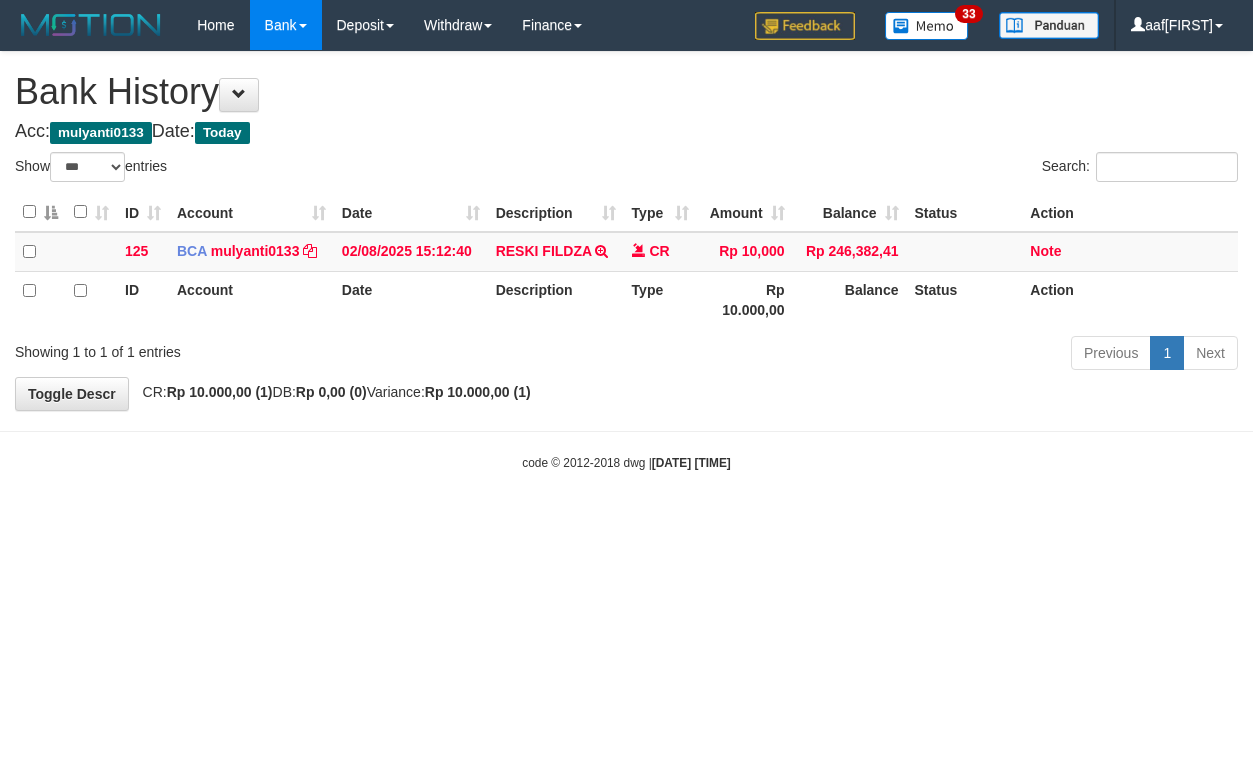 select on "***" 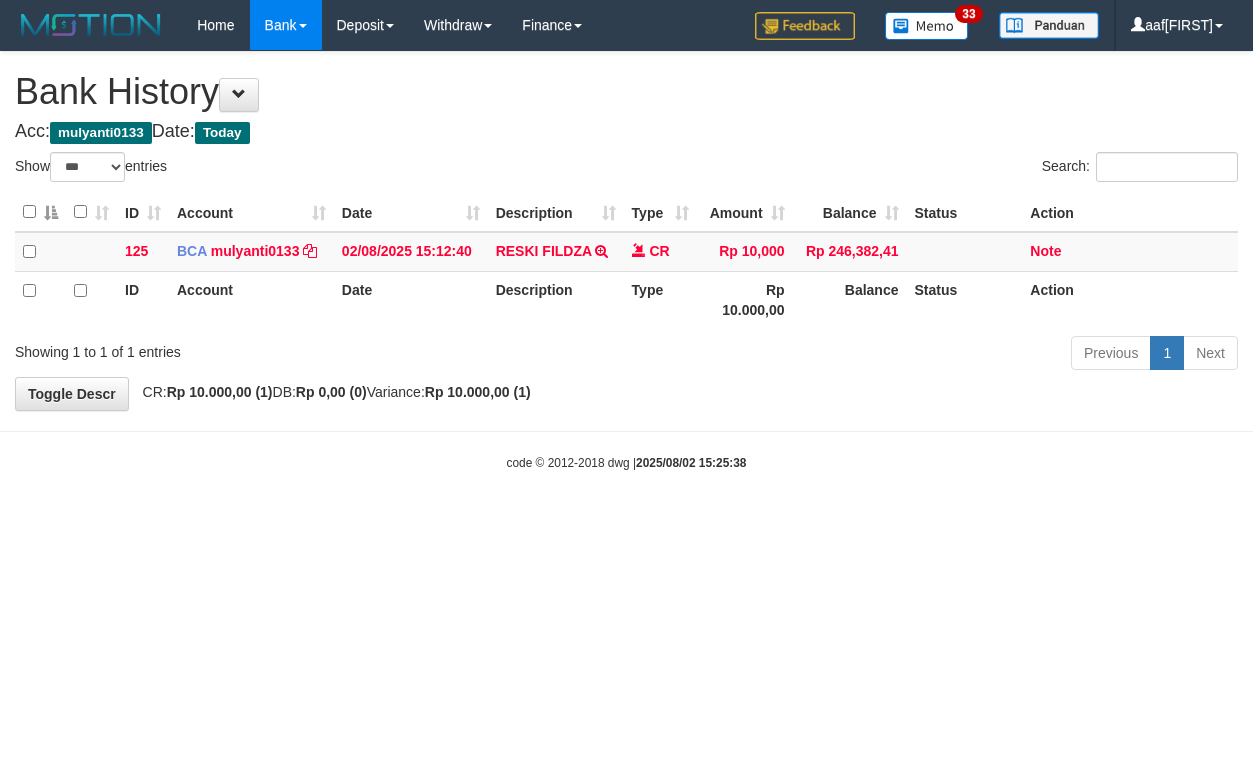 select on "***" 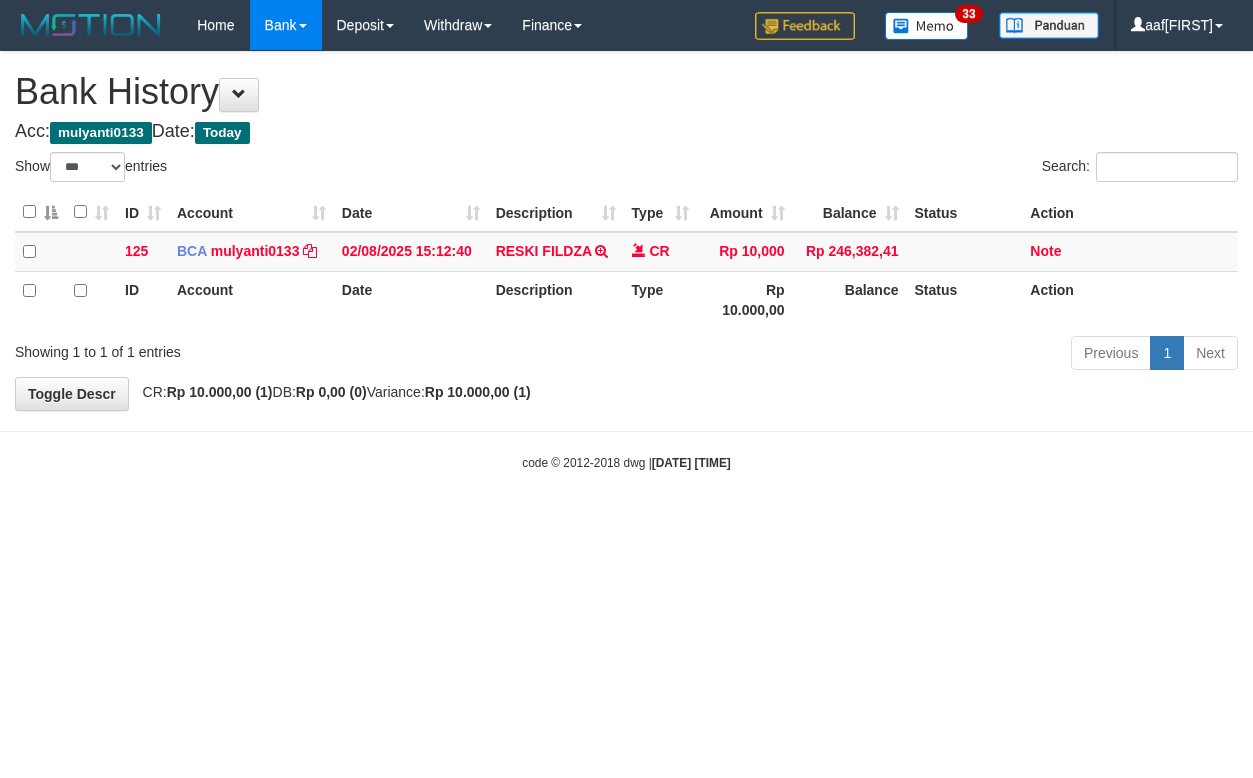 select on "***" 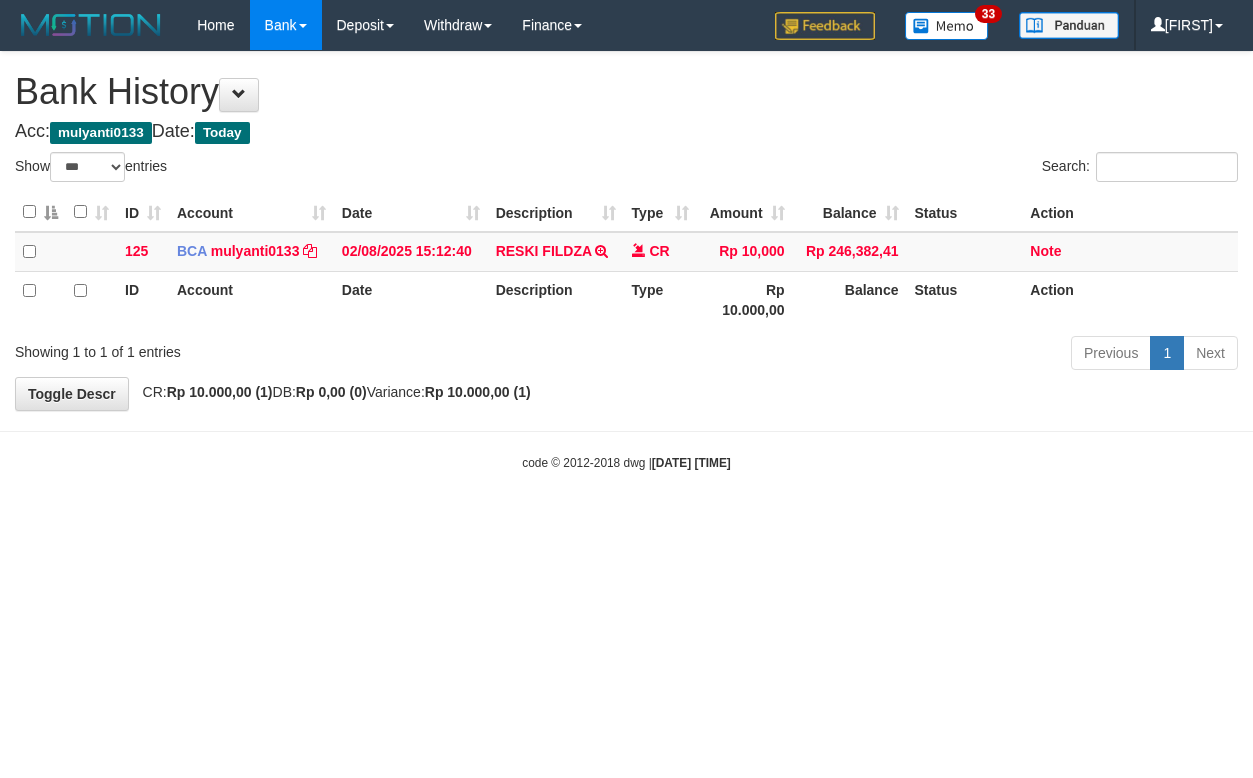 select on "***" 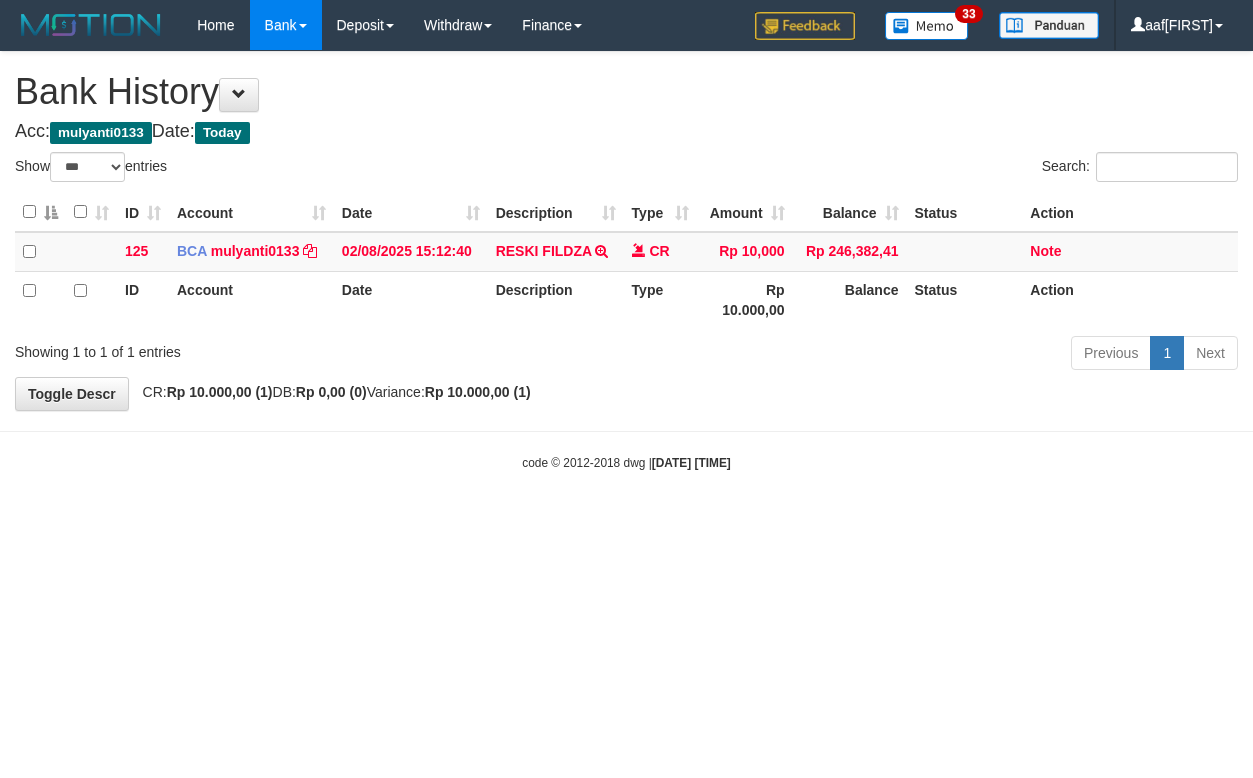 select on "***" 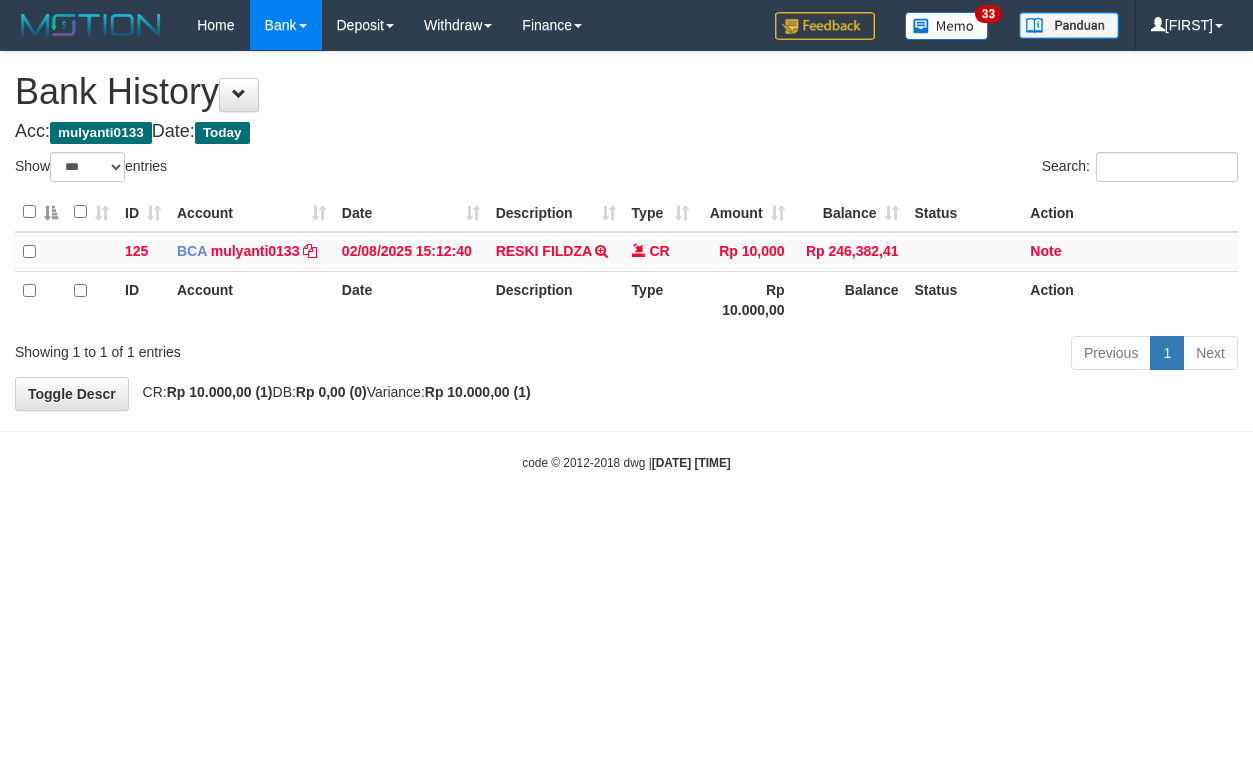 select on "***" 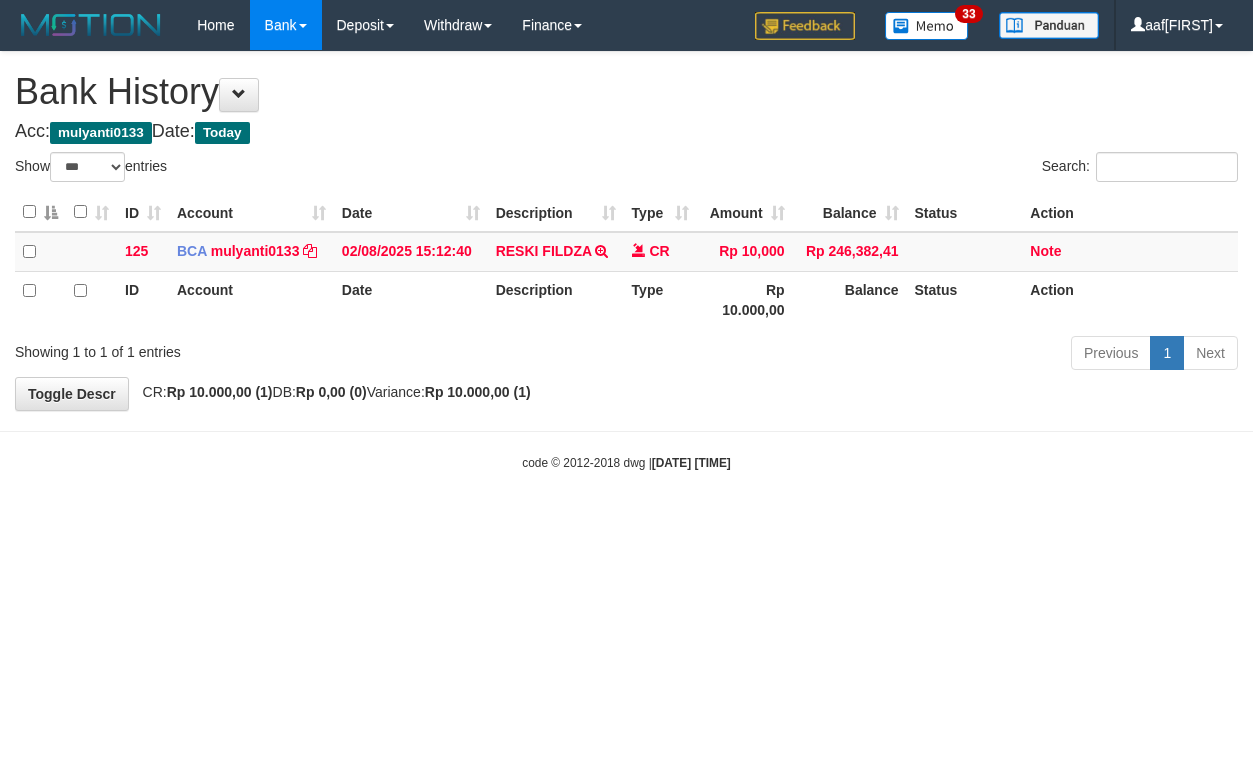 select on "***" 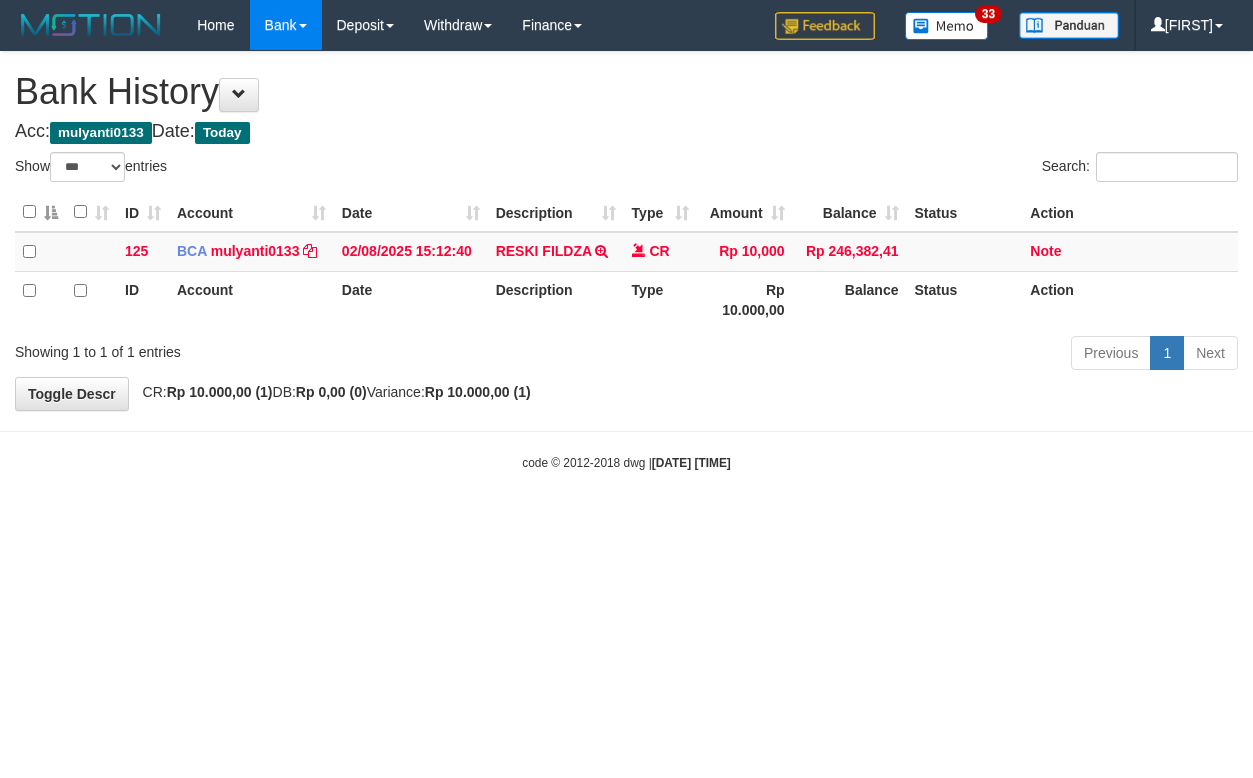select on "***" 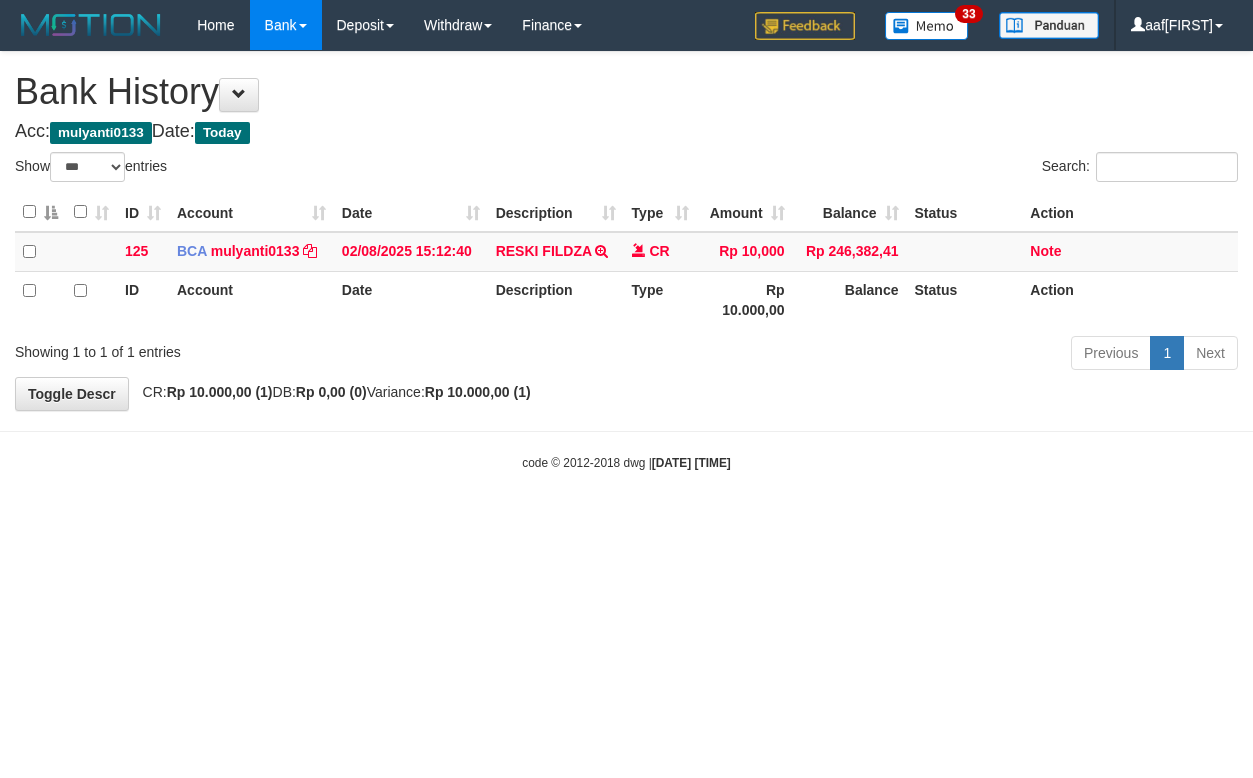 select on "***" 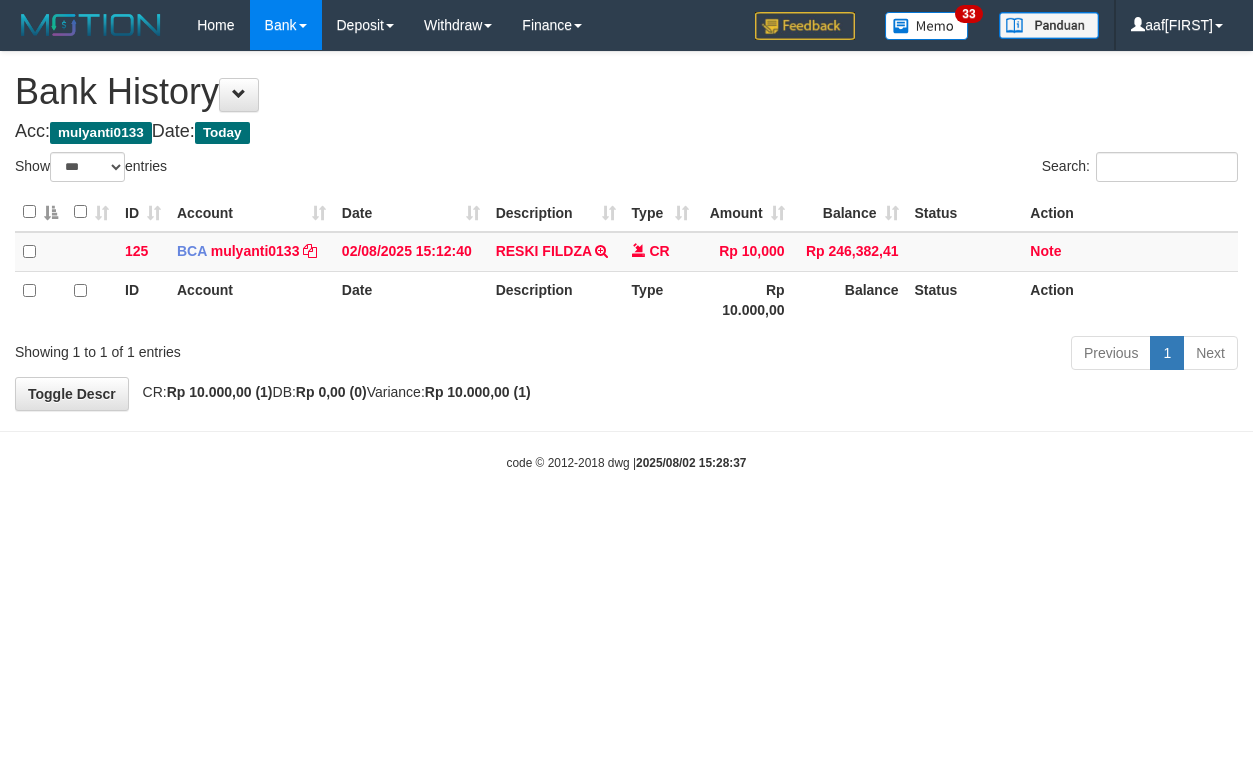 select on "***" 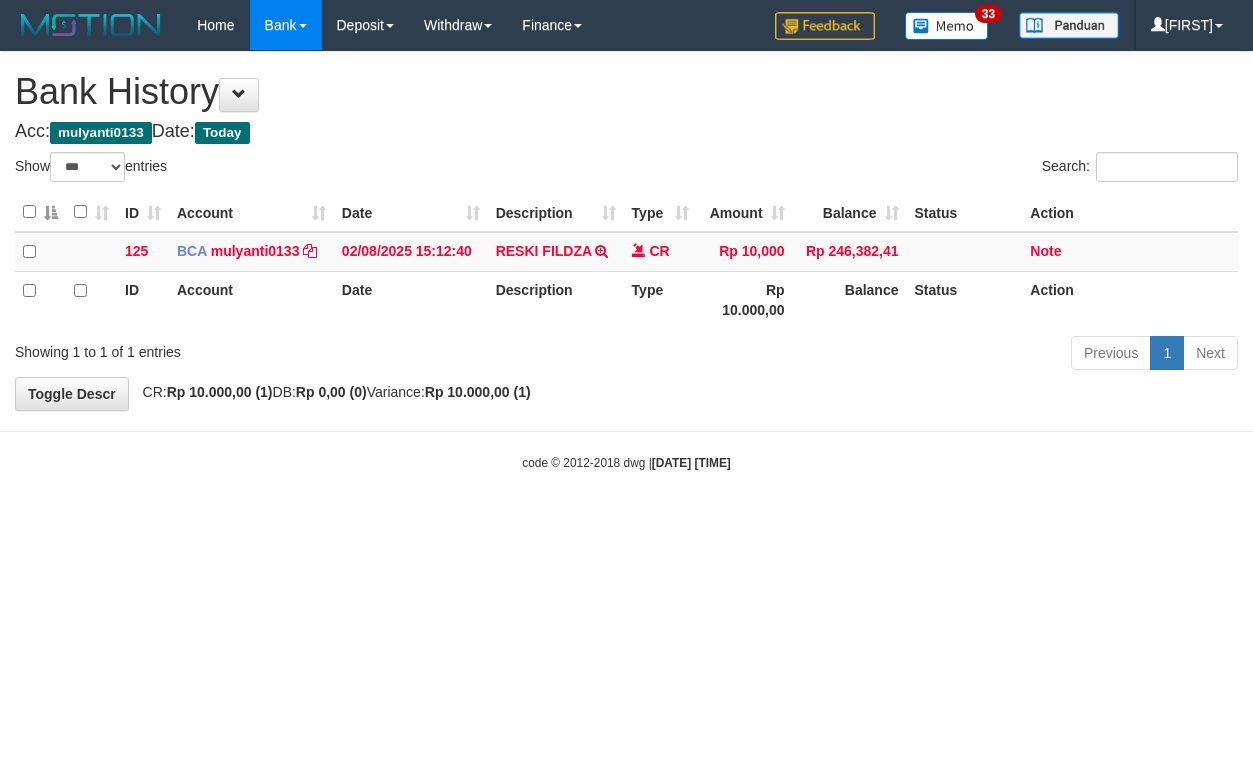 select on "***" 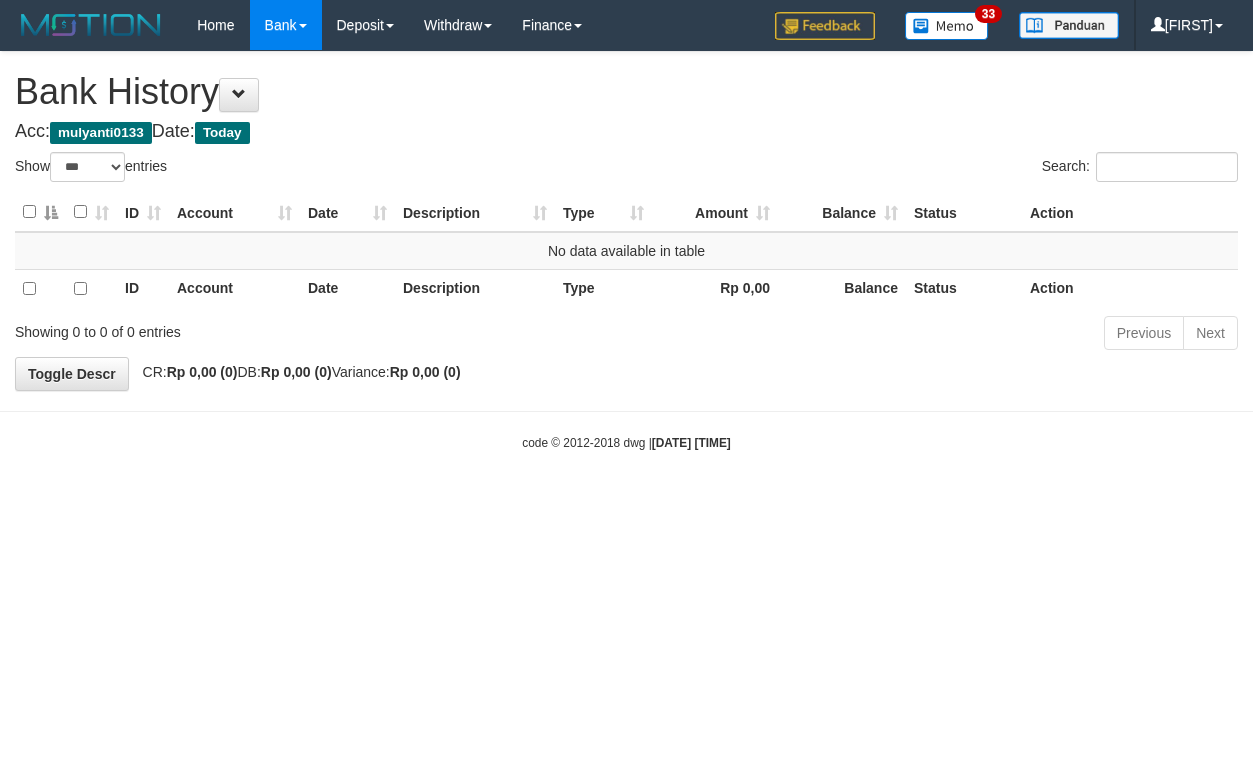 select on "***" 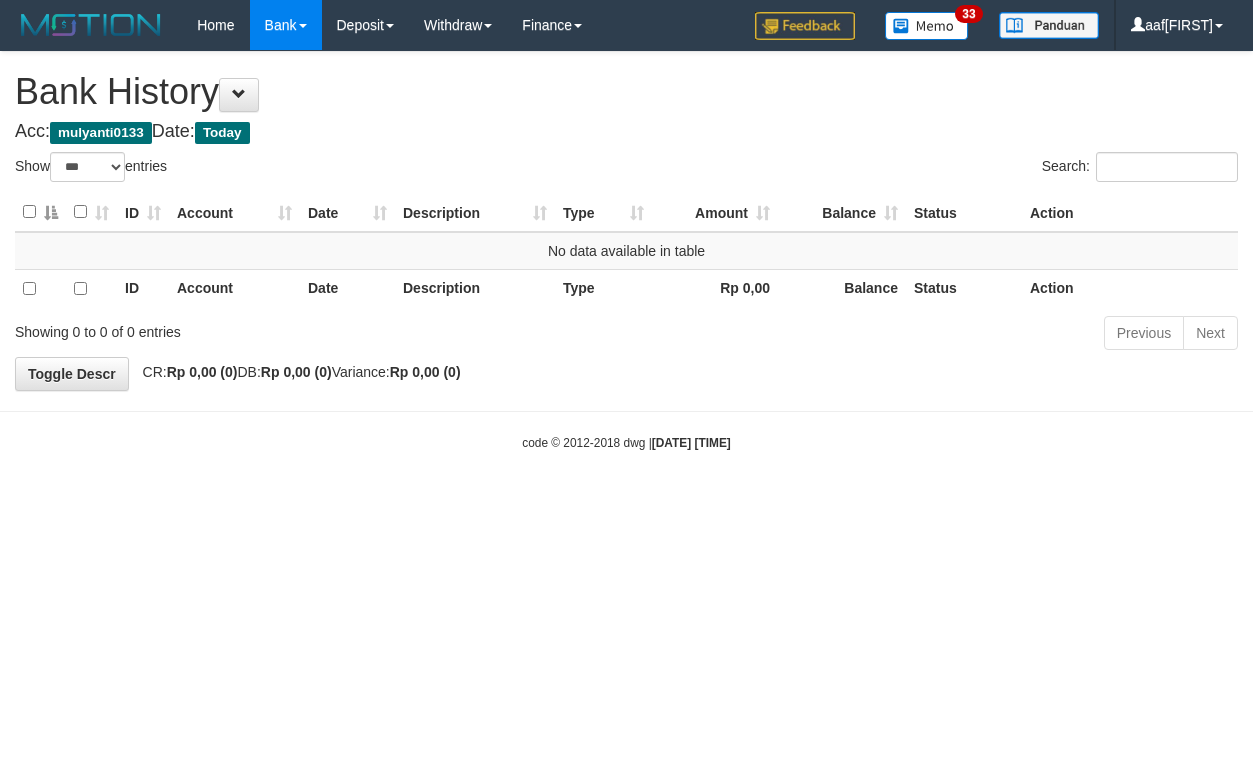 select on "***" 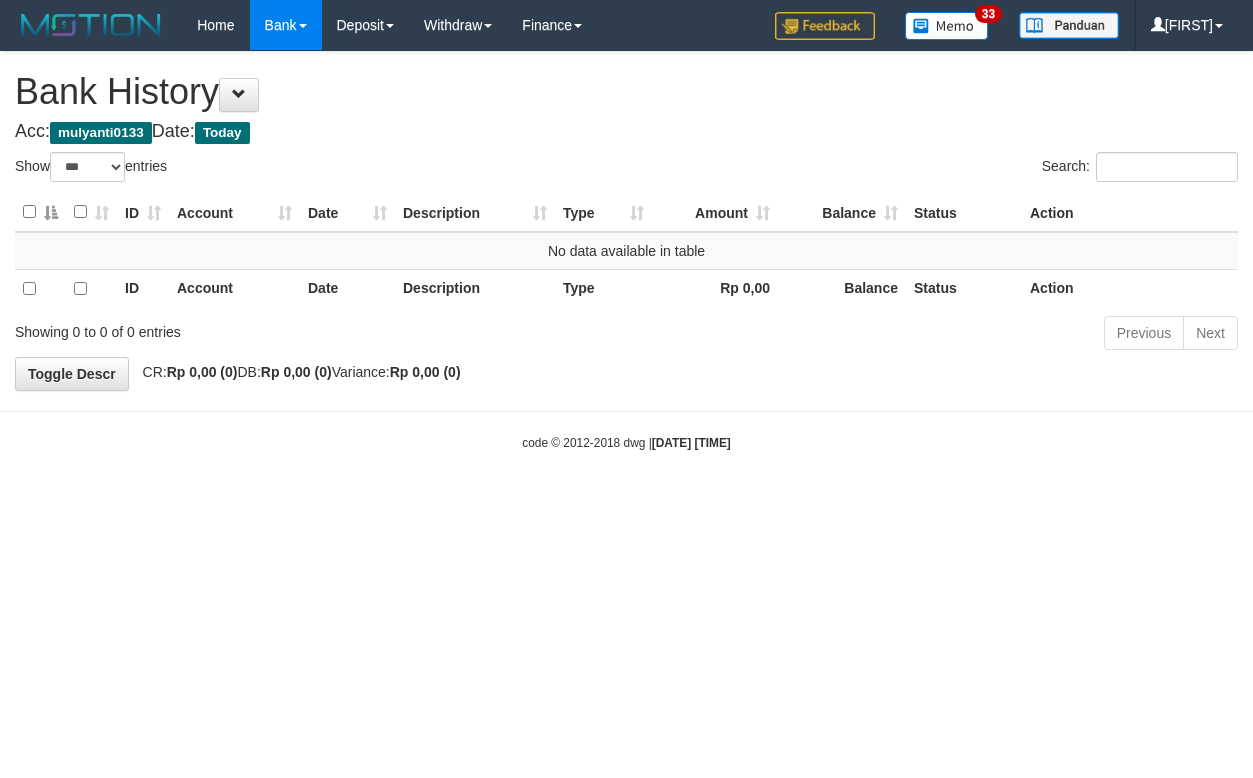 select on "***" 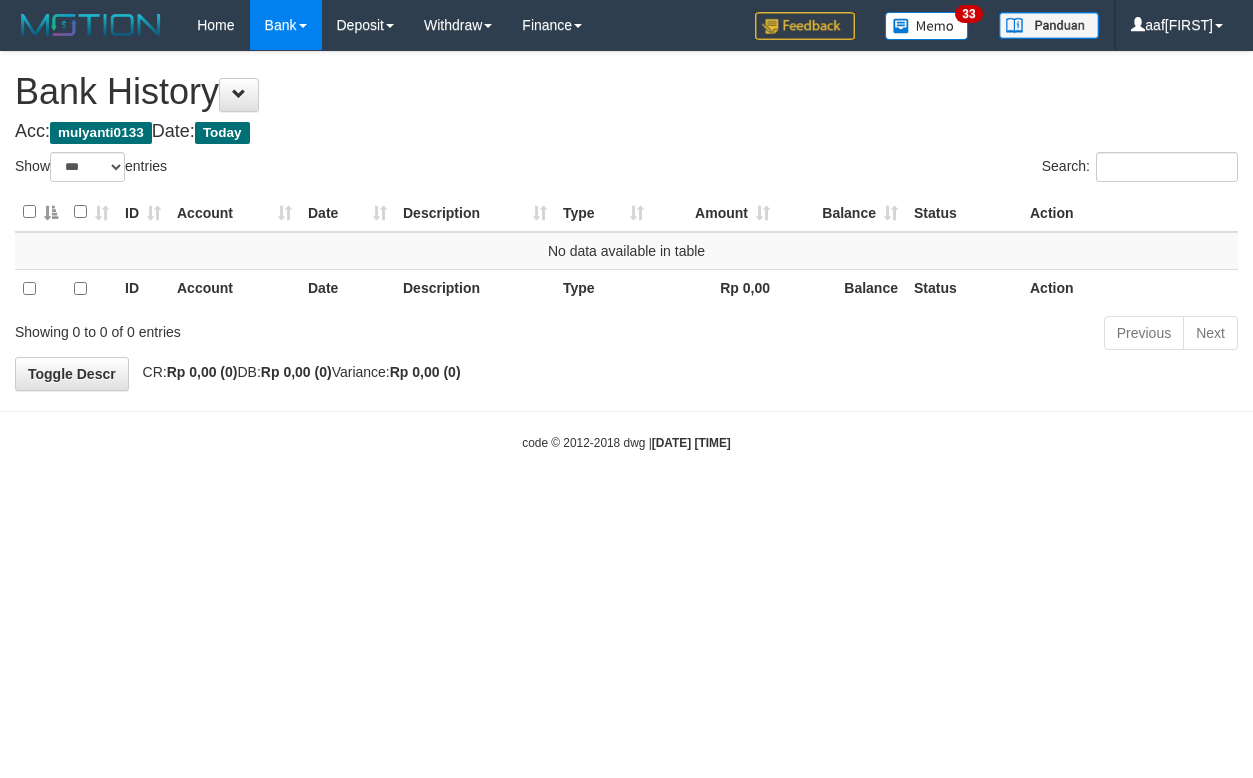 select on "***" 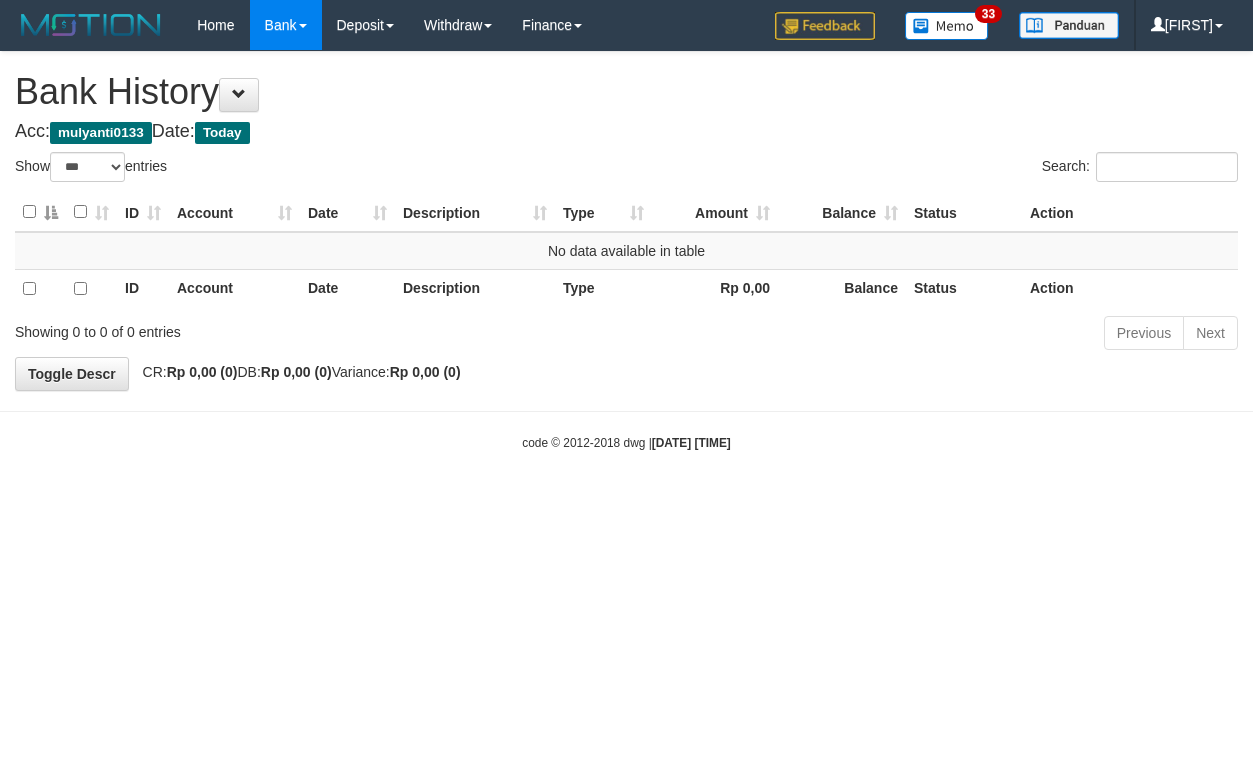 select on "***" 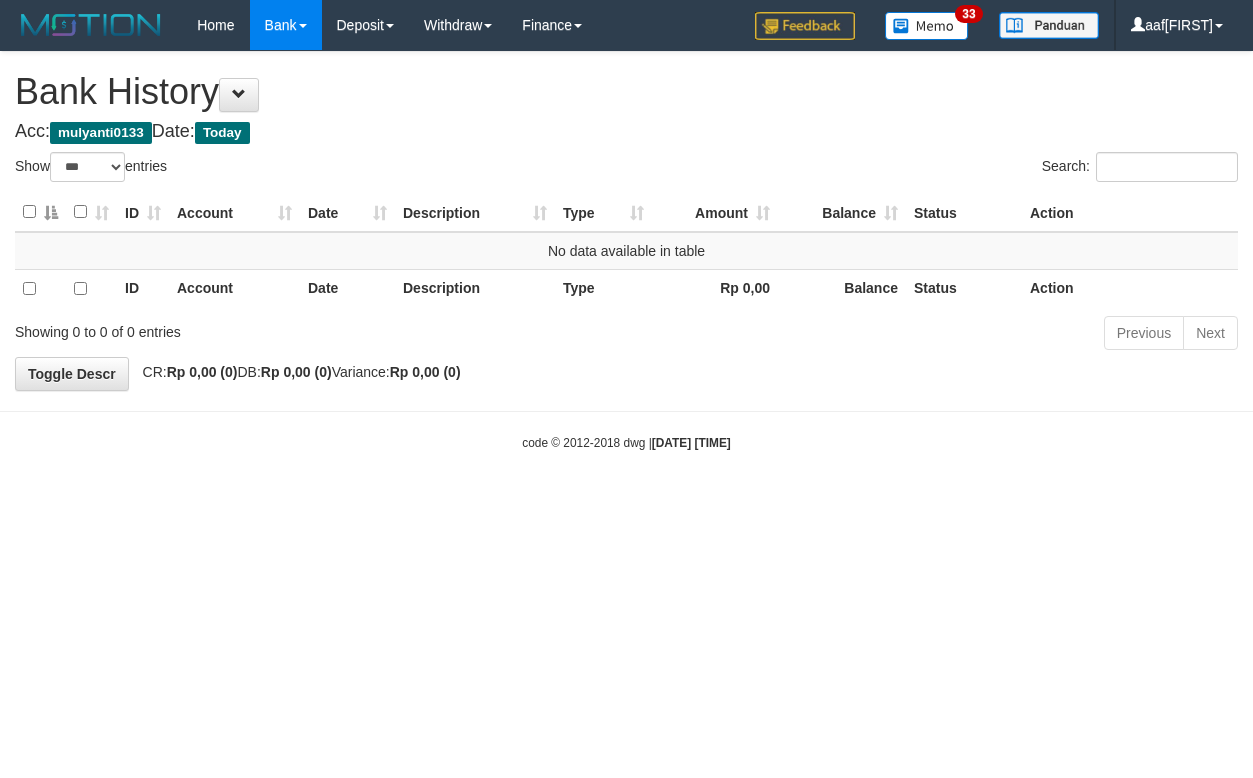 select on "***" 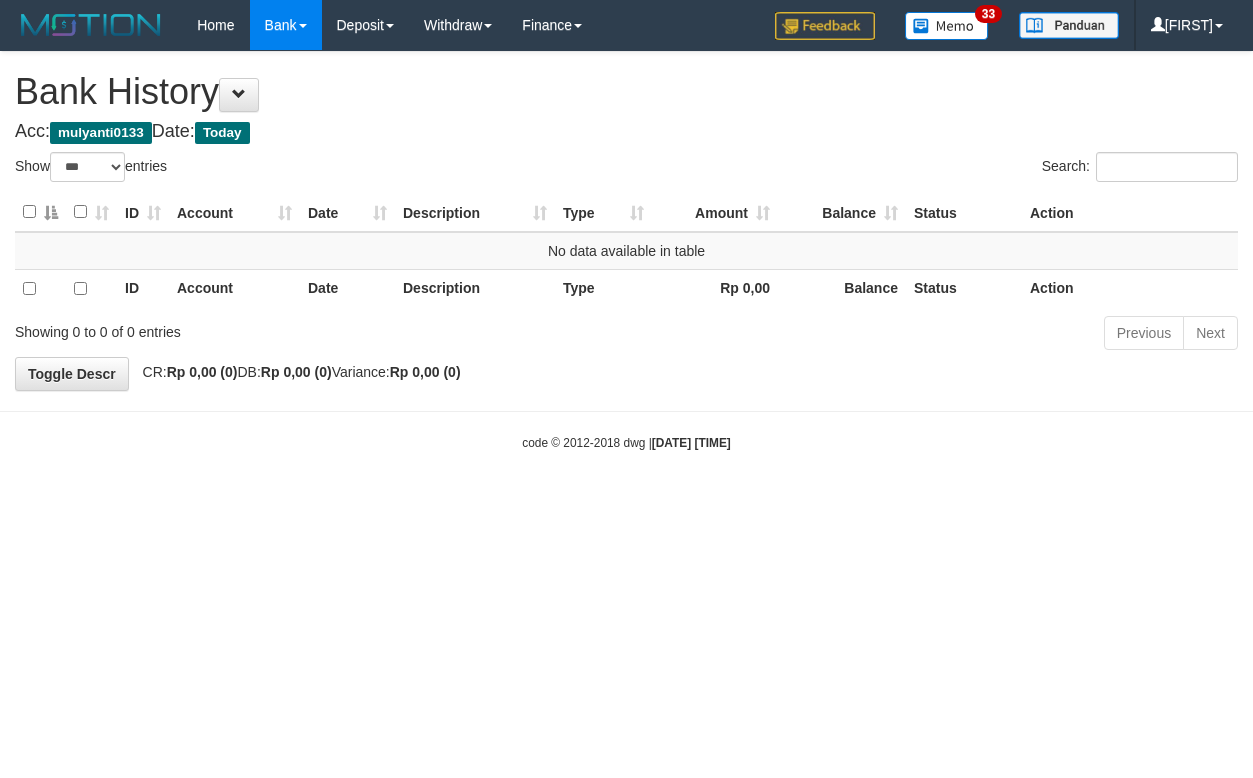 select on "***" 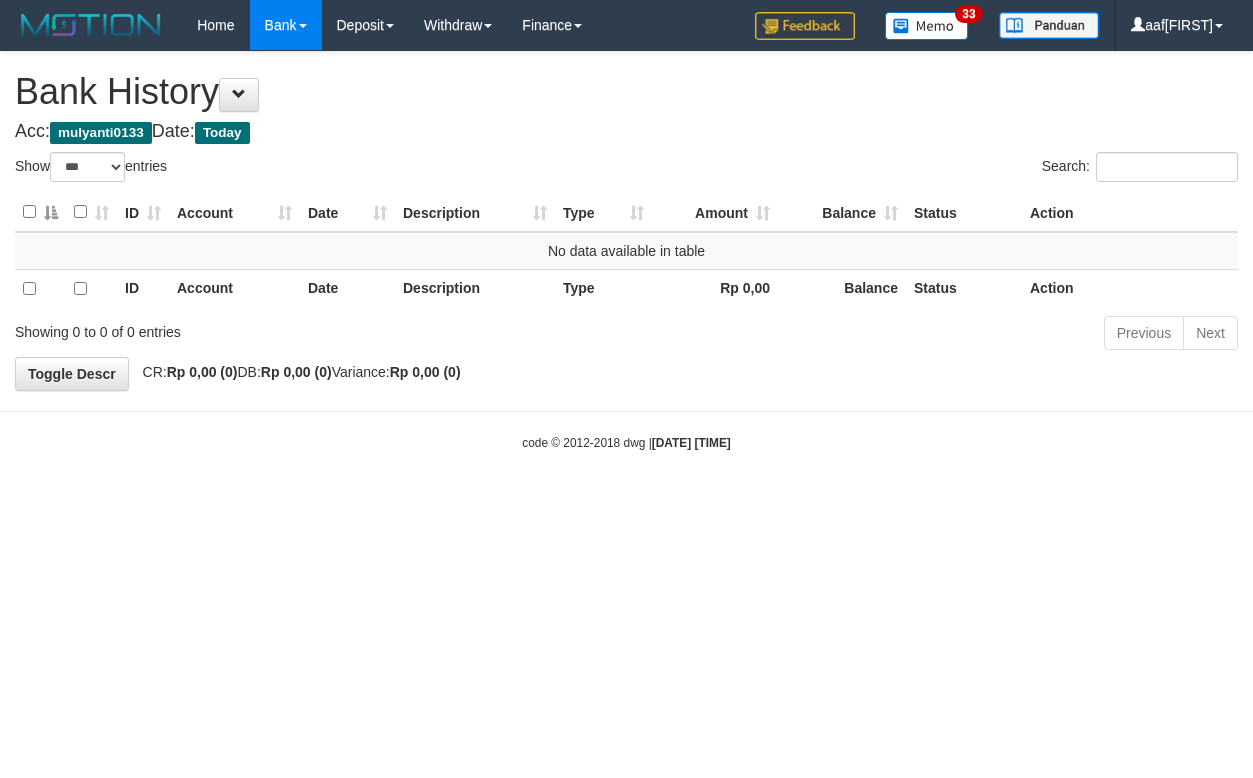 select on "***" 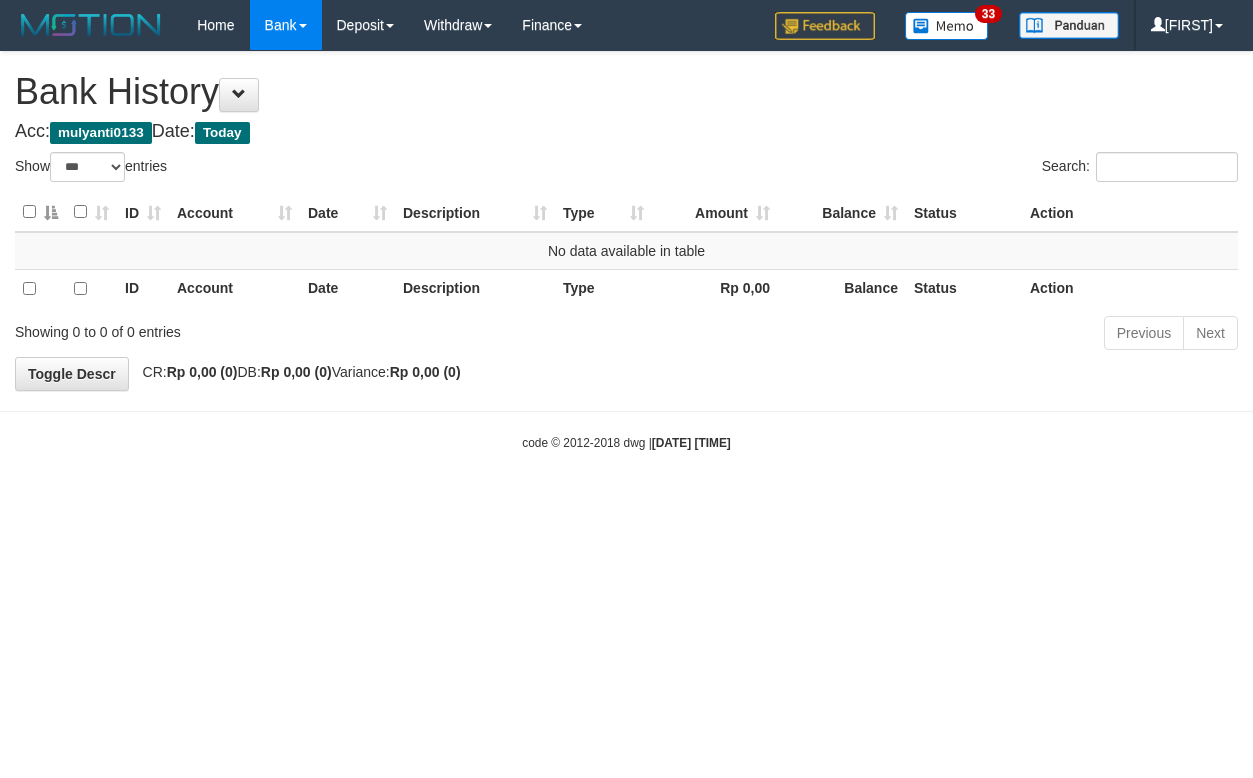 select on "***" 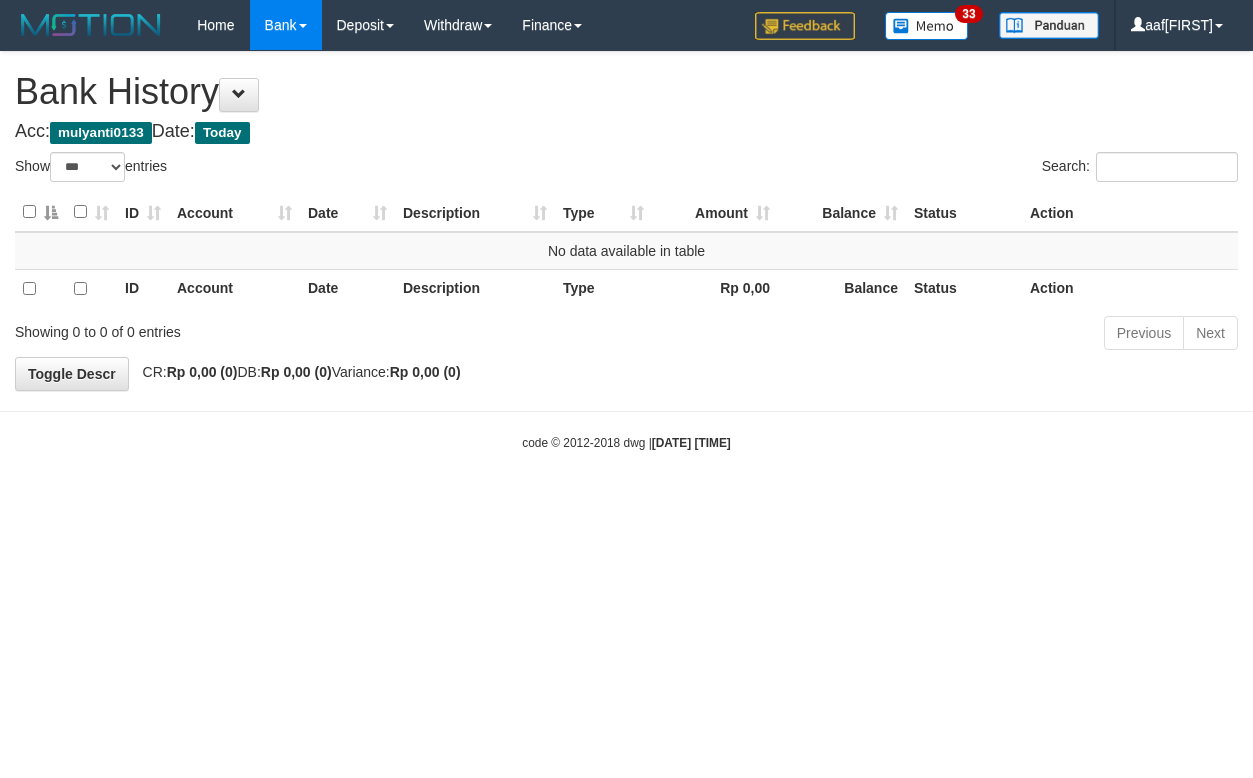 select on "***" 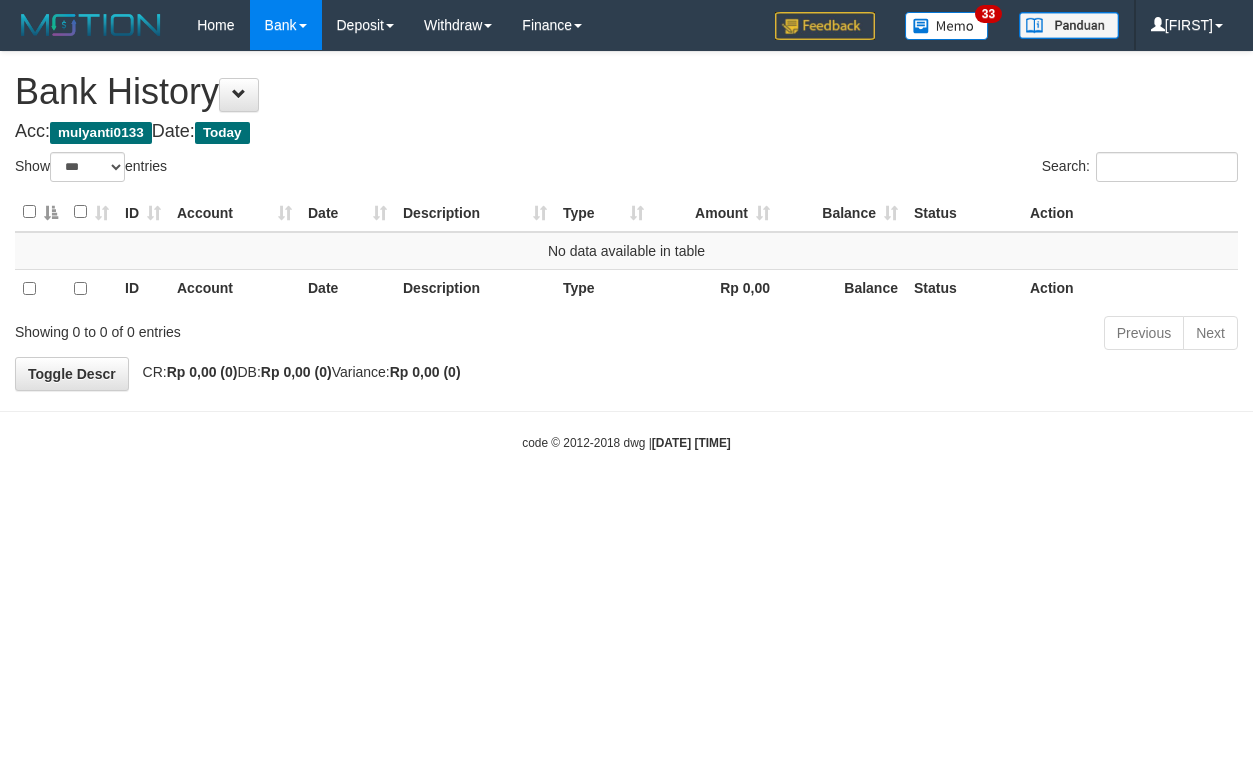 select on "***" 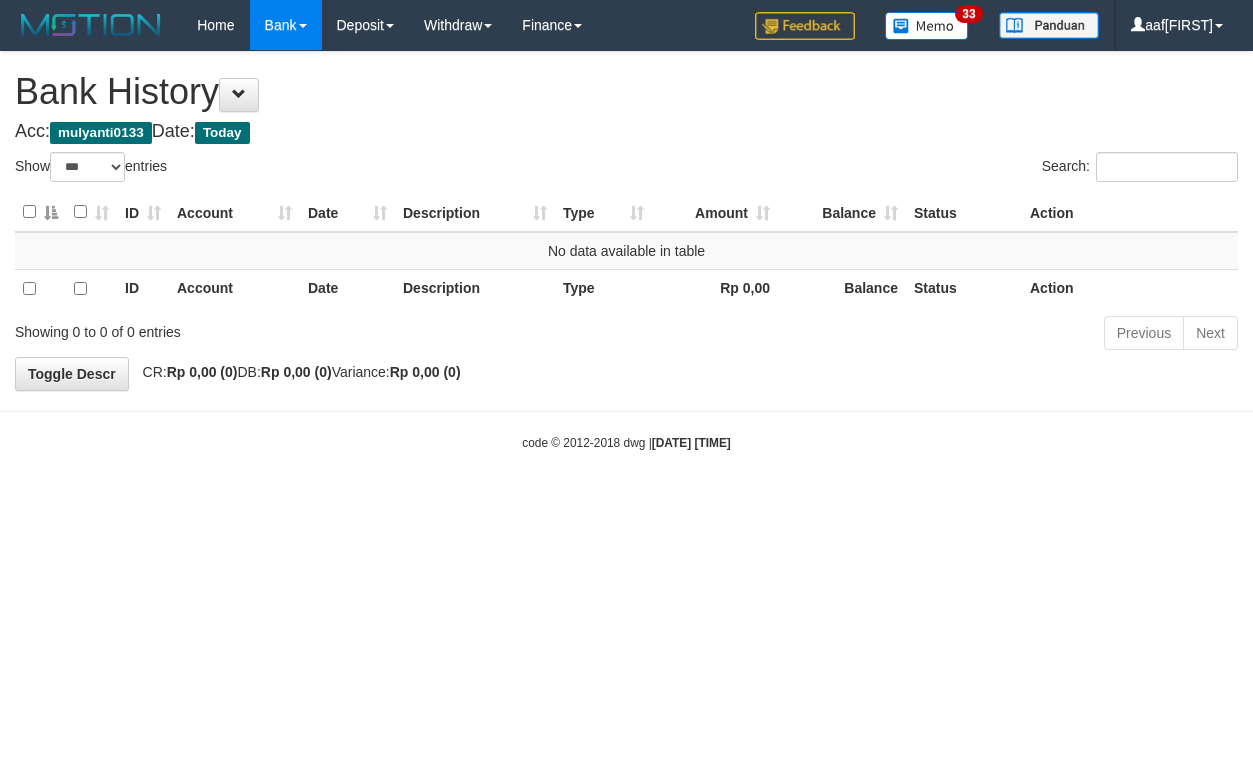 select on "***" 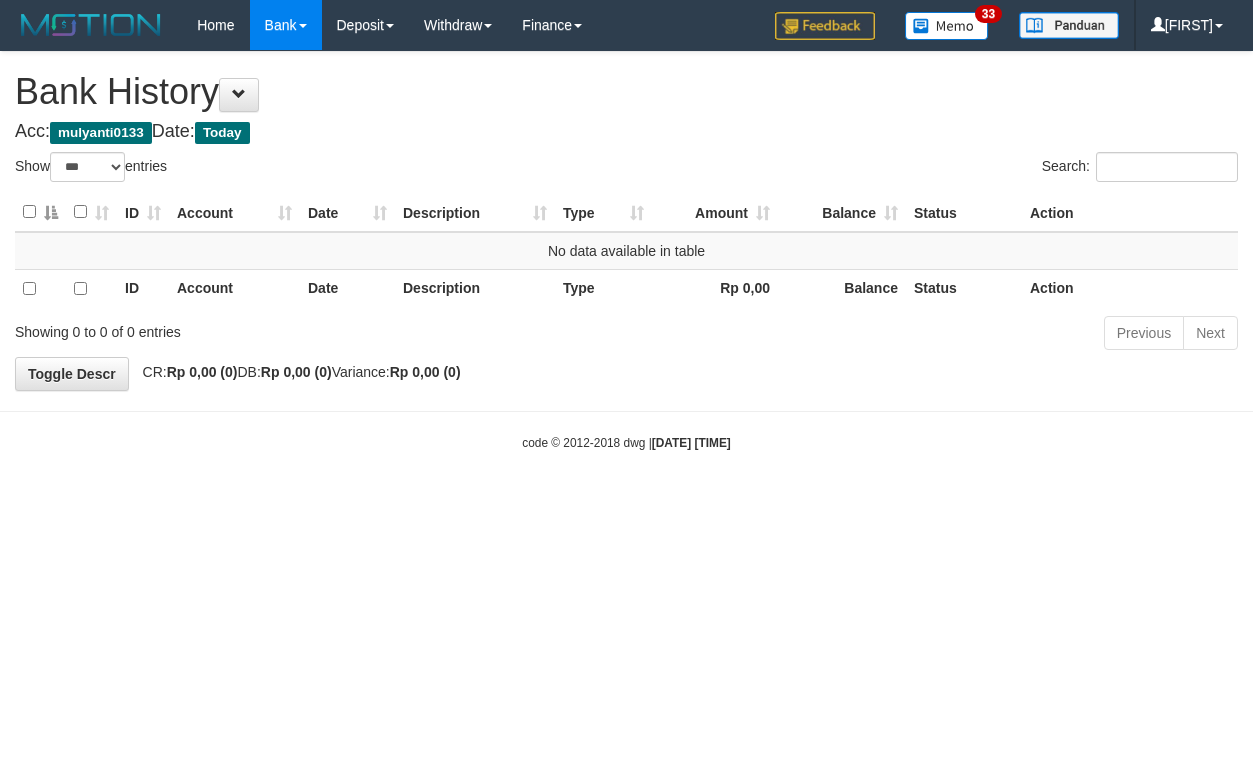 select on "***" 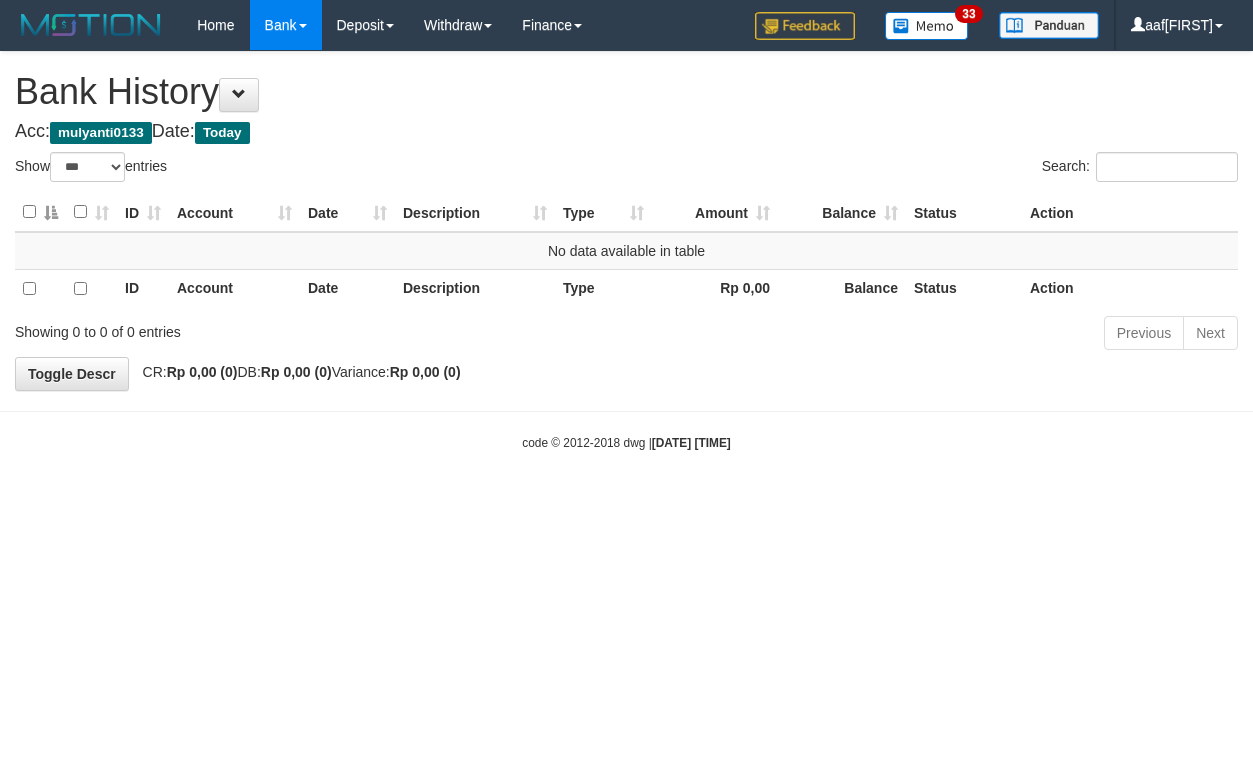 select on "***" 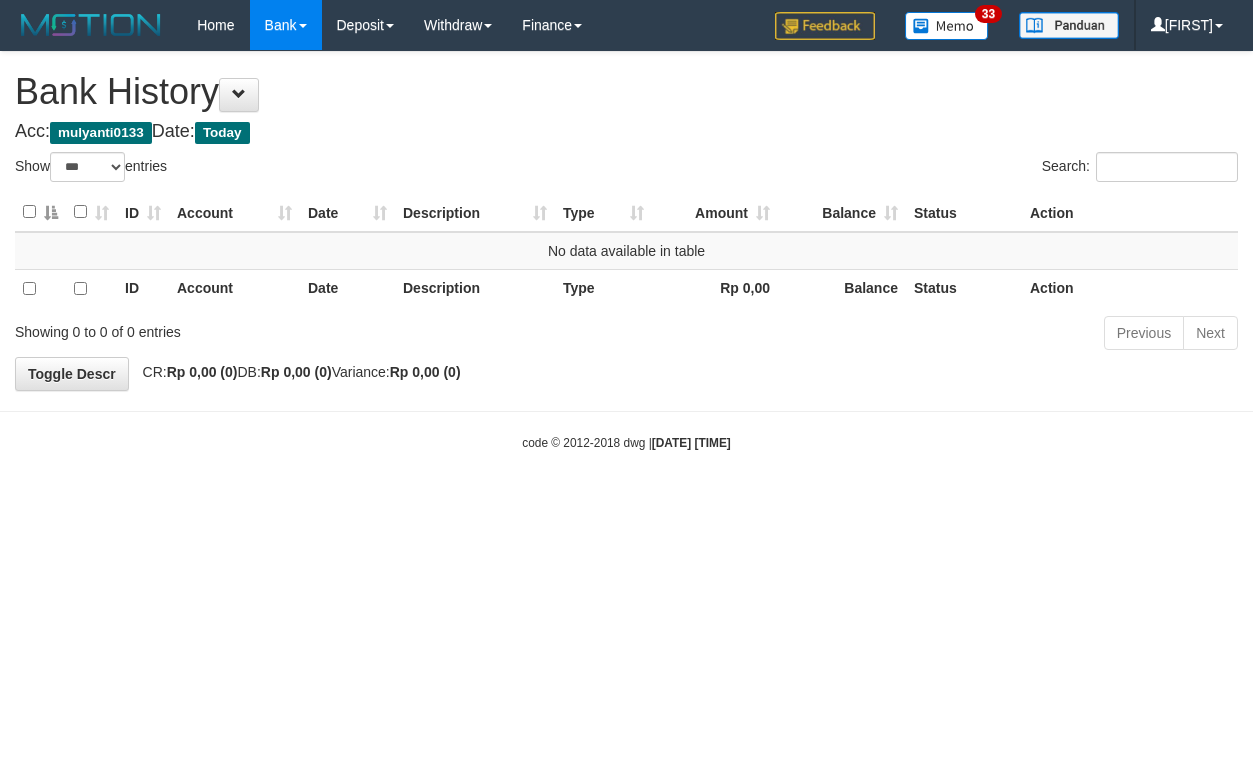 select on "***" 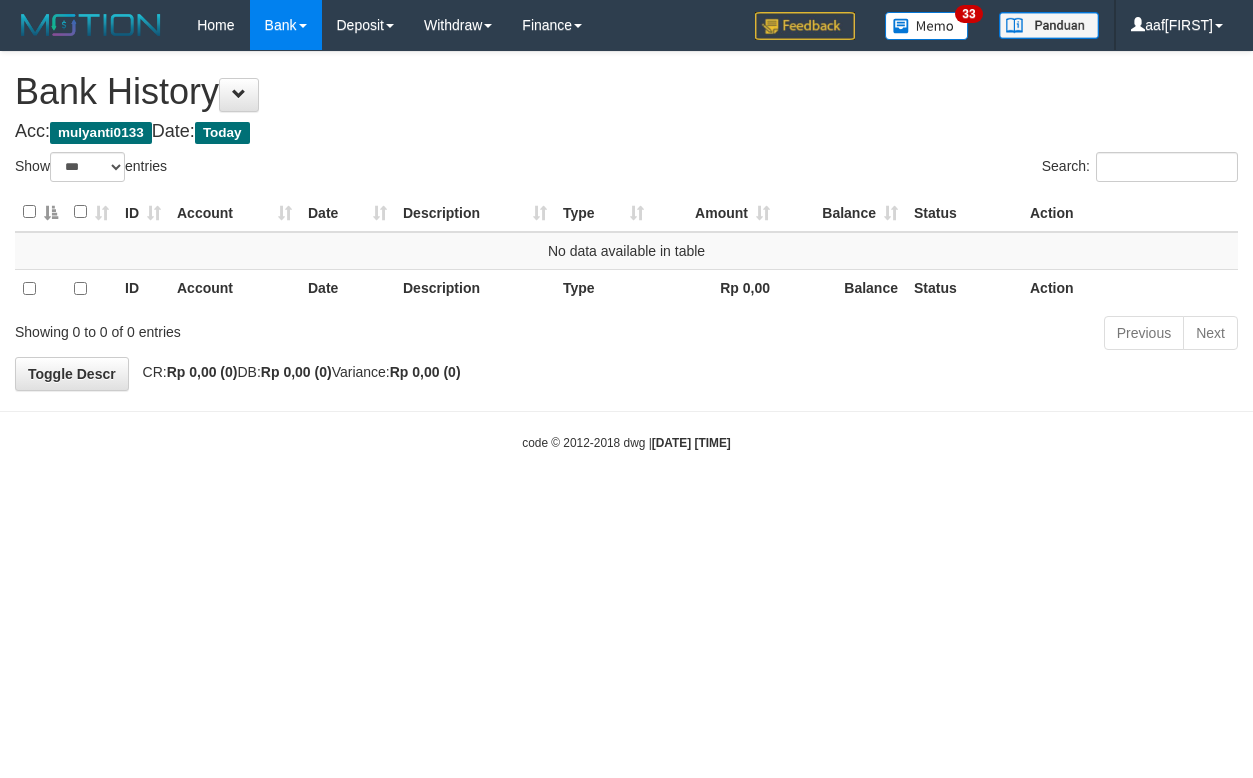 select on "***" 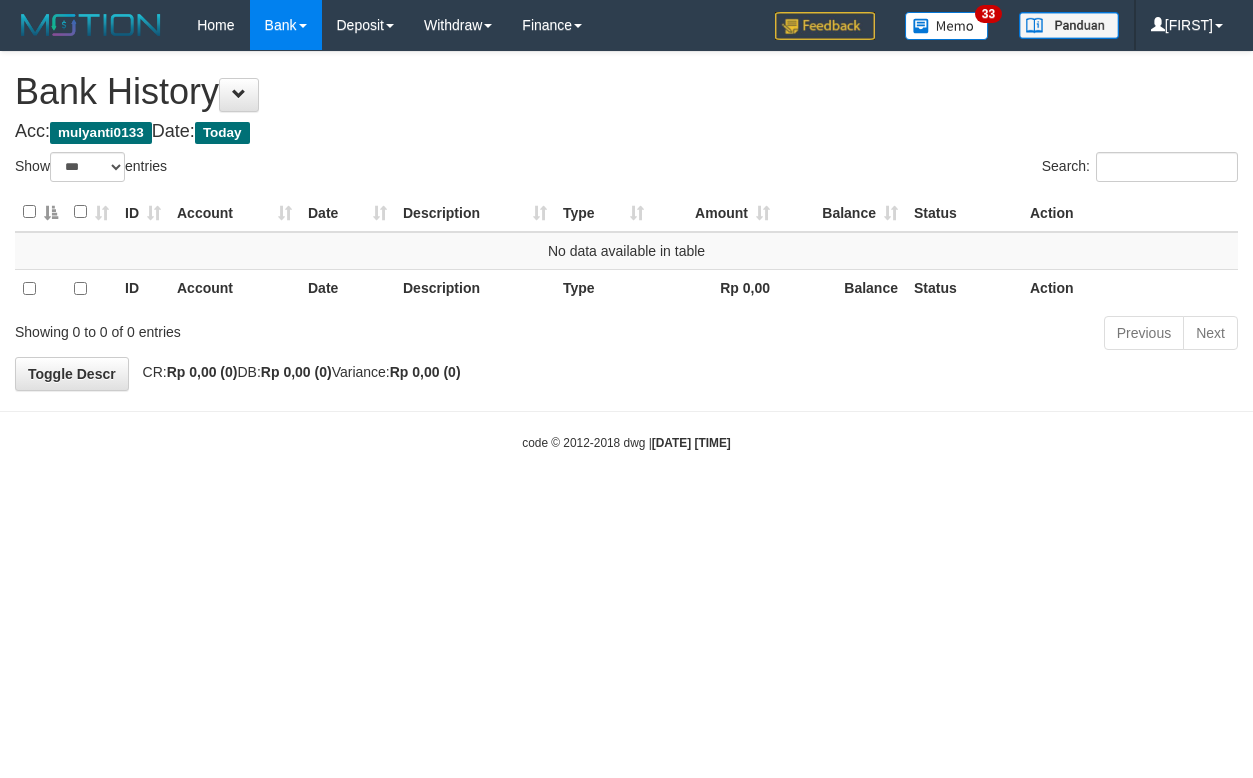 select on "***" 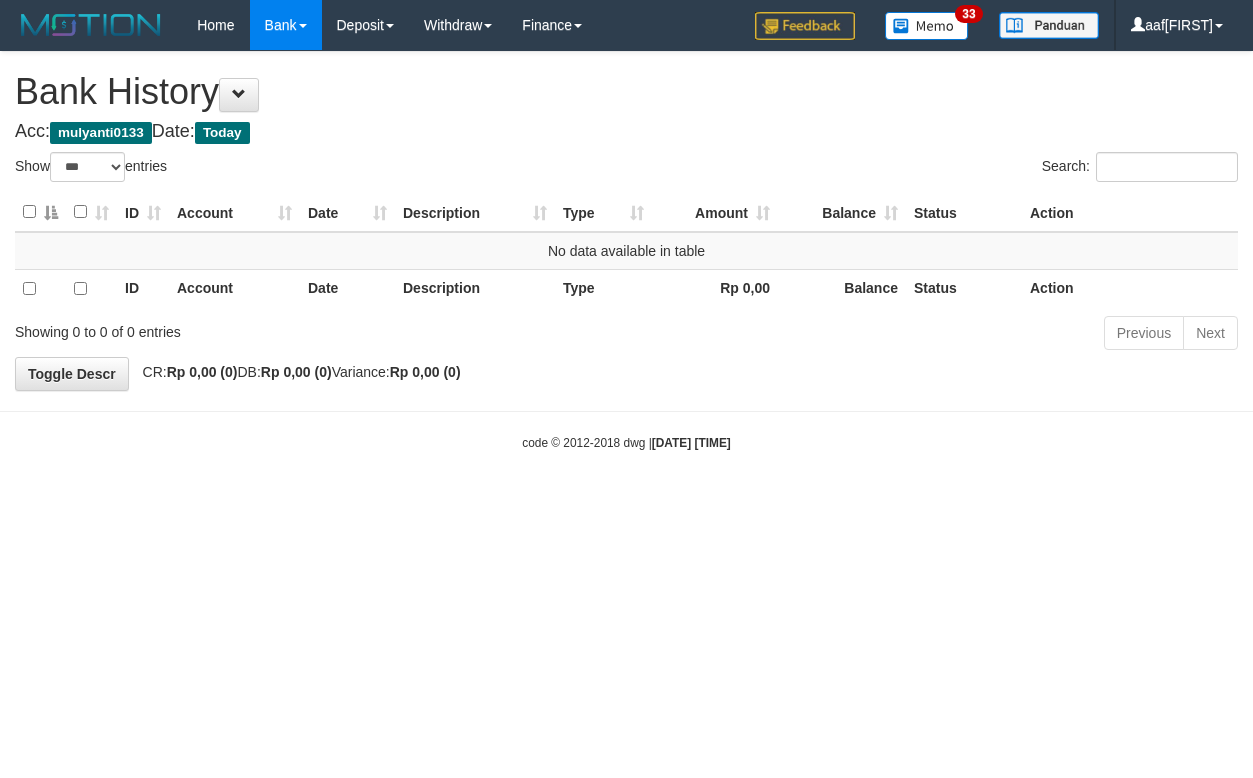 select on "***" 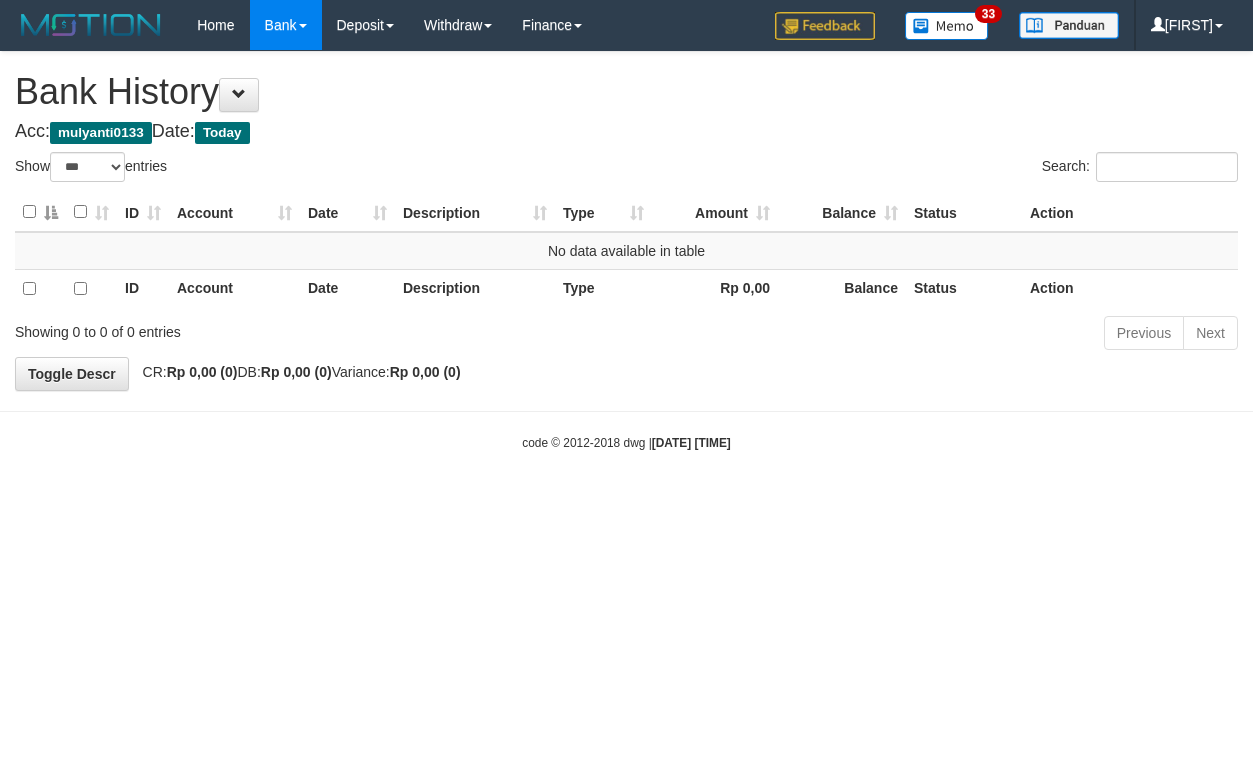 select on "***" 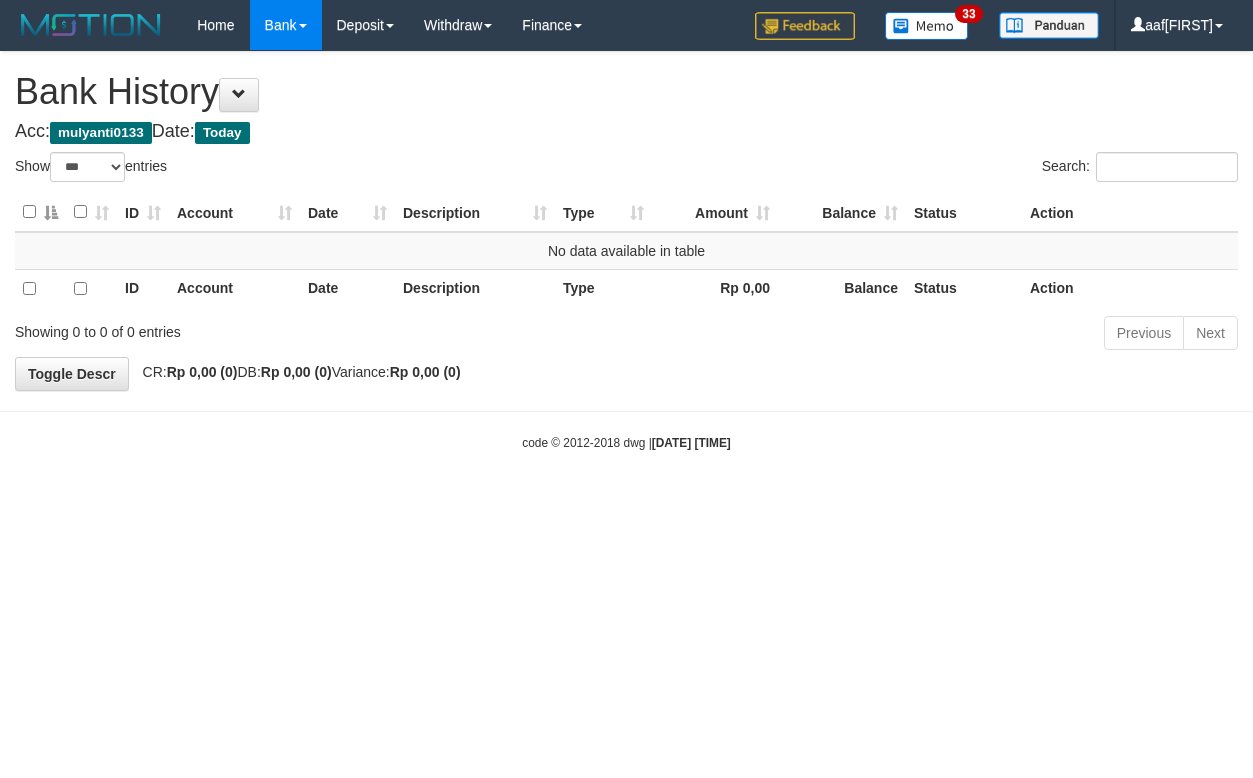 select on "***" 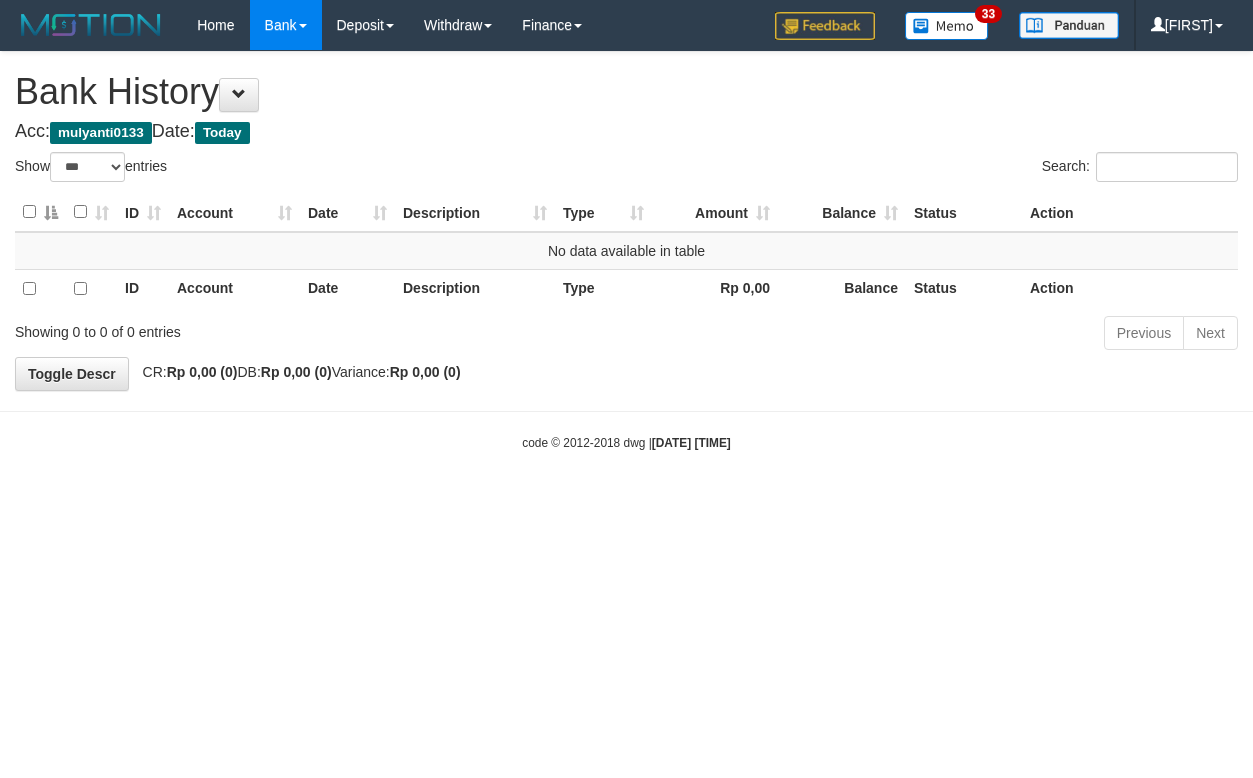 select on "***" 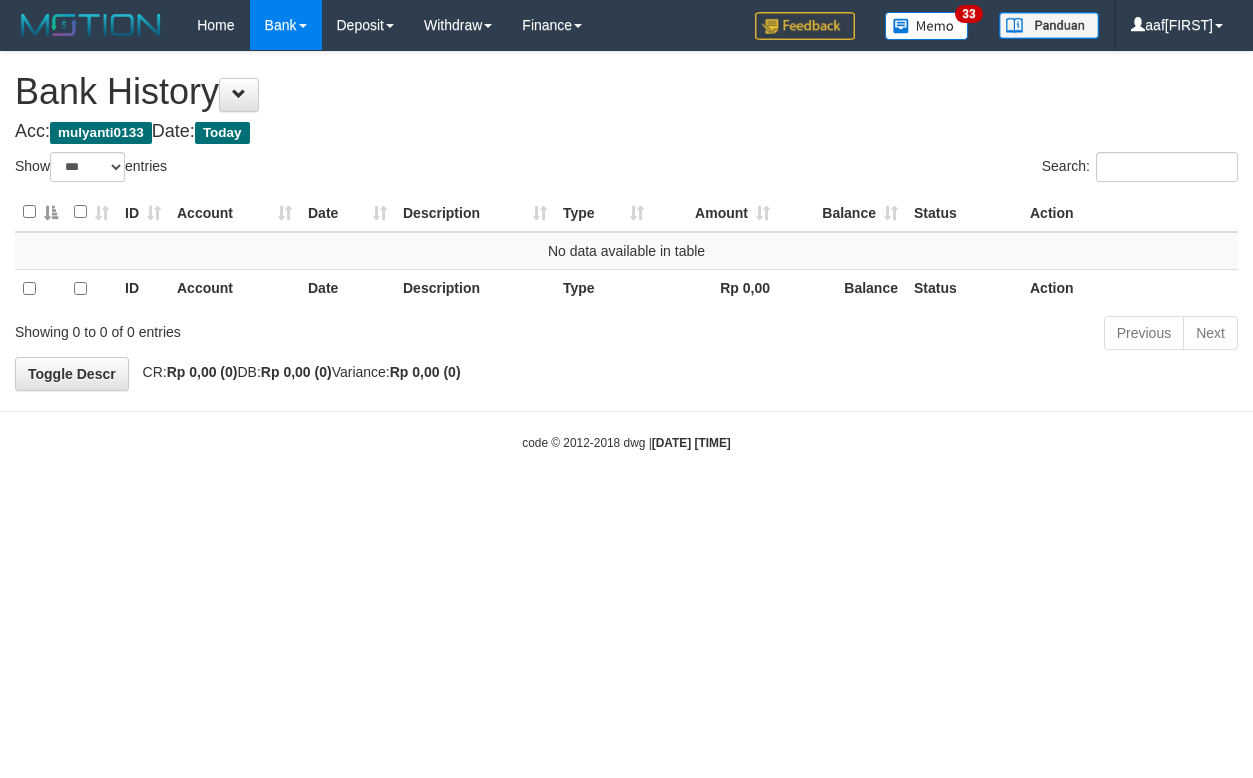 select on "***" 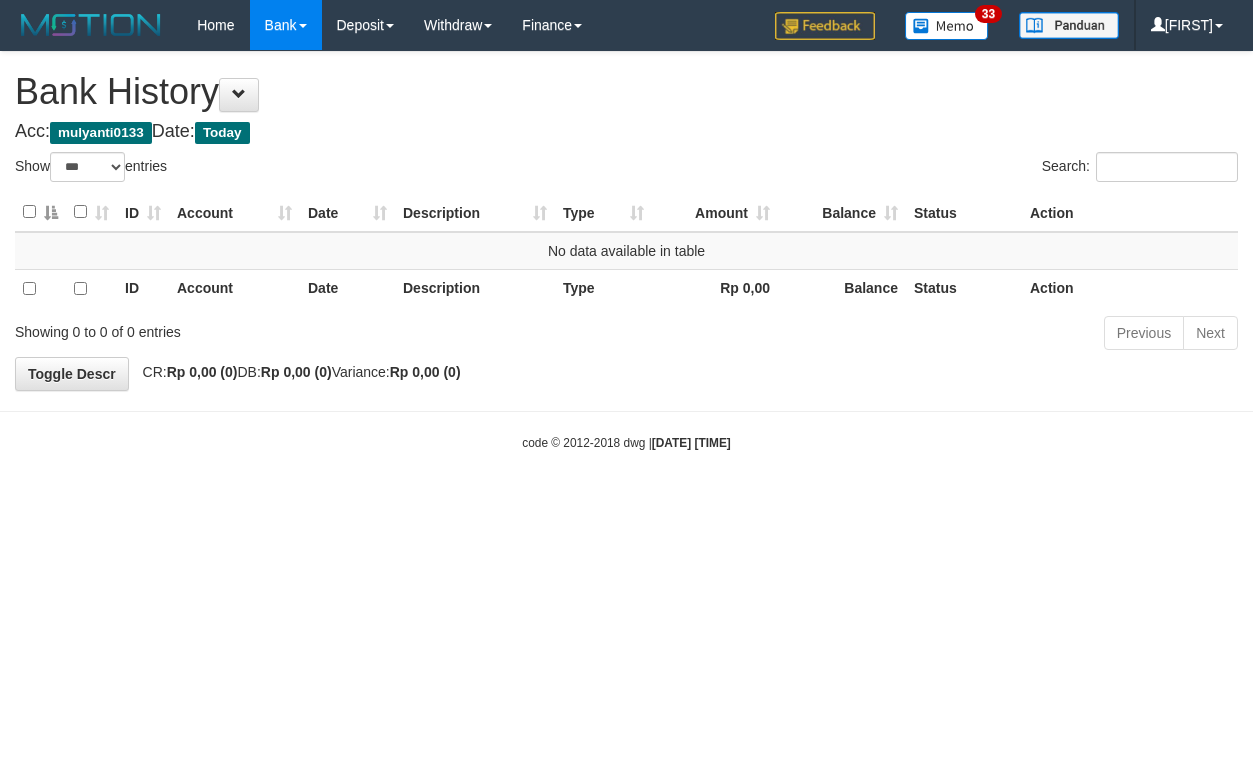 select on "***" 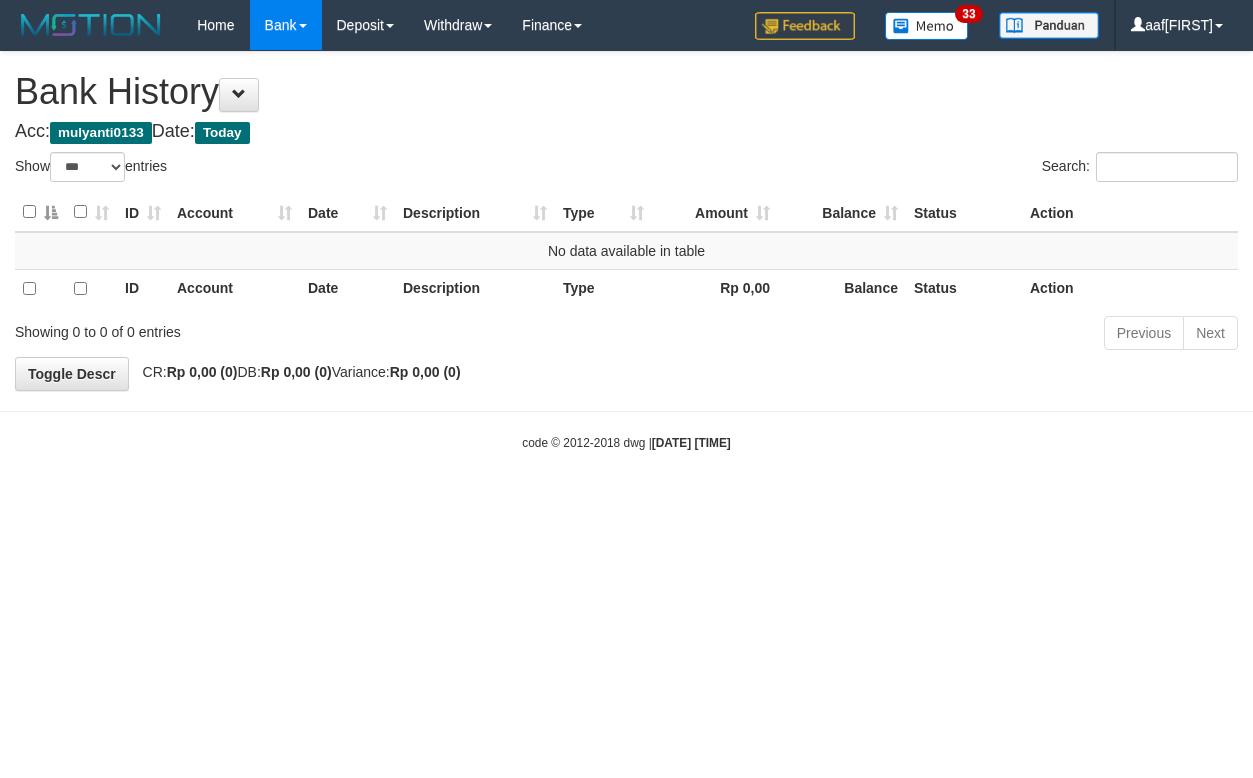 select on "***" 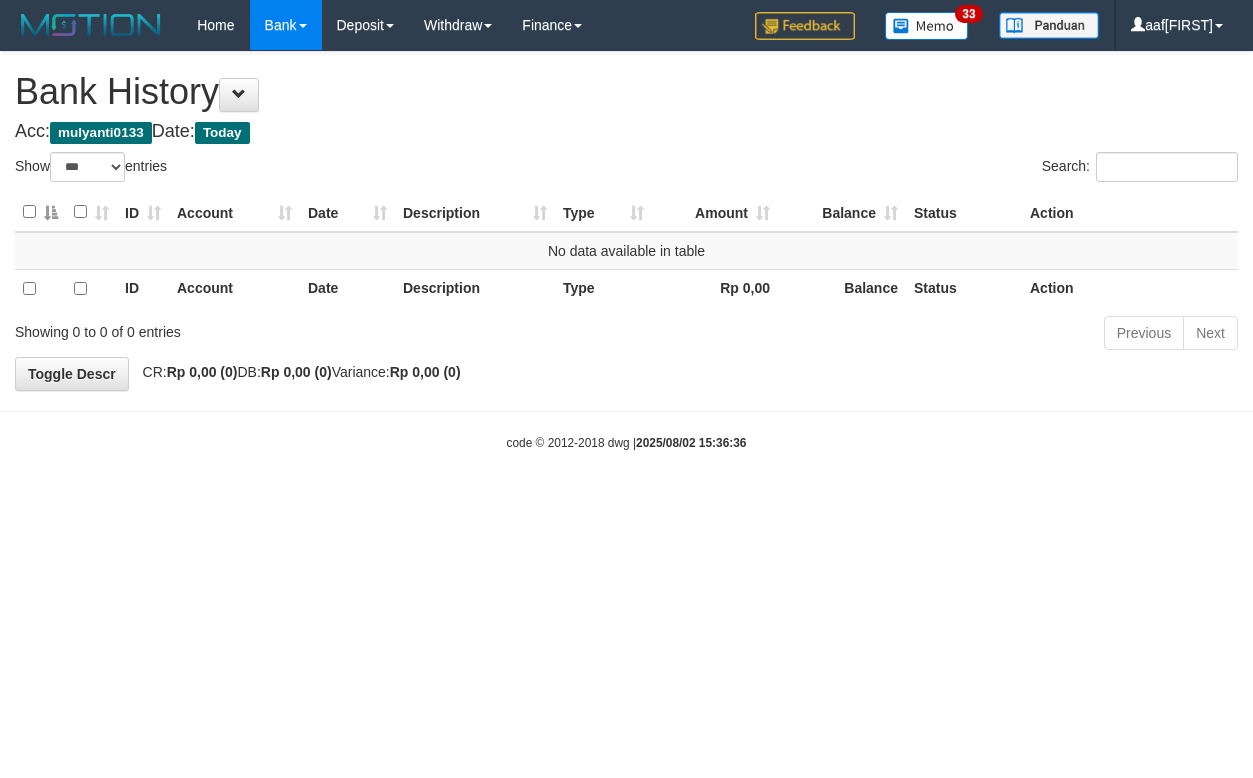 select on "***" 